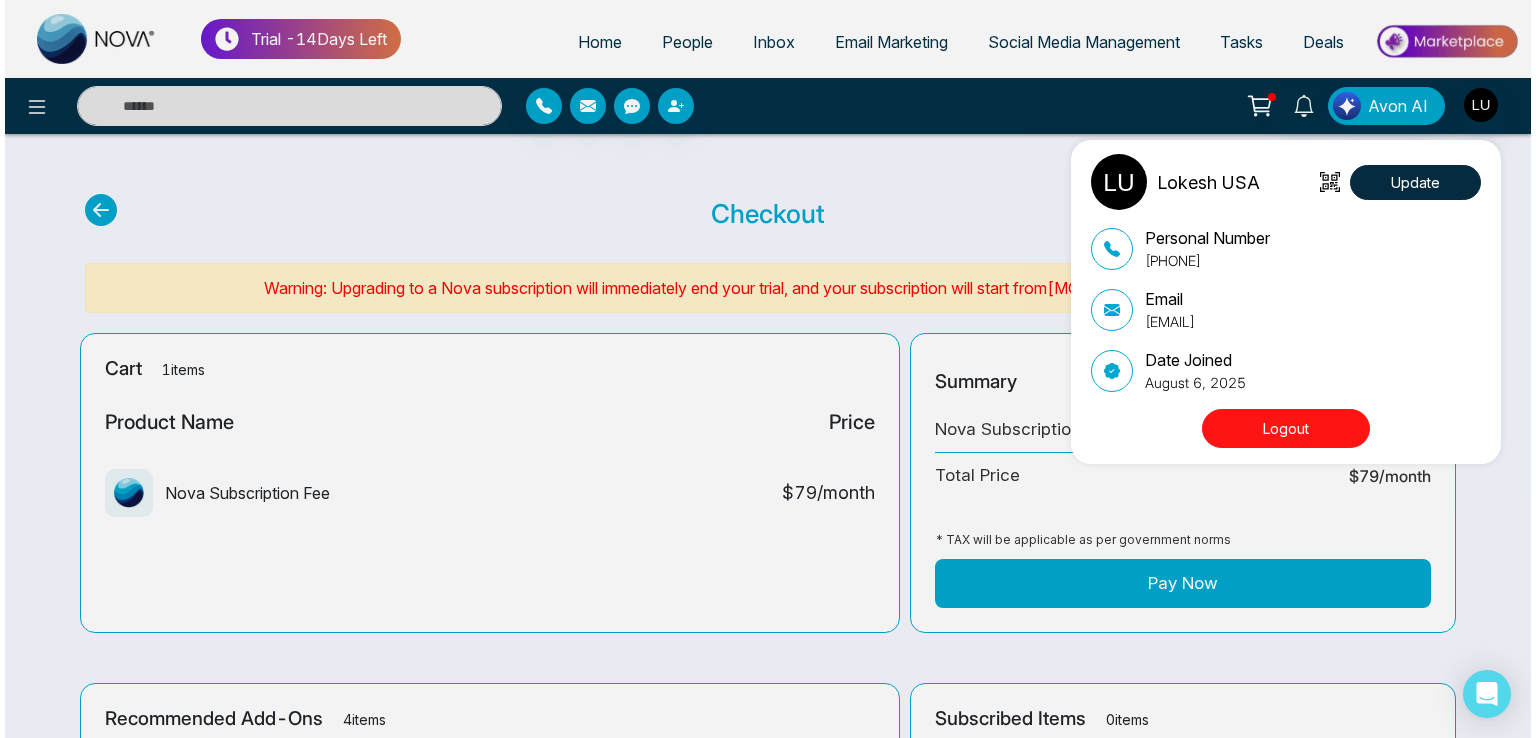 scroll, scrollTop: 0, scrollLeft: 0, axis: both 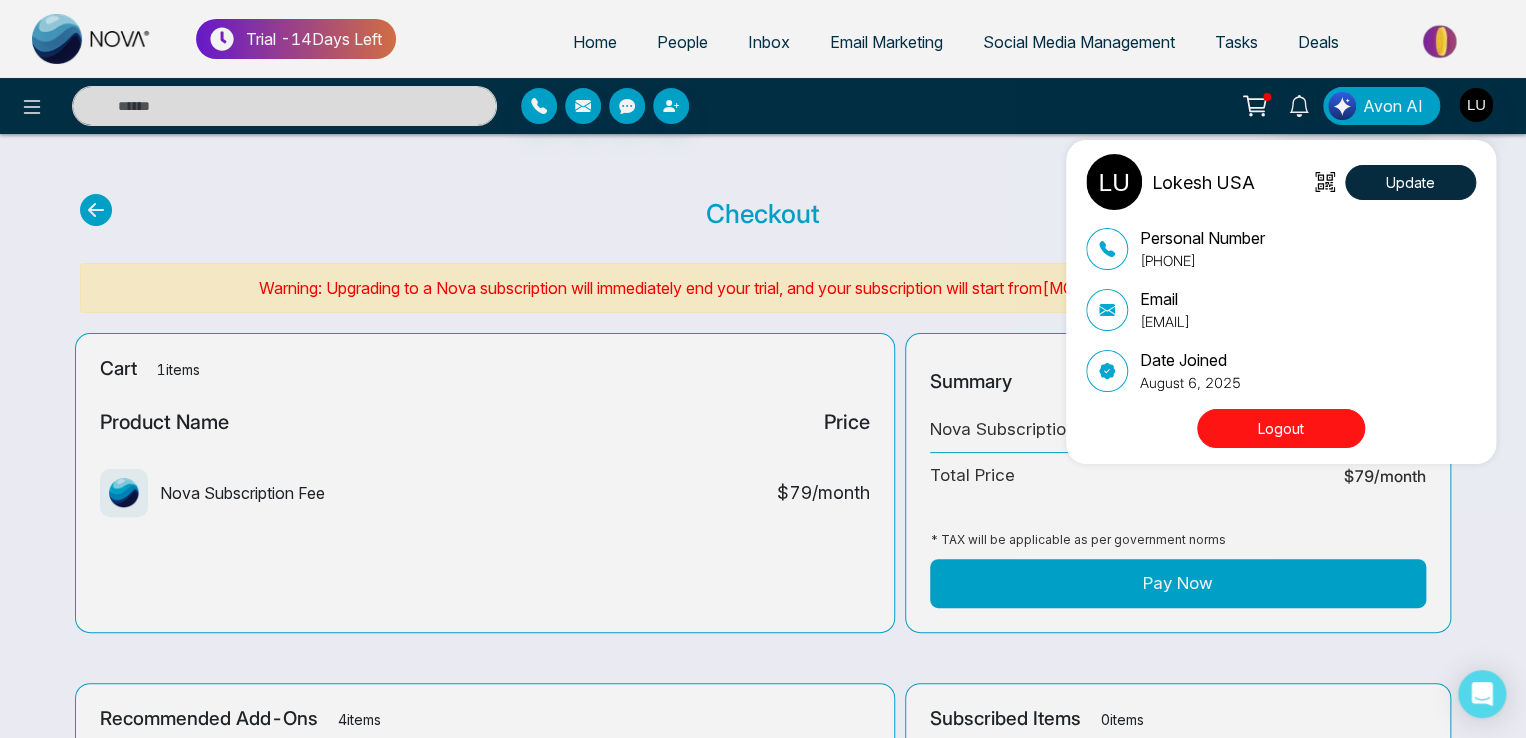 click on "Lokesh USA Update" at bounding box center [1281, 182] 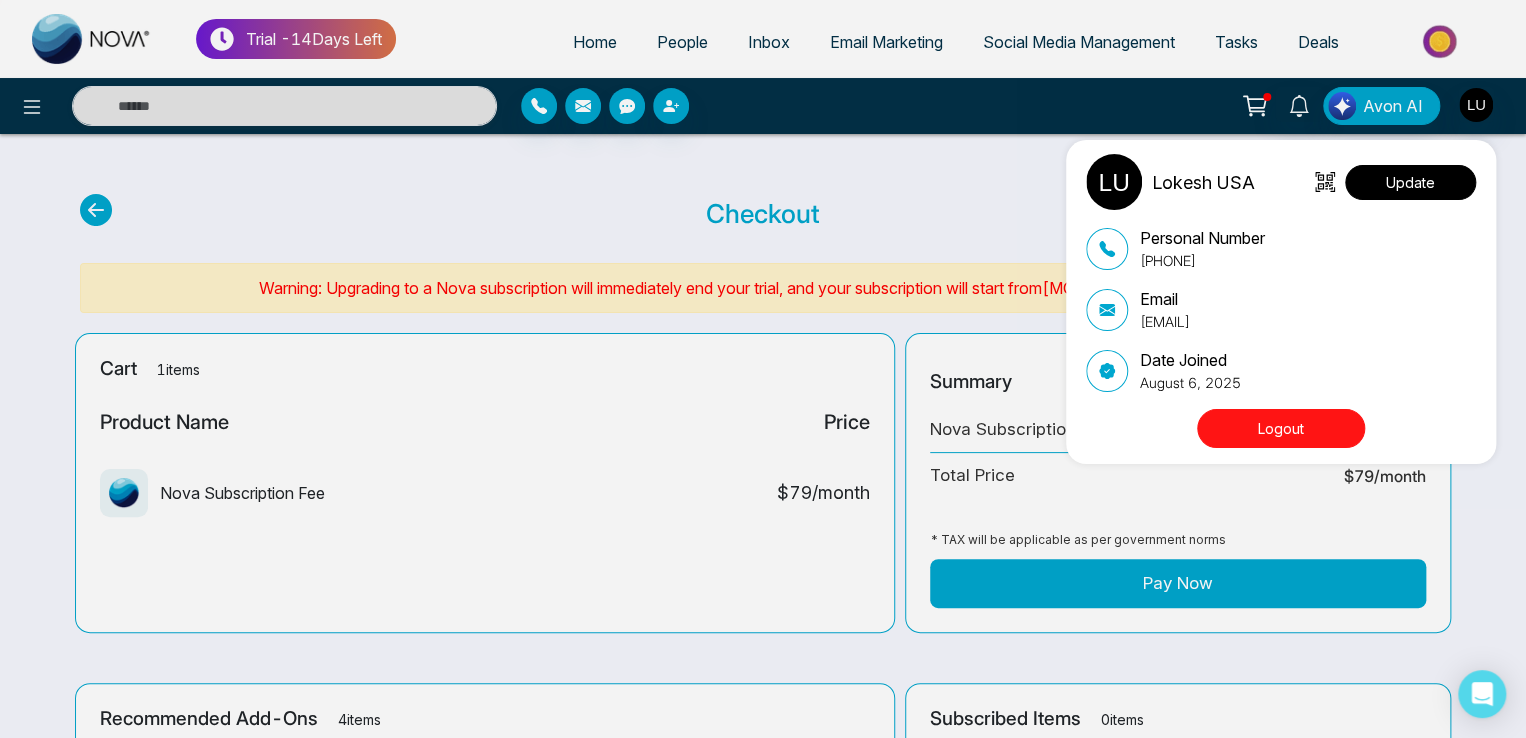 click on "Update" at bounding box center [1410, 182] 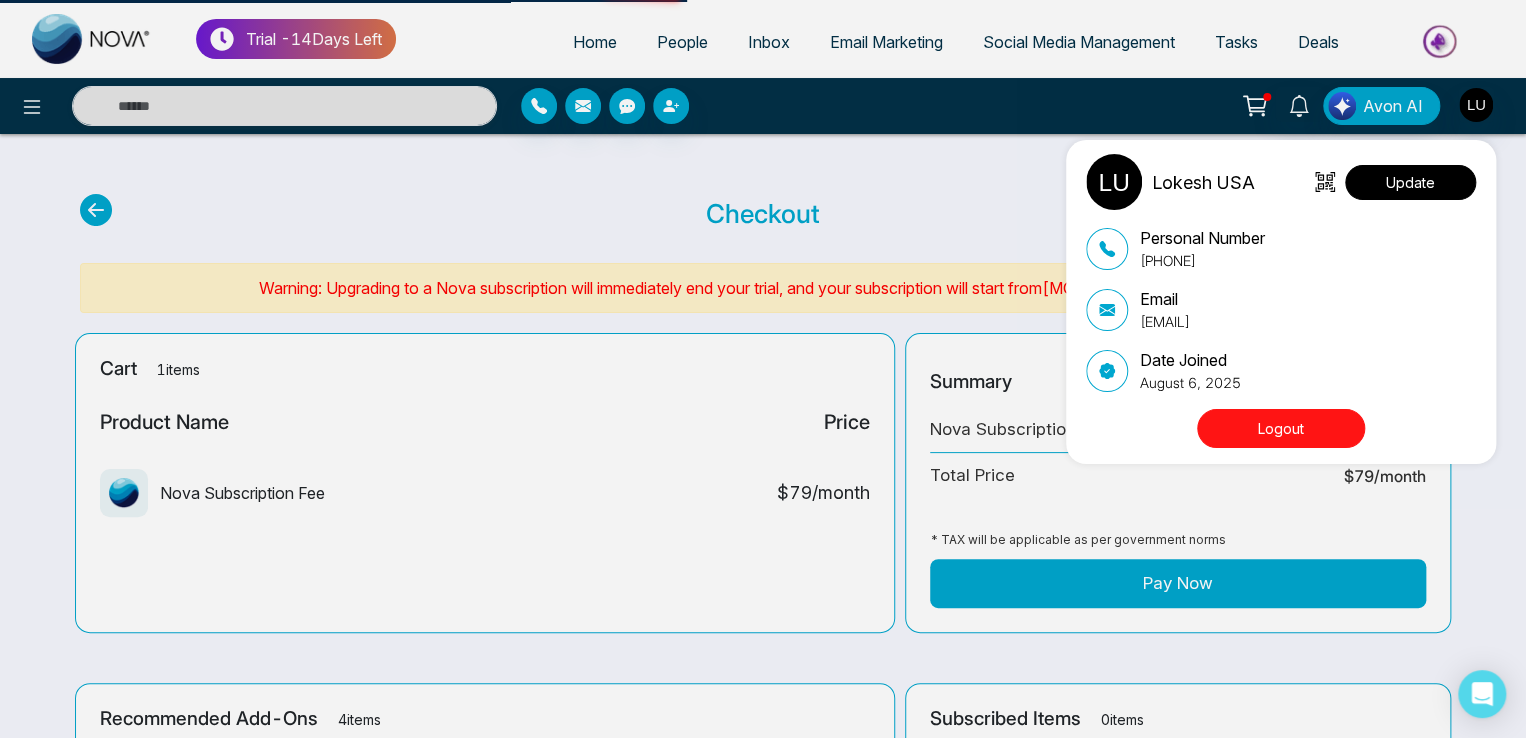 select 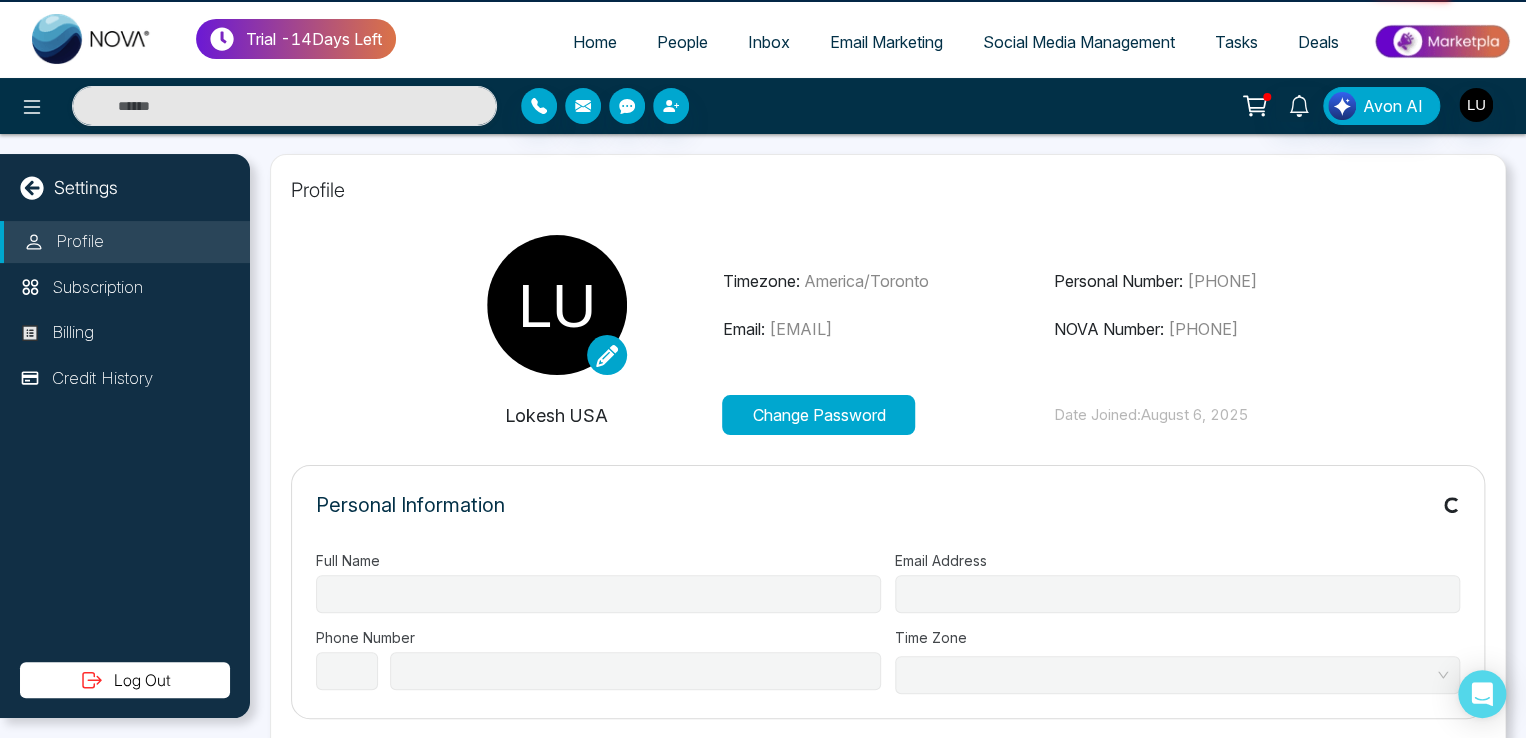 type on "**********" 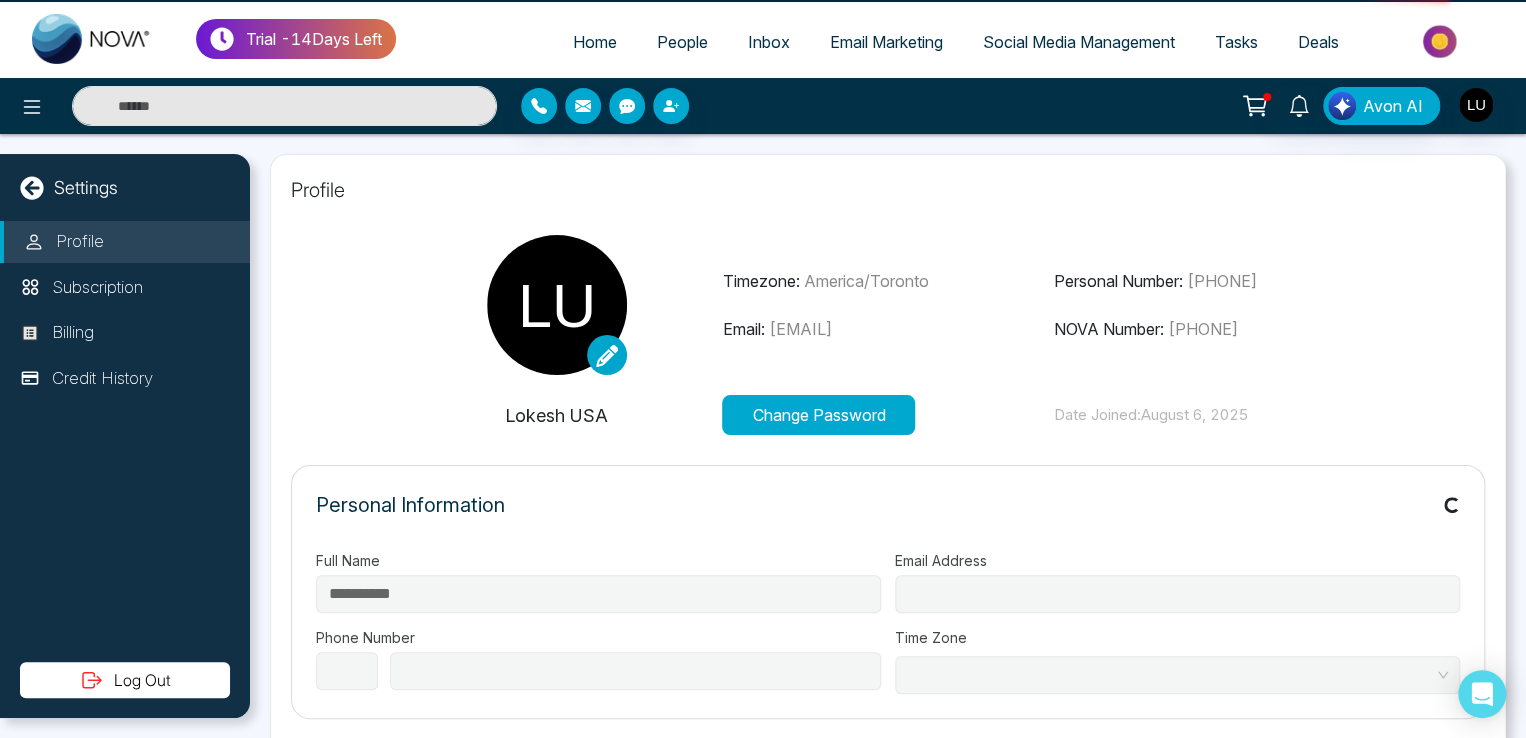 type on "**********" 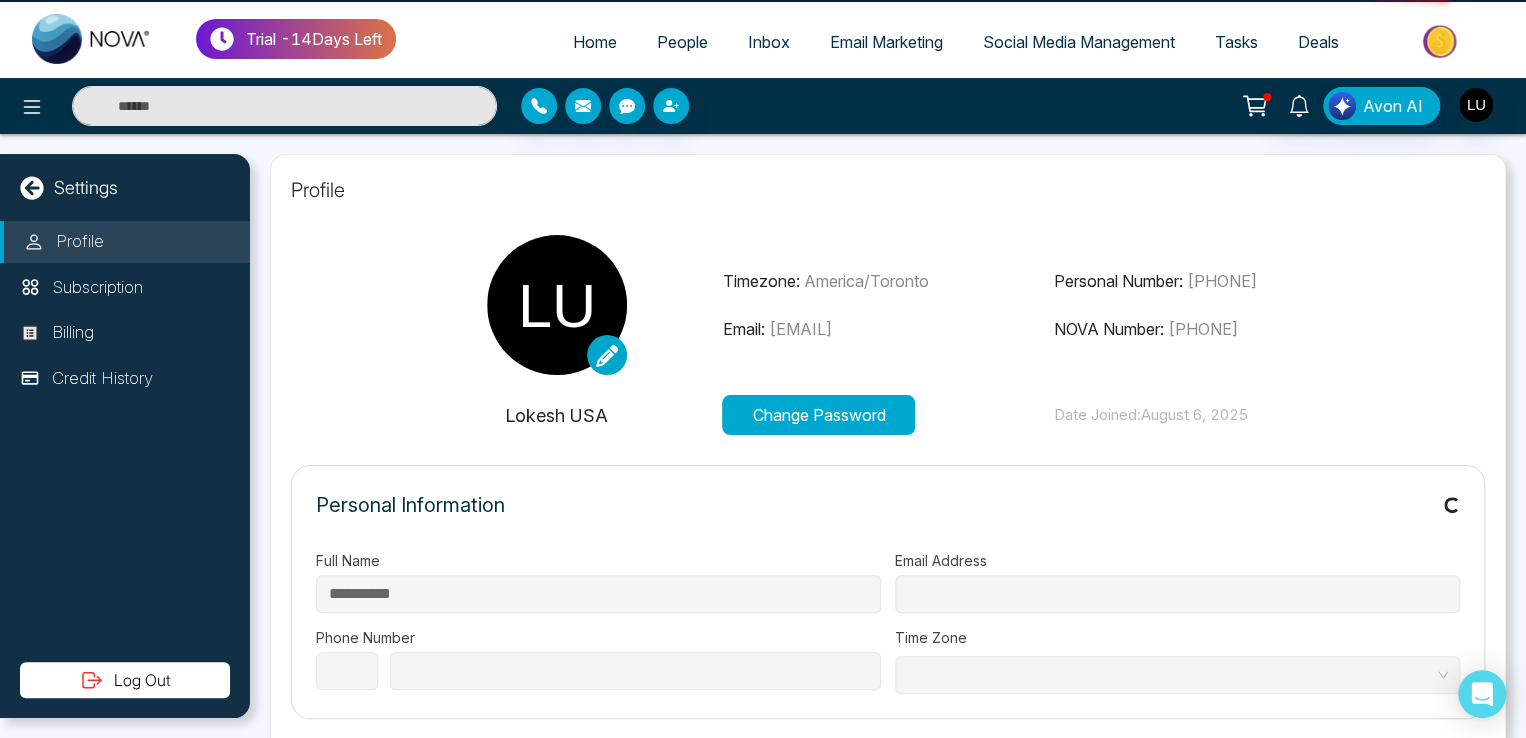 select on "***" 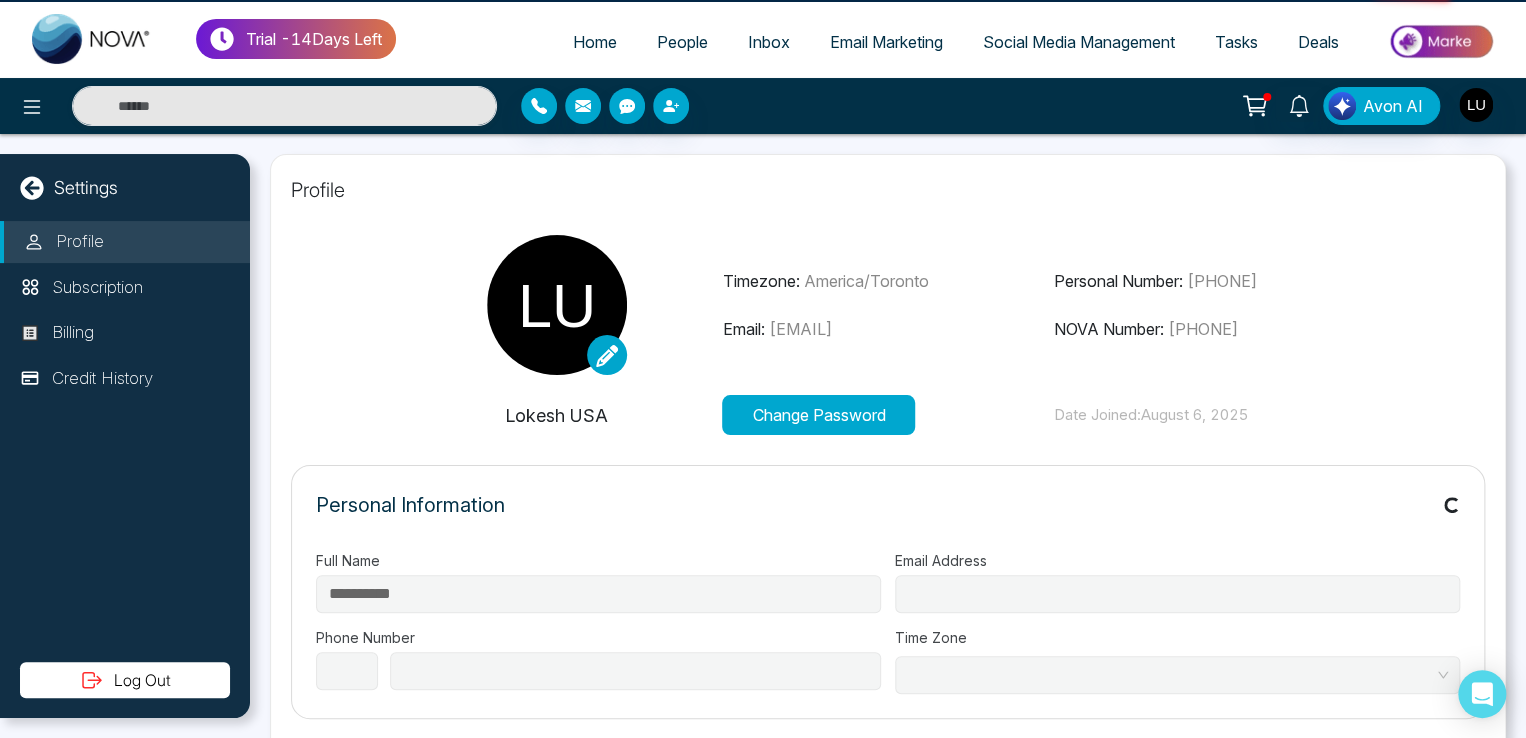 type on "**********" 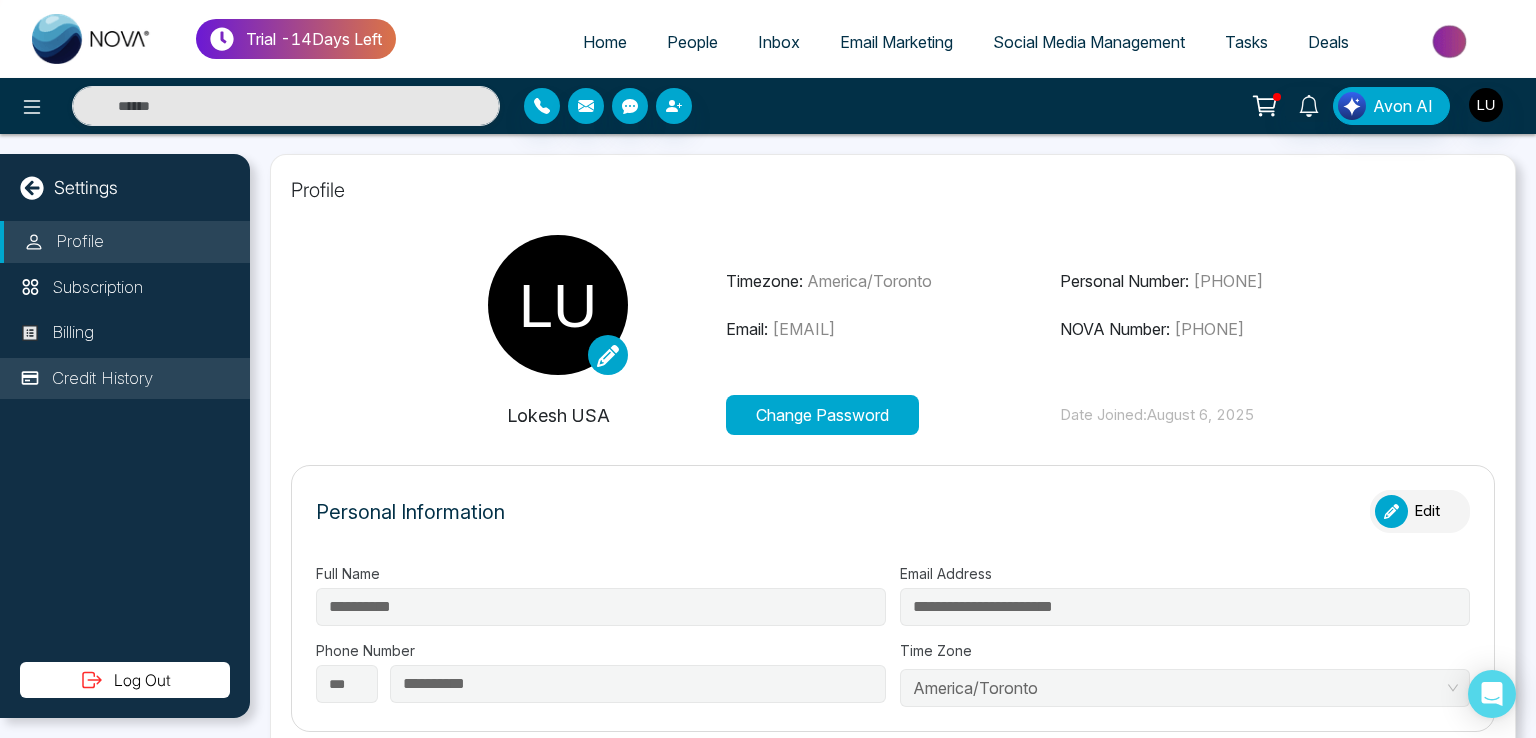 click on "Credit History" at bounding box center (102, 379) 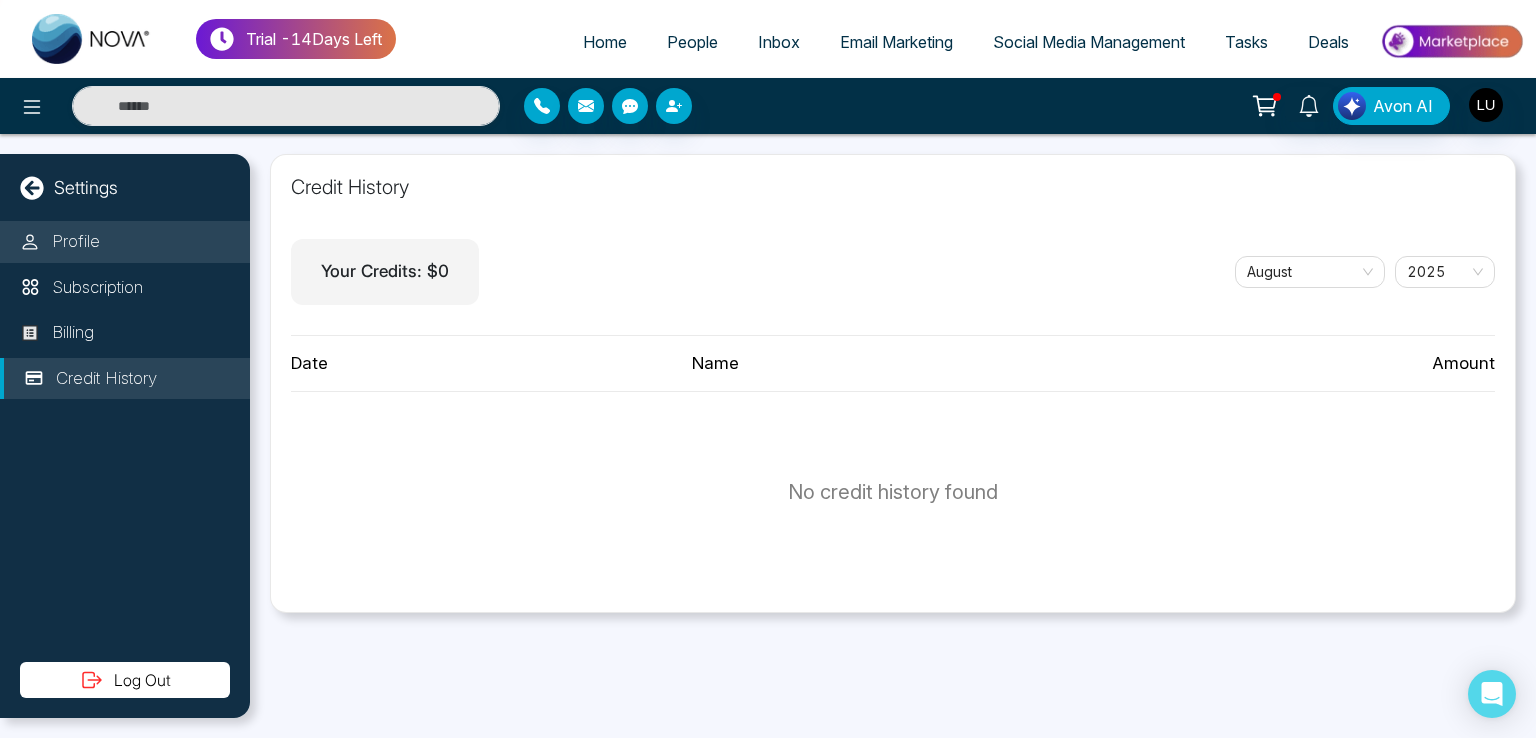 click on "Profile" at bounding box center (76, 242) 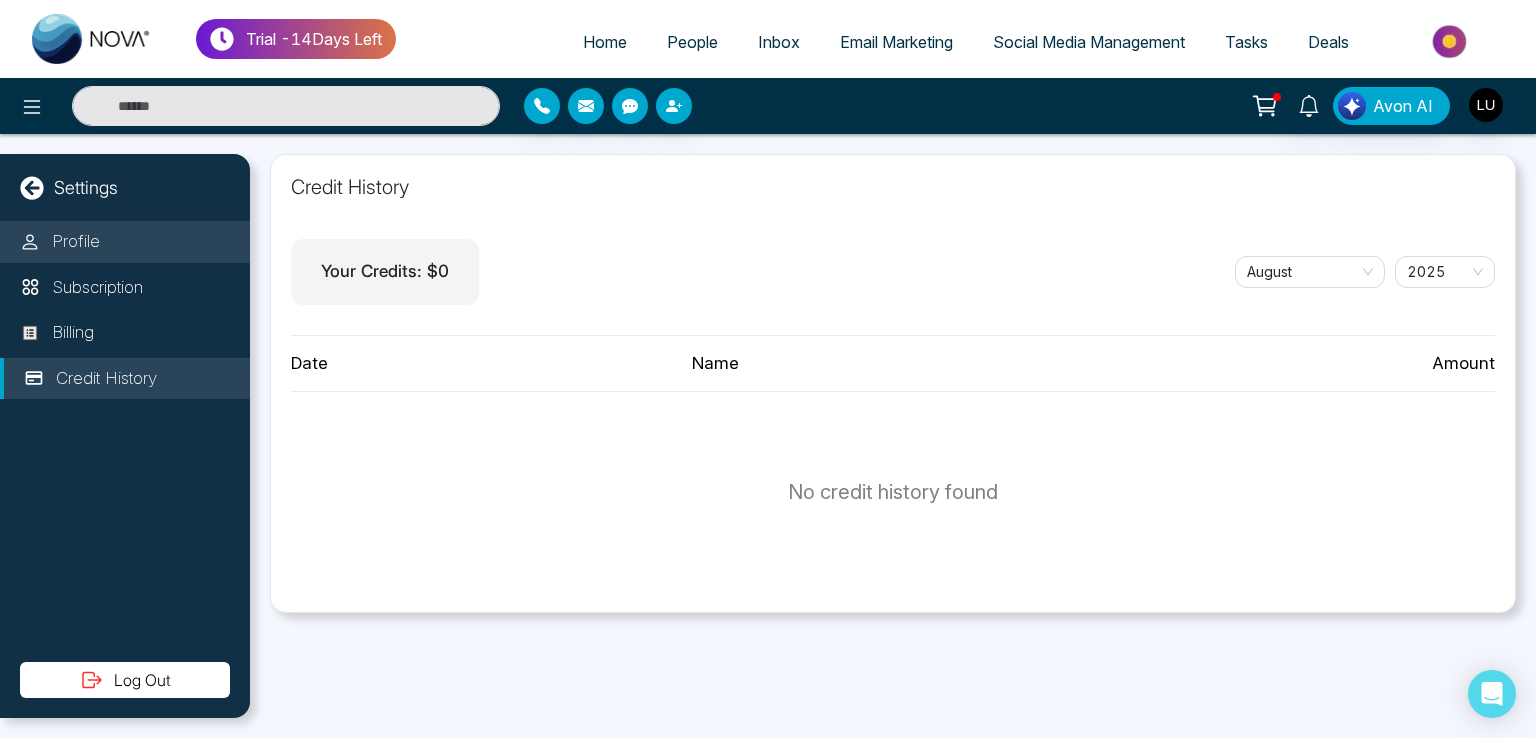 select on "***" 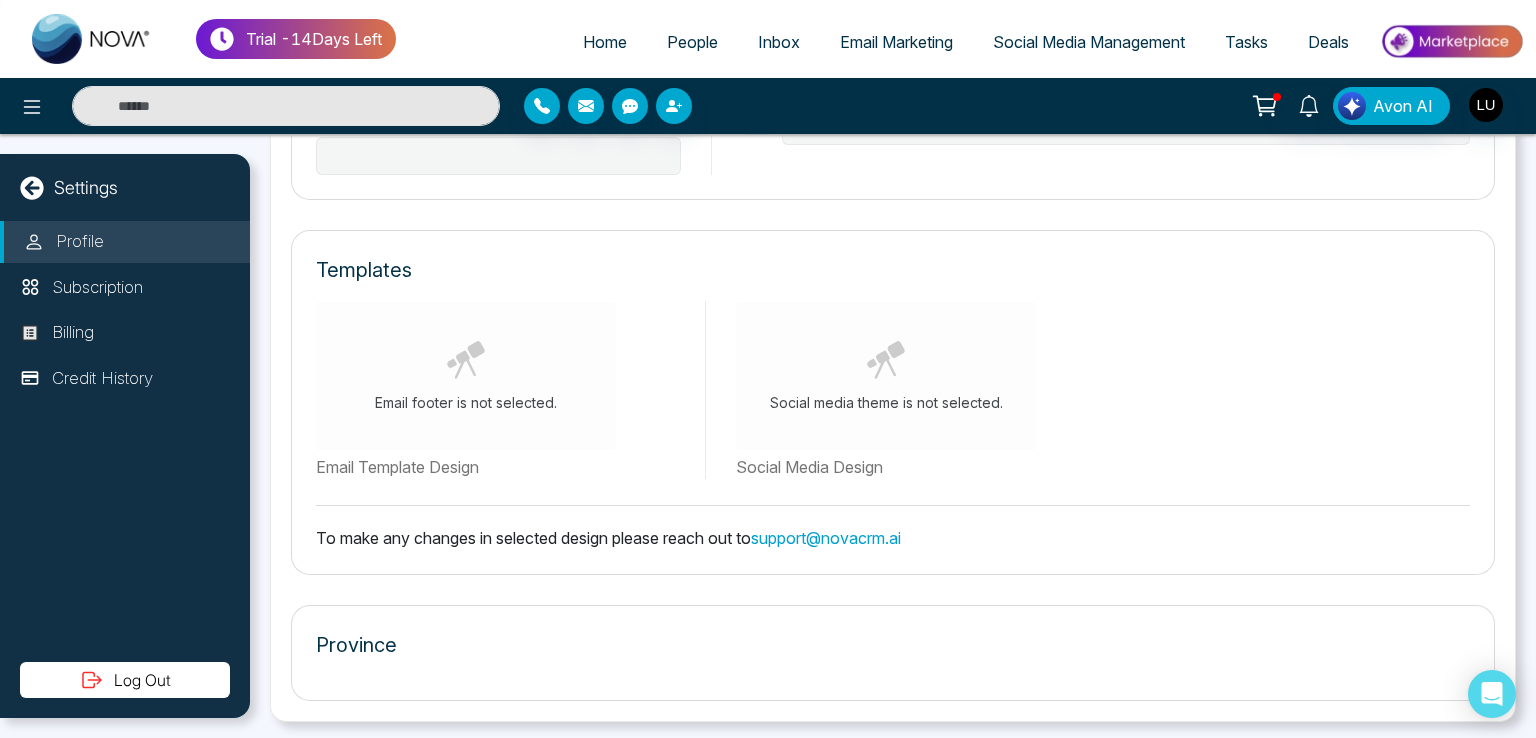 type on "**********" 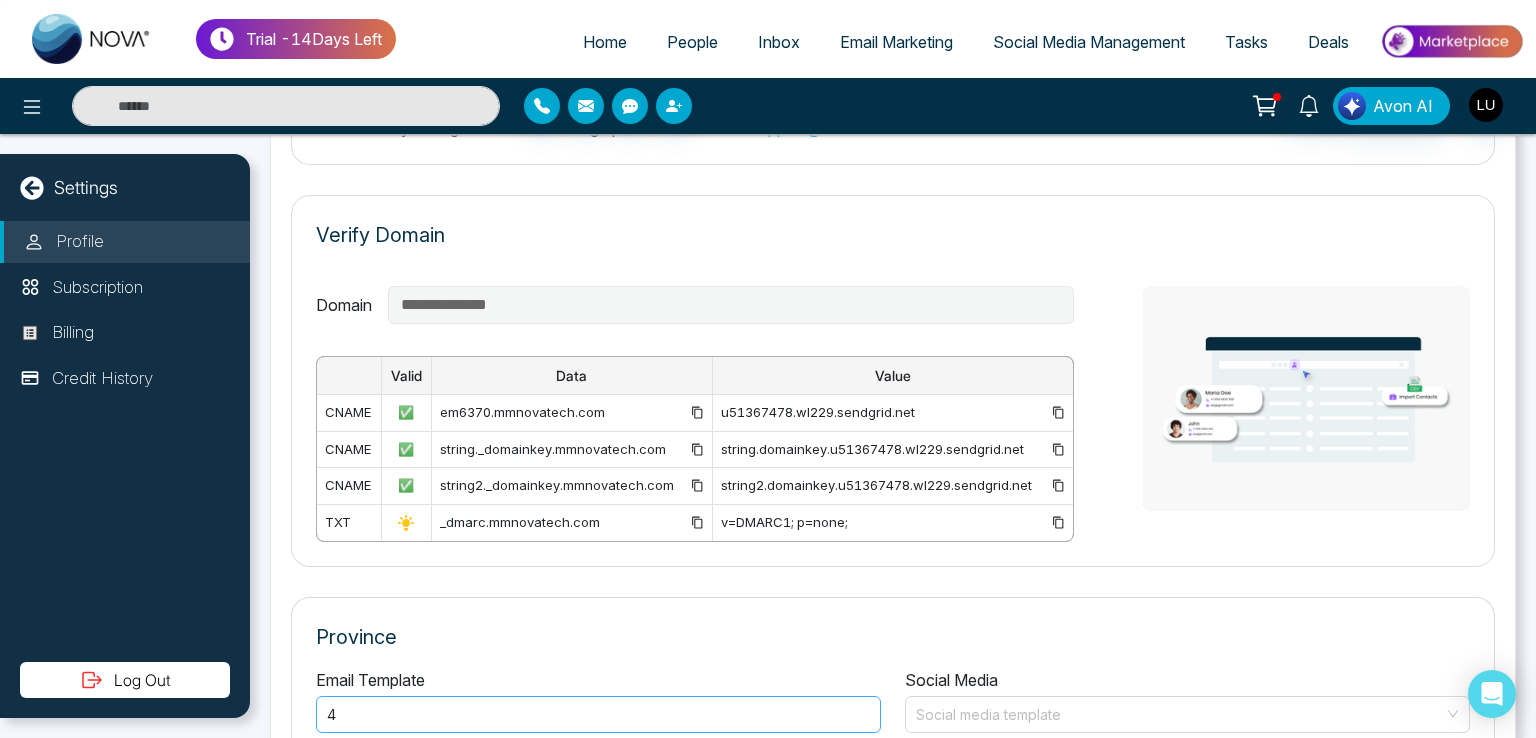 scroll, scrollTop: 1463, scrollLeft: 0, axis: vertical 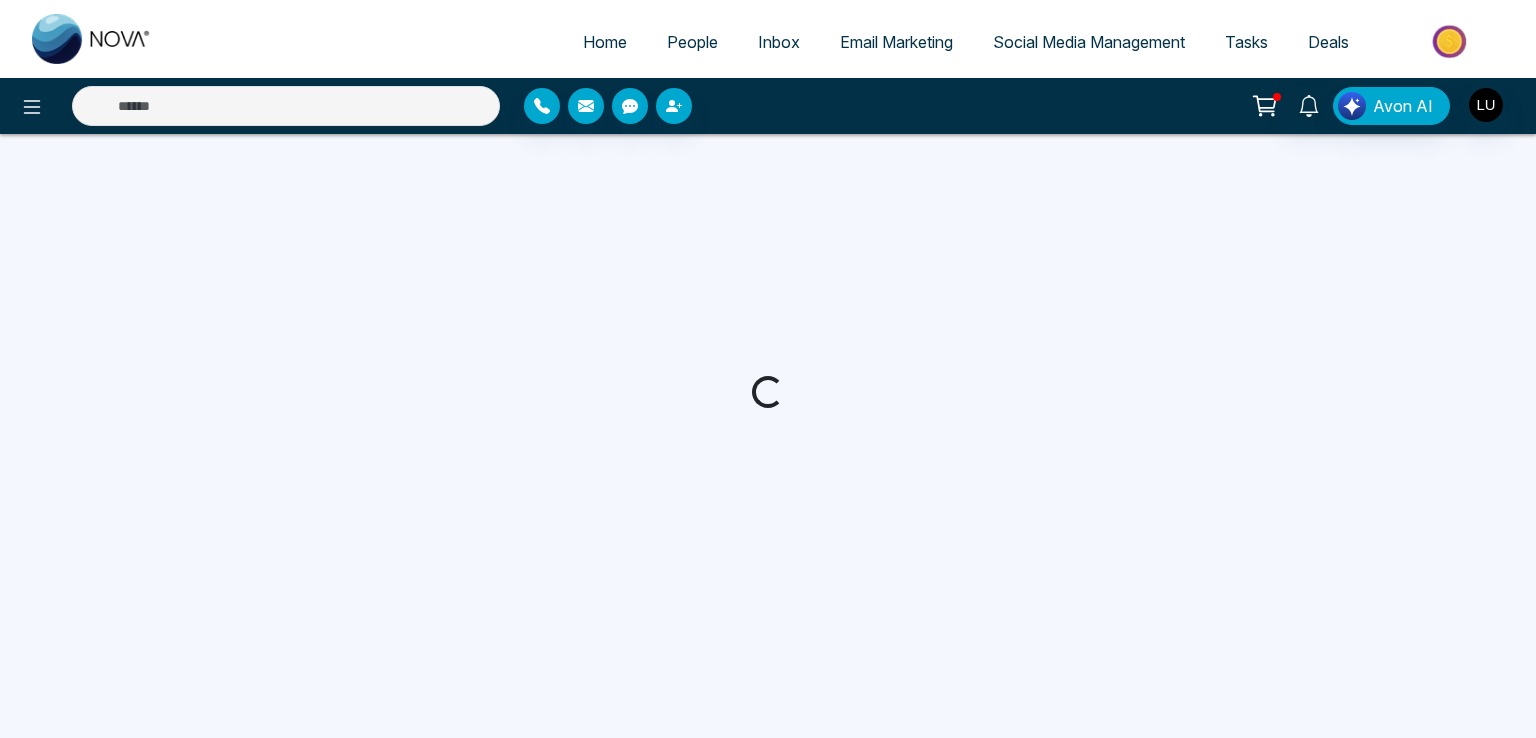 select on "***" 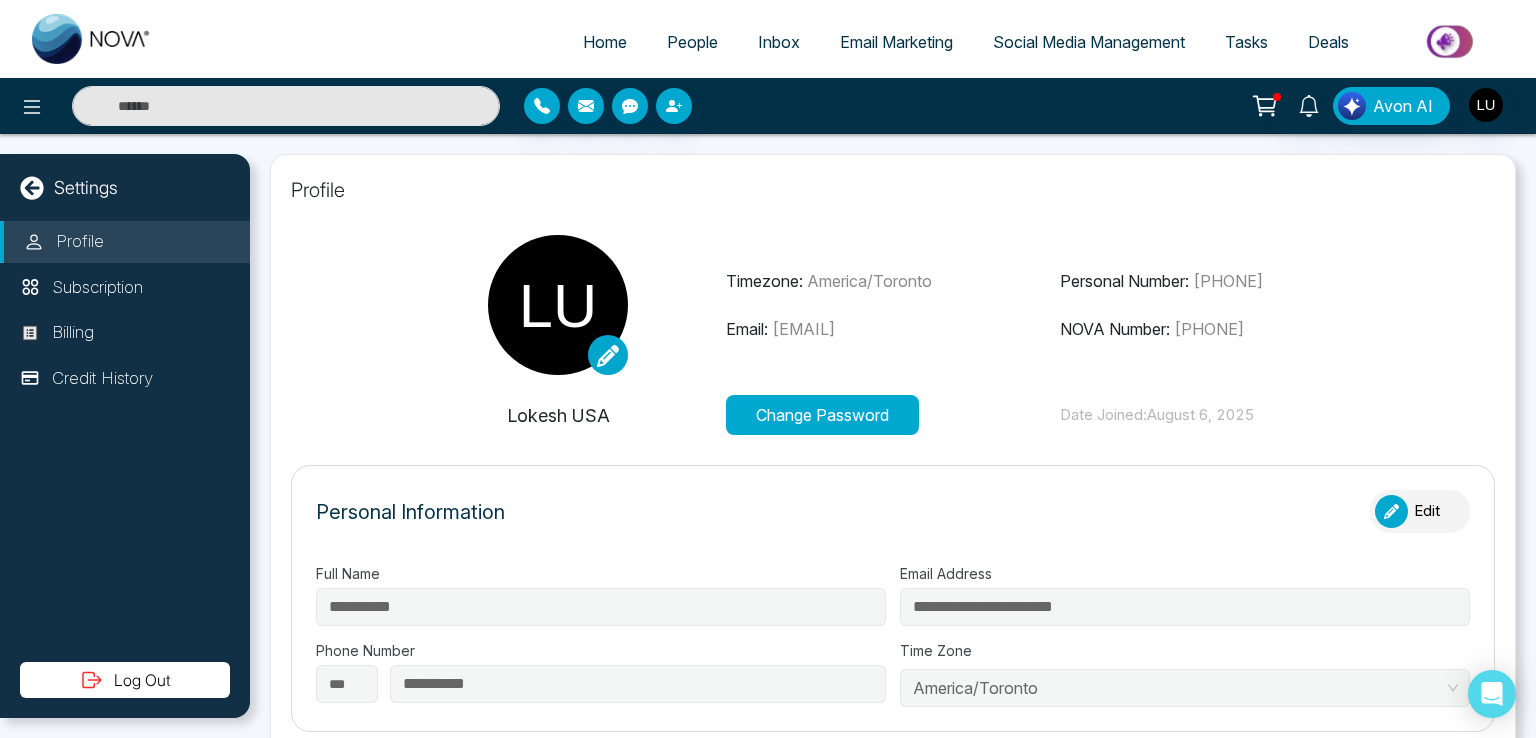 type on "**********" 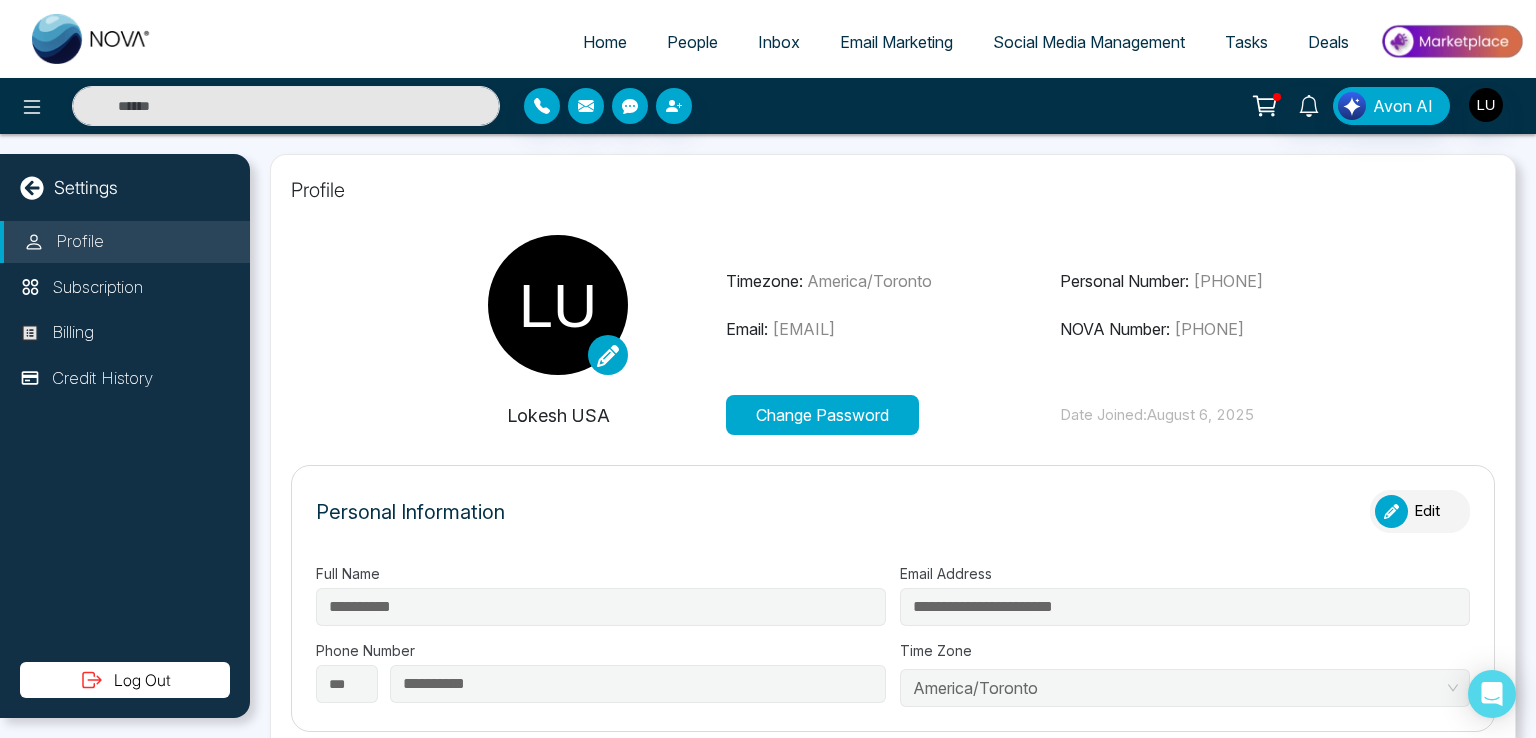 scroll, scrollTop: 0, scrollLeft: 0, axis: both 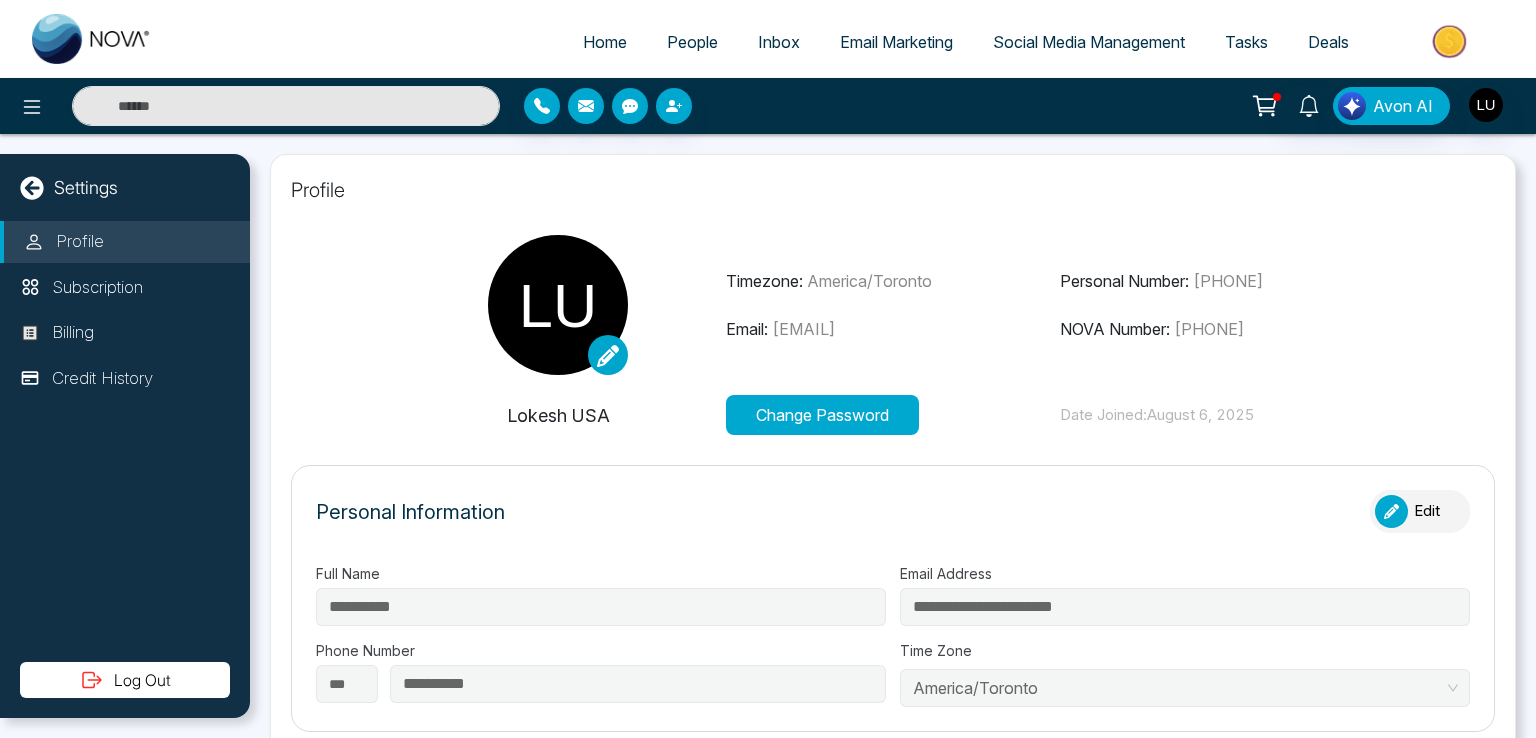 select on "***" 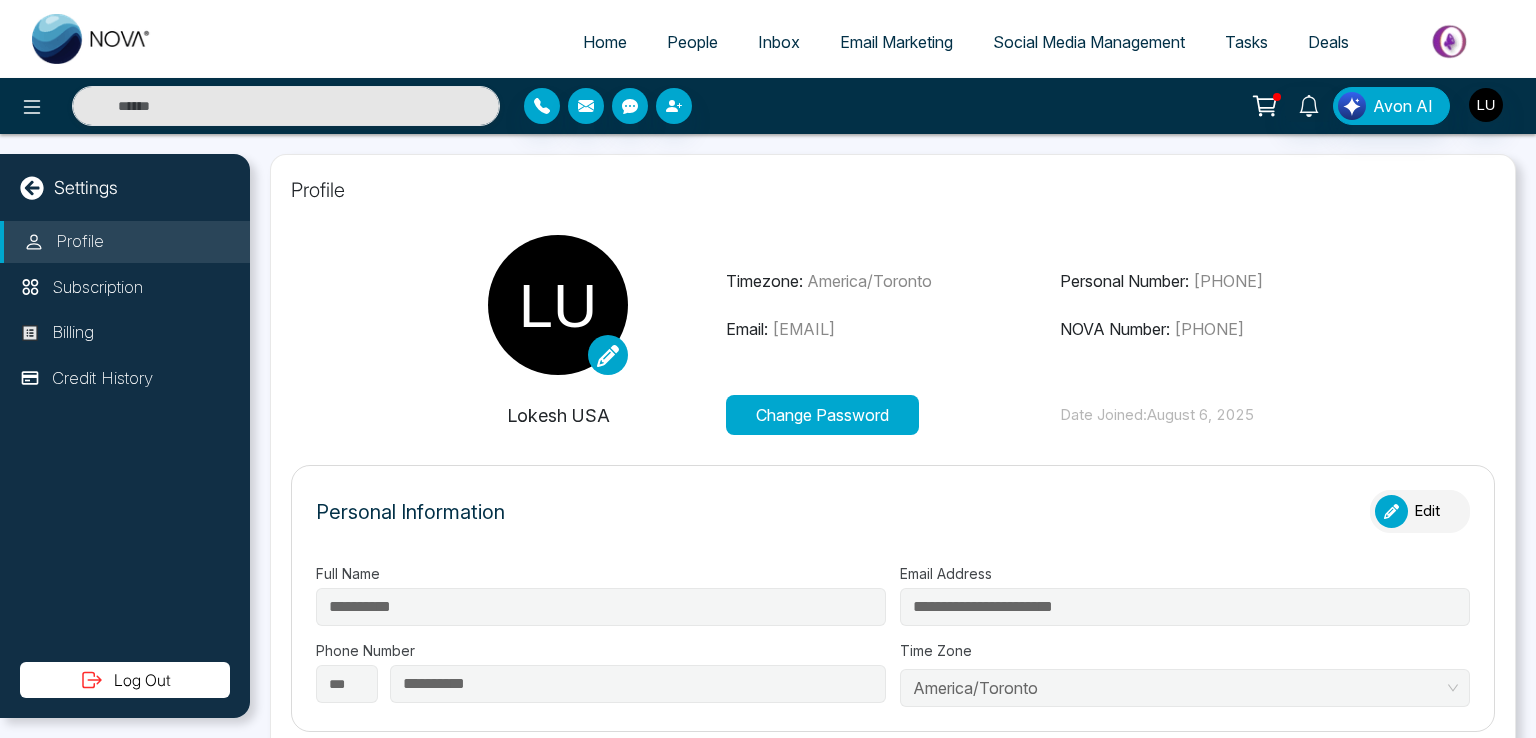 scroll, scrollTop: 0, scrollLeft: 0, axis: both 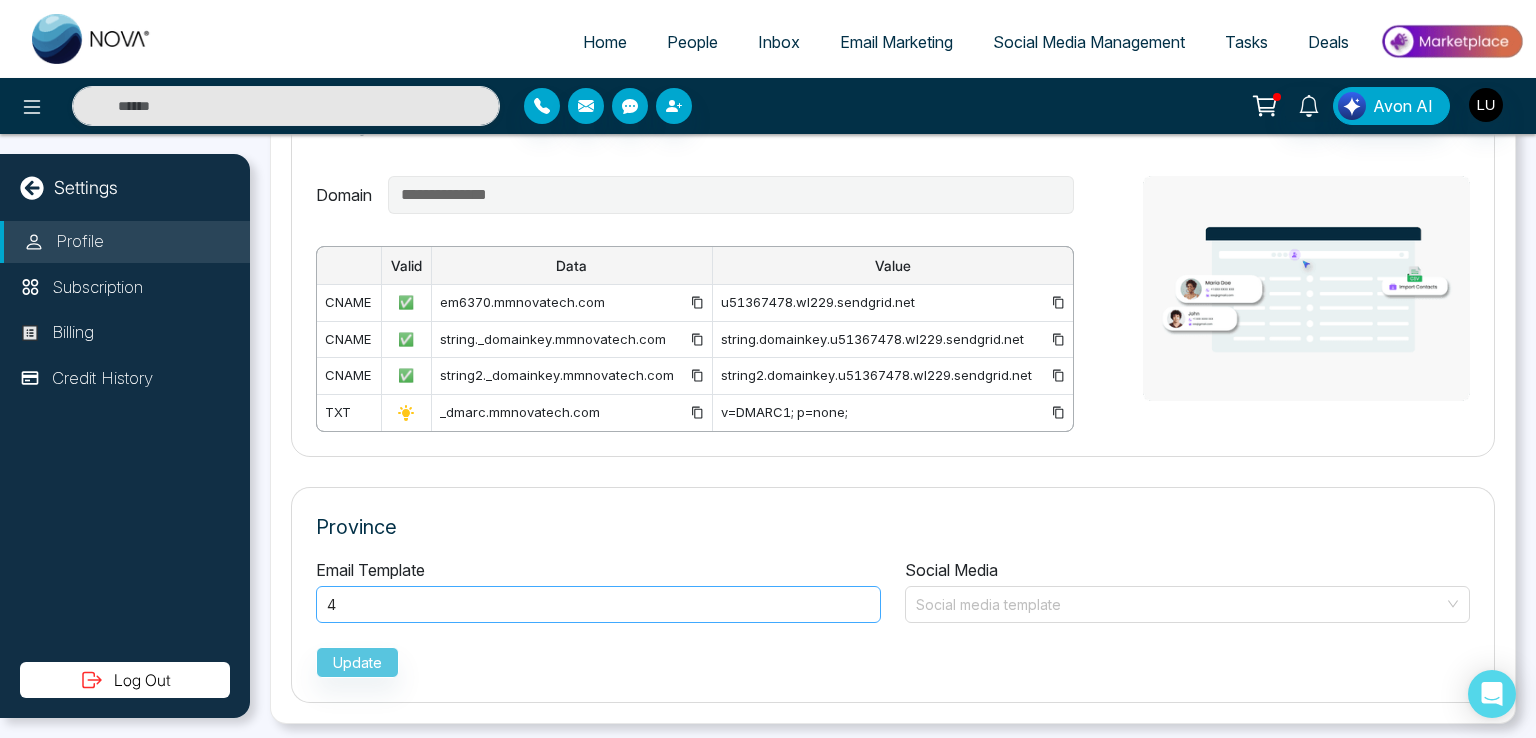 click on "4" at bounding box center [598, 605] 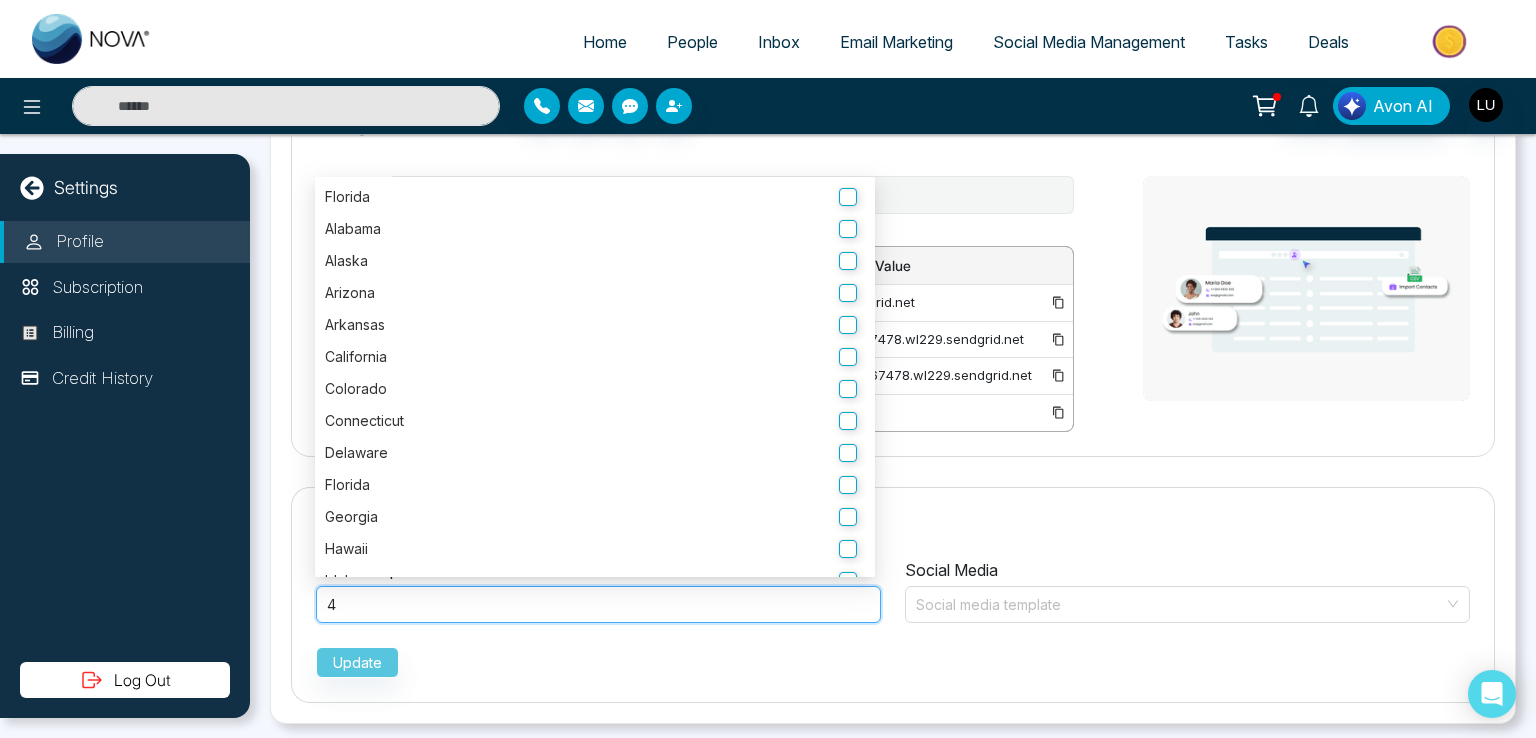 click on "**********" at bounding box center [893, -293] 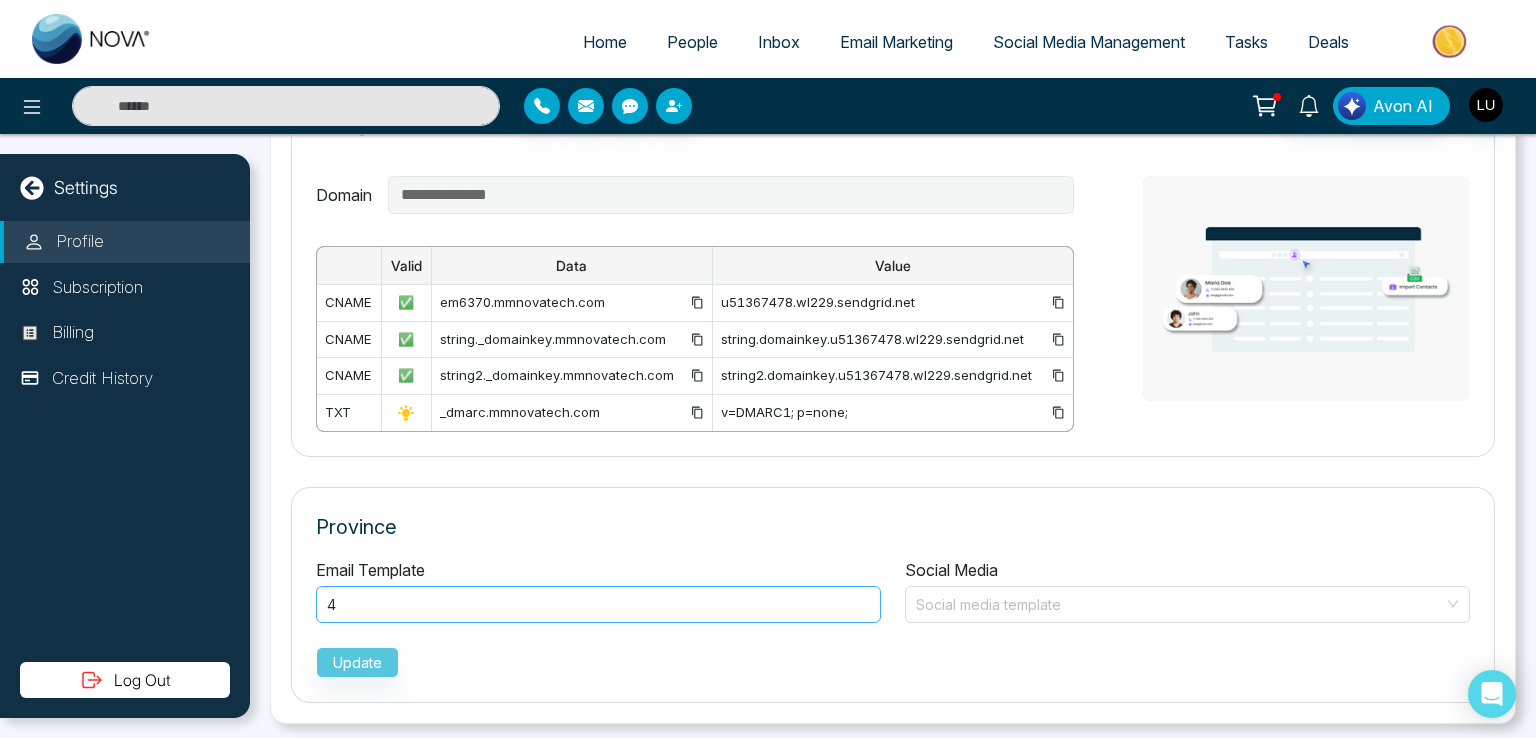 click on "4" at bounding box center [598, 605] 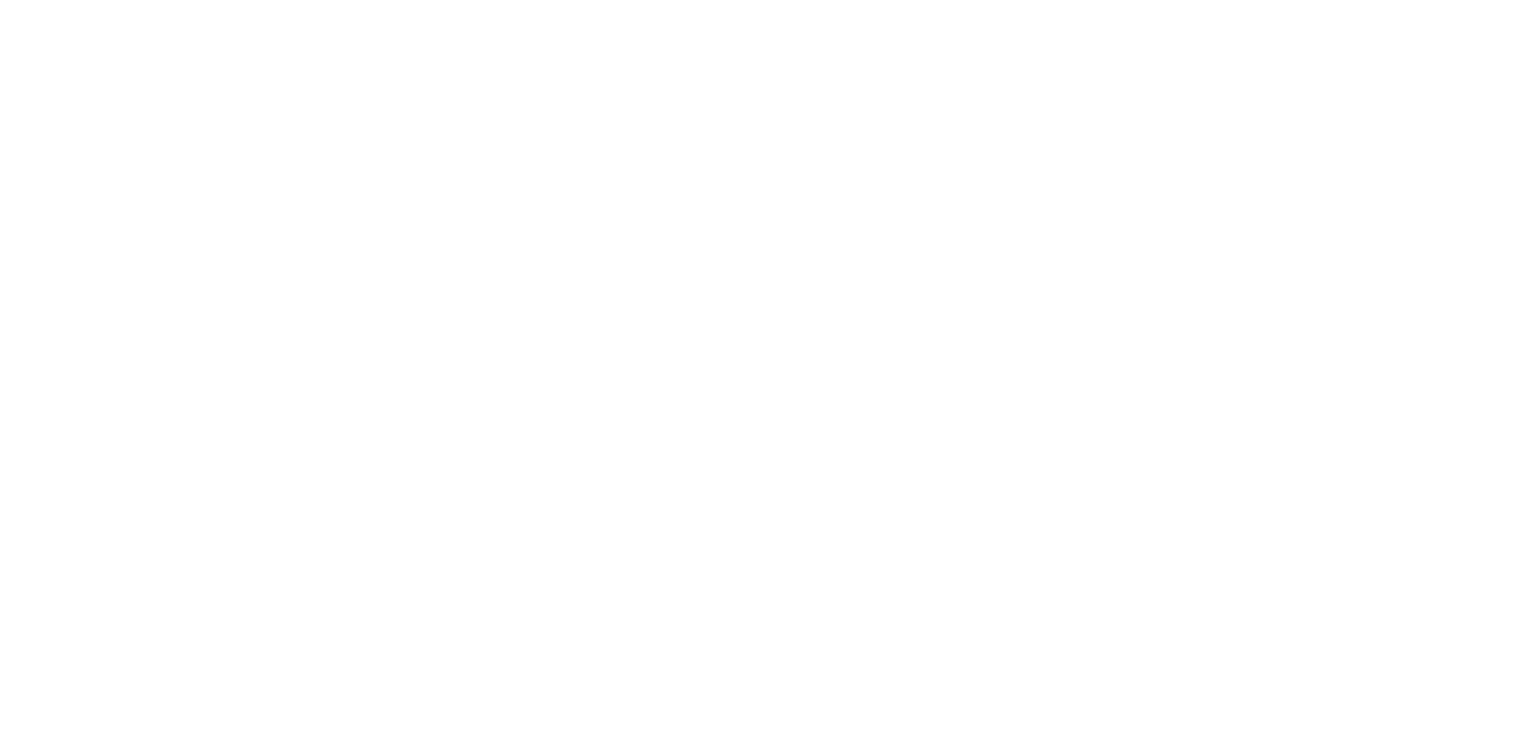 scroll, scrollTop: 0, scrollLeft: 0, axis: both 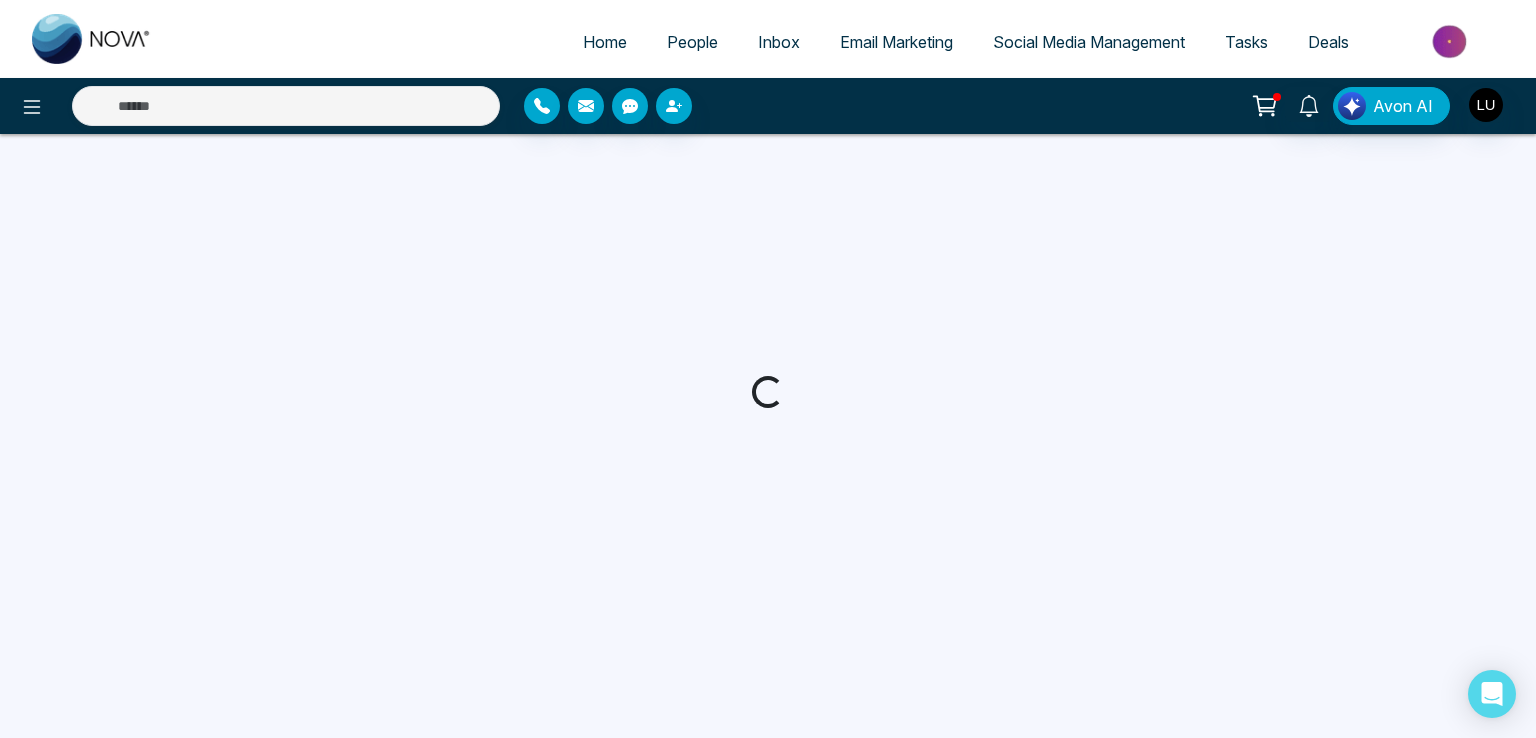 select on "***" 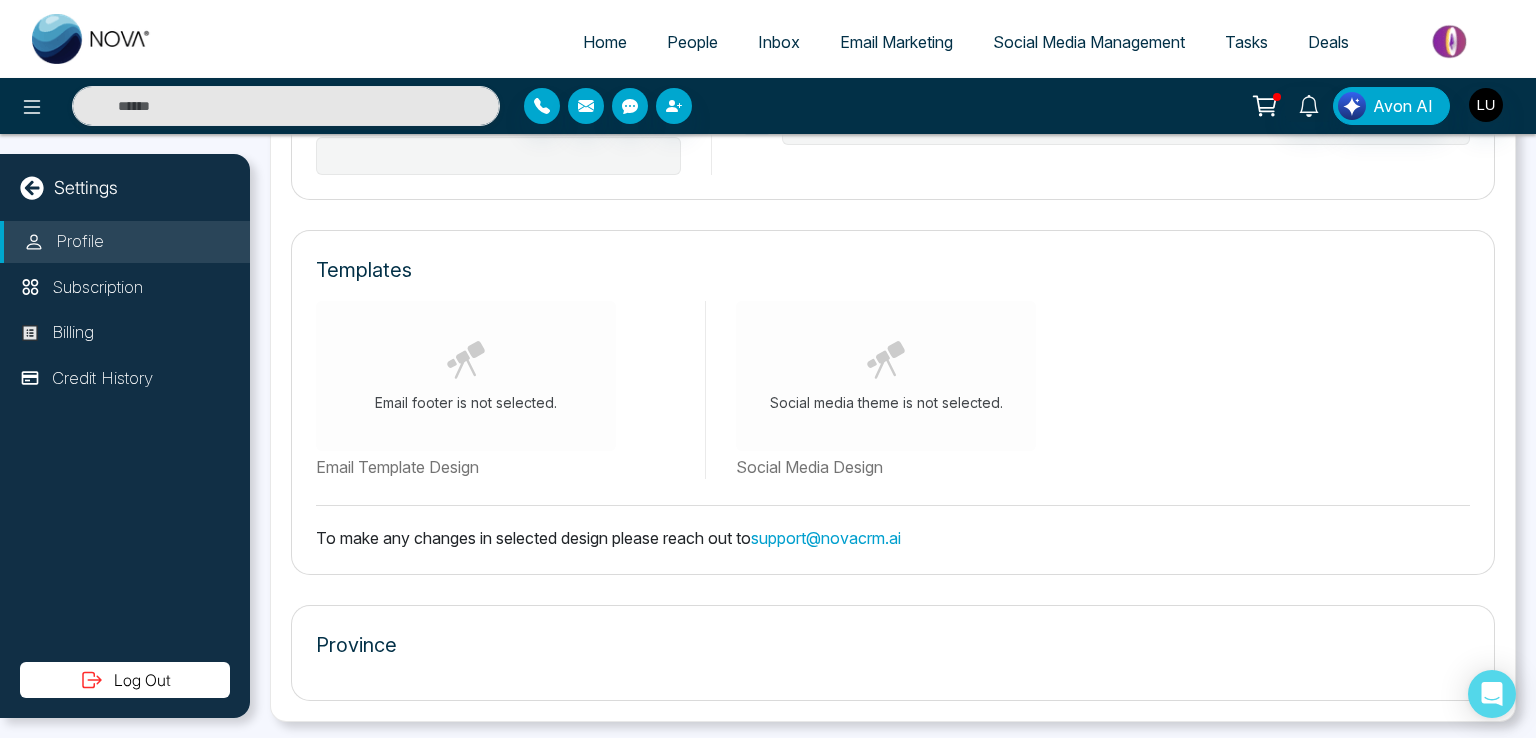 type on "**********" 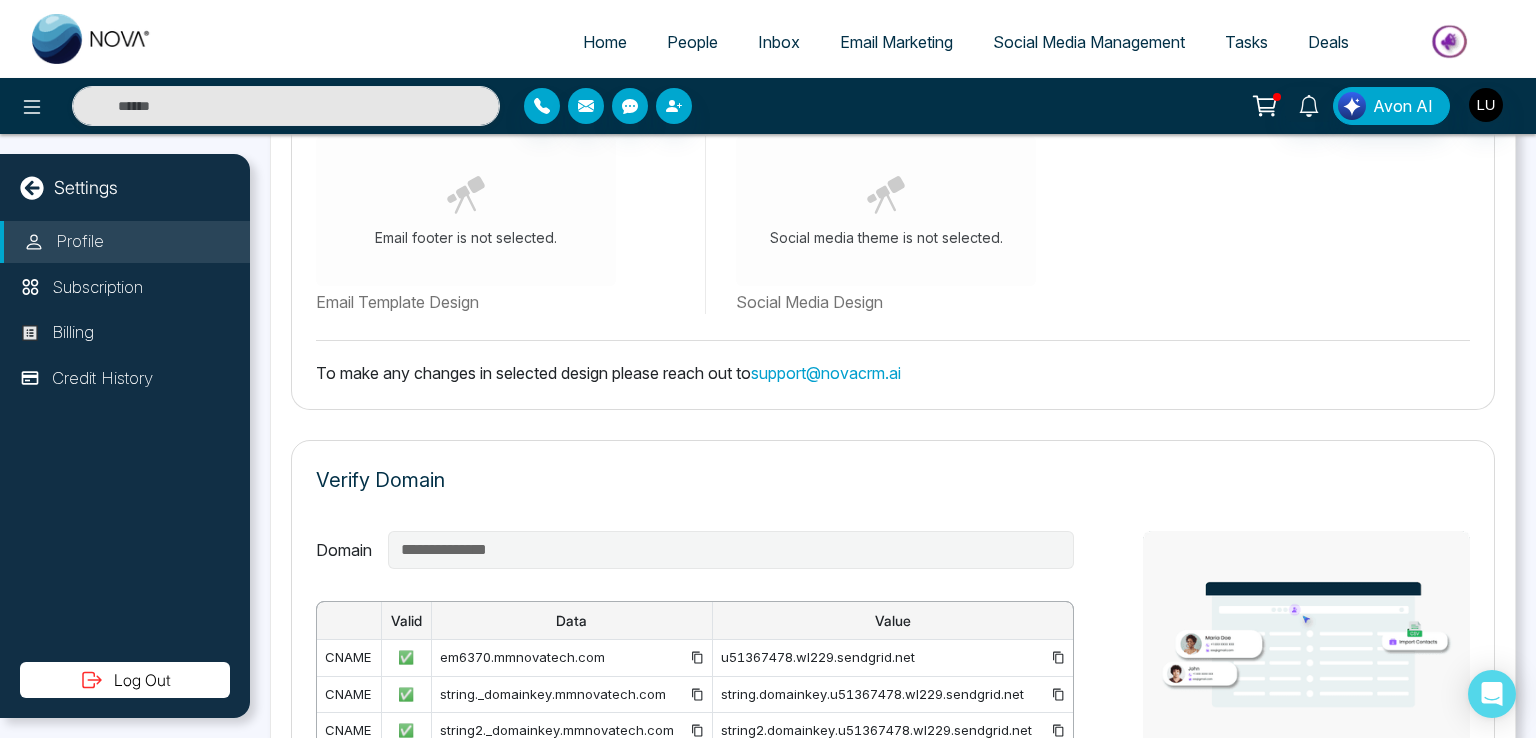 scroll, scrollTop: 1463, scrollLeft: 0, axis: vertical 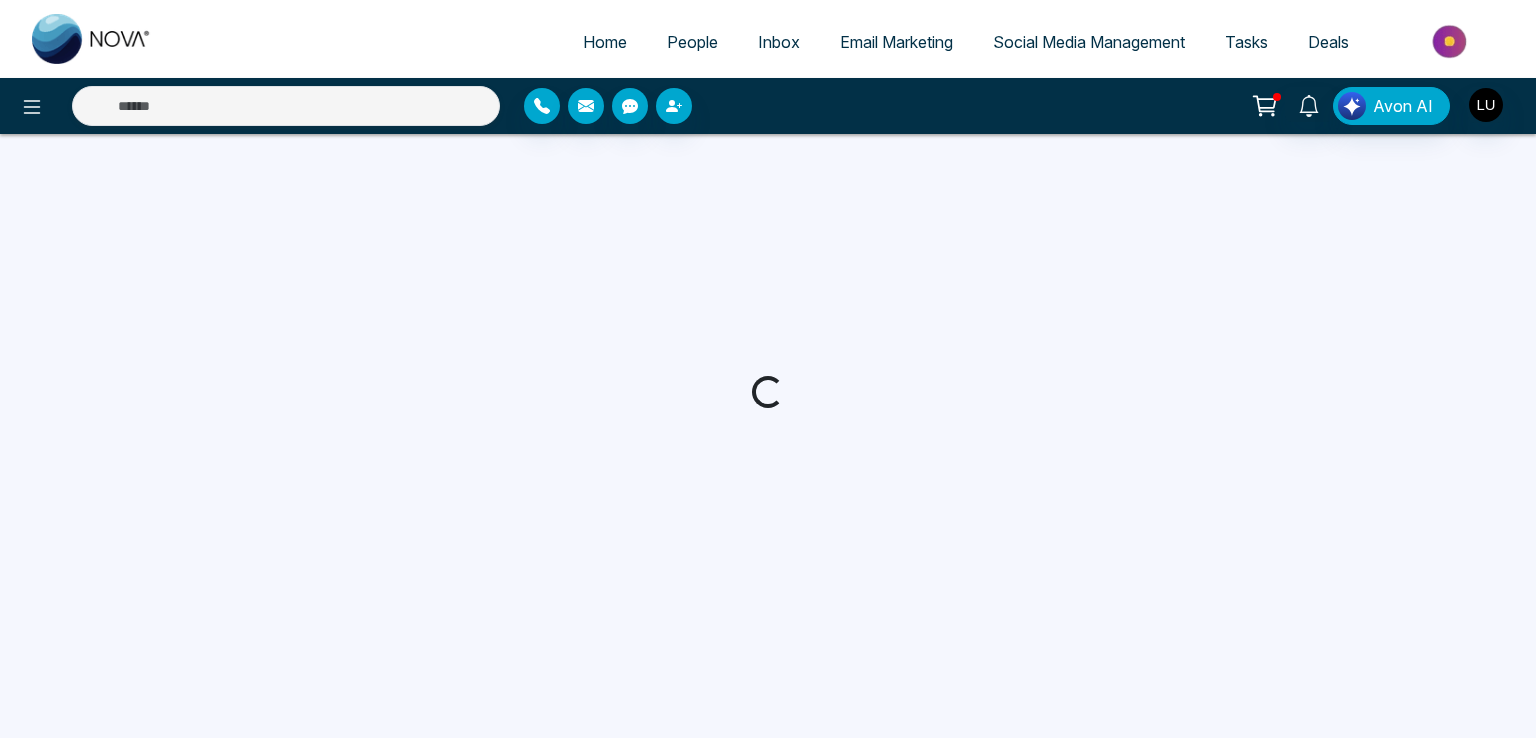 select on "***" 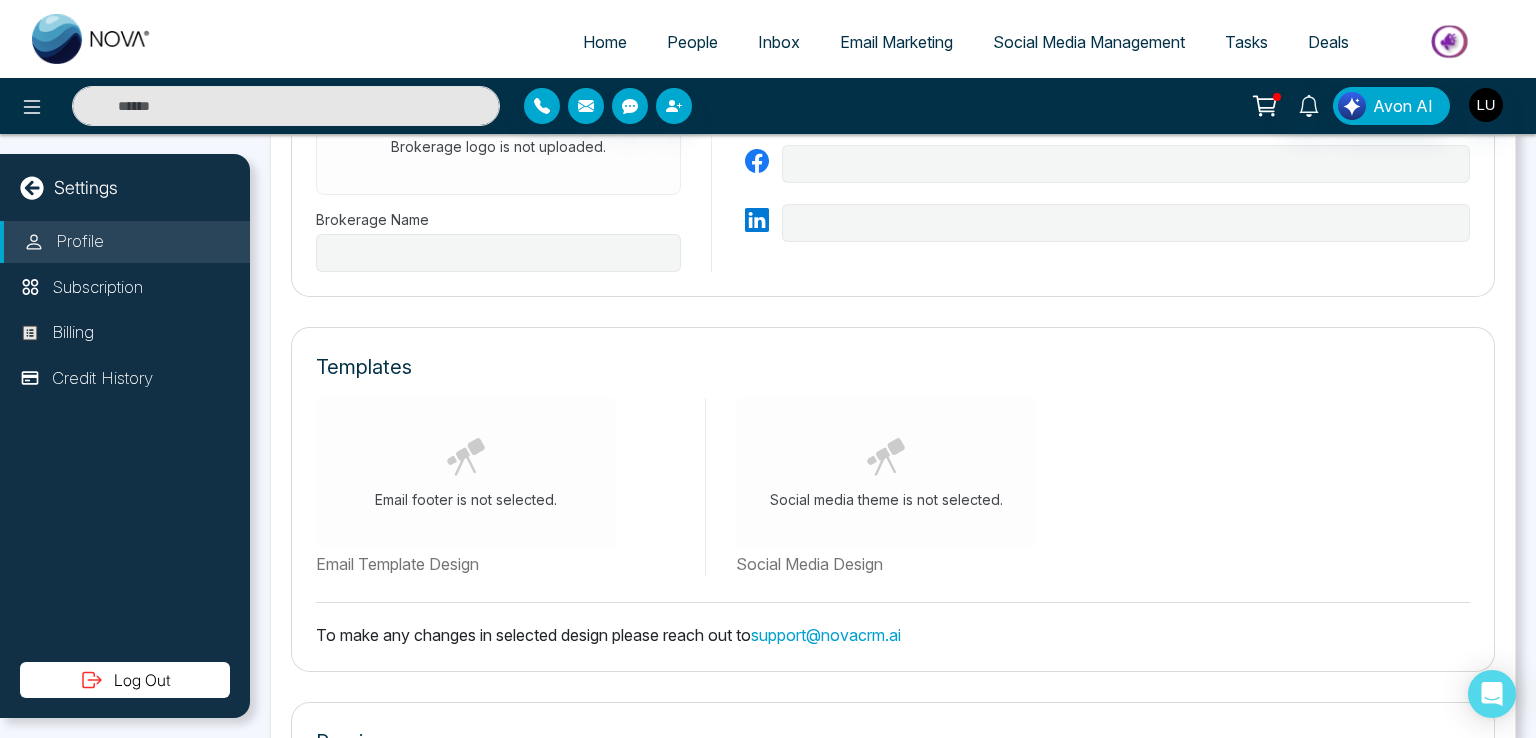 type on "**********" 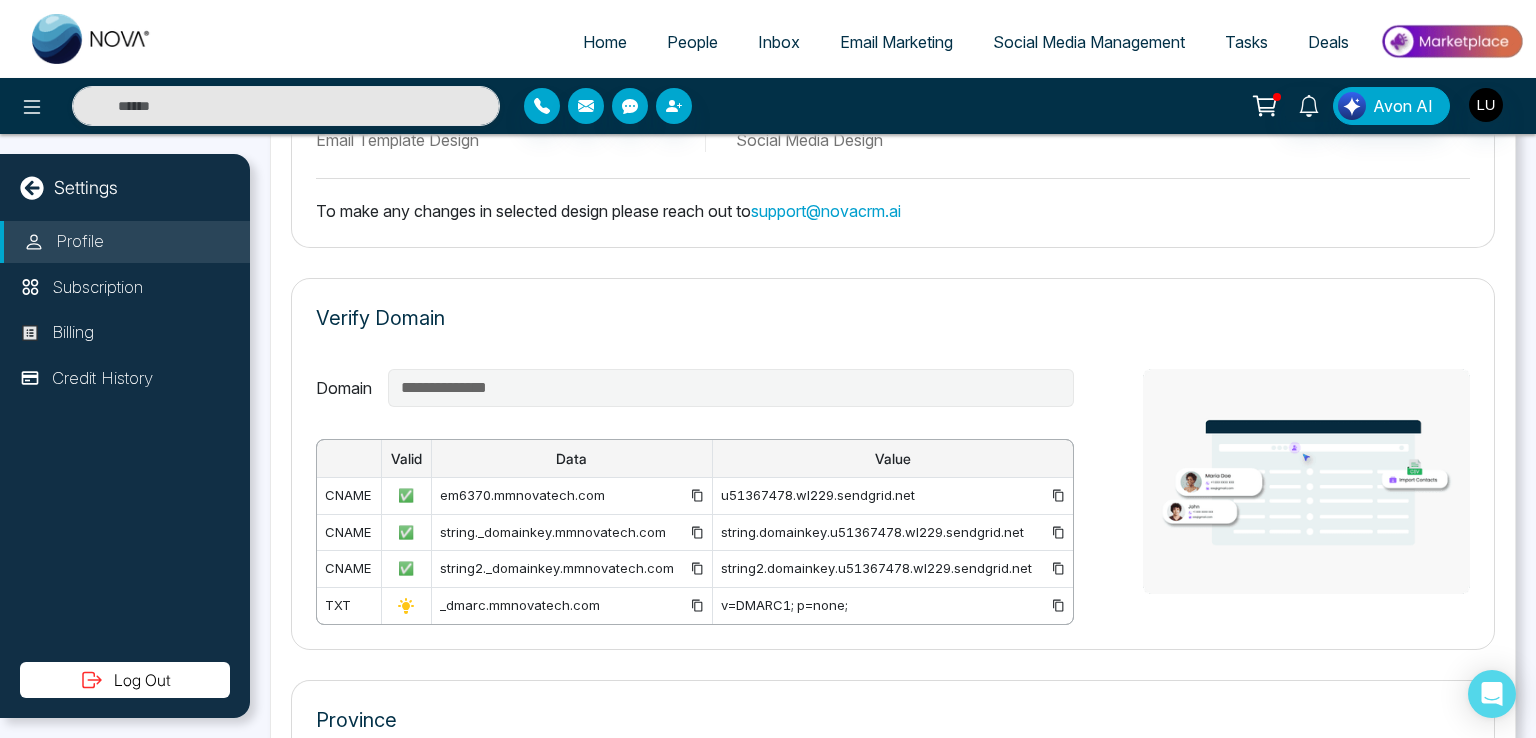 scroll, scrollTop: 1463, scrollLeft: 0, axis: vertical 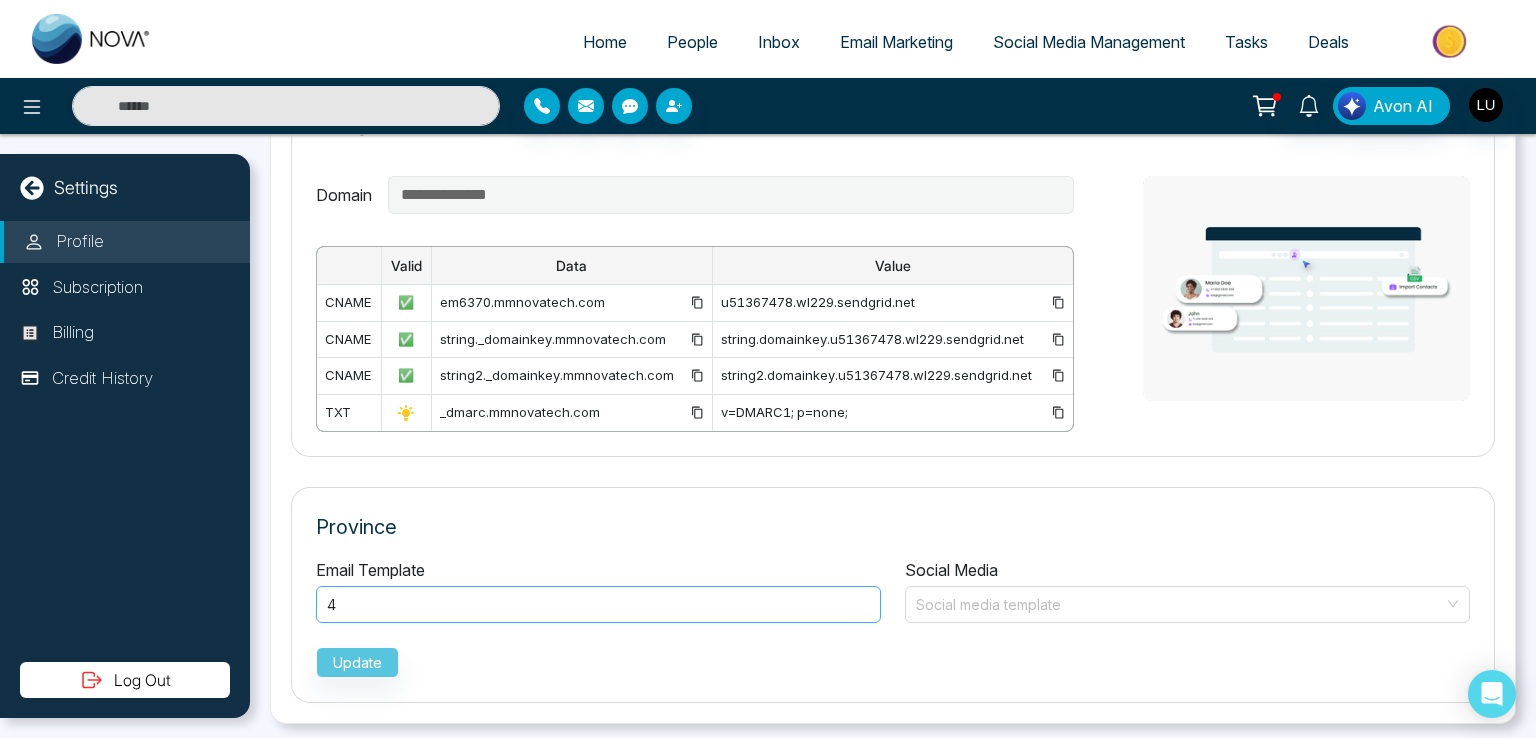 click on "4" at bounding box center [598, 605] 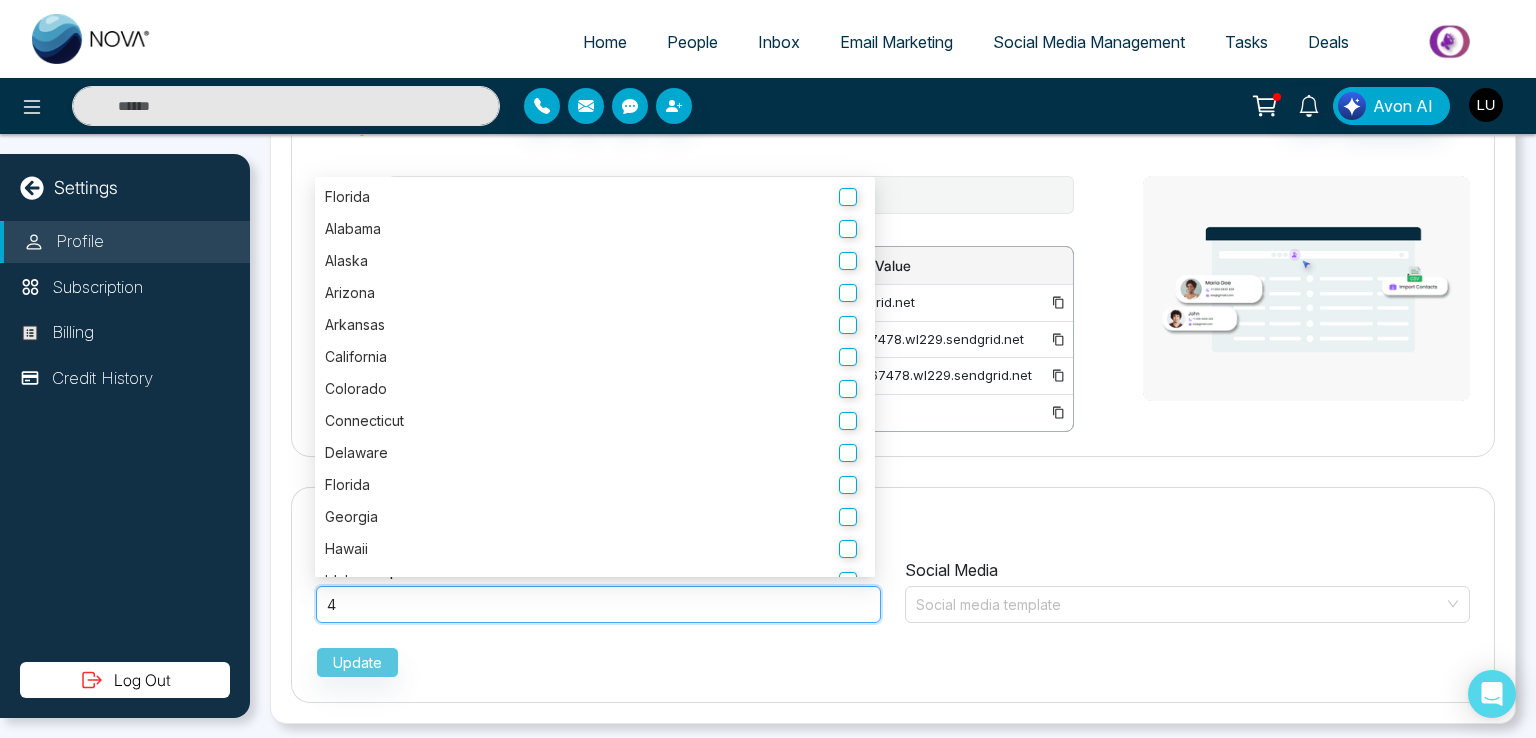 click at bounding box center [1486, 105] 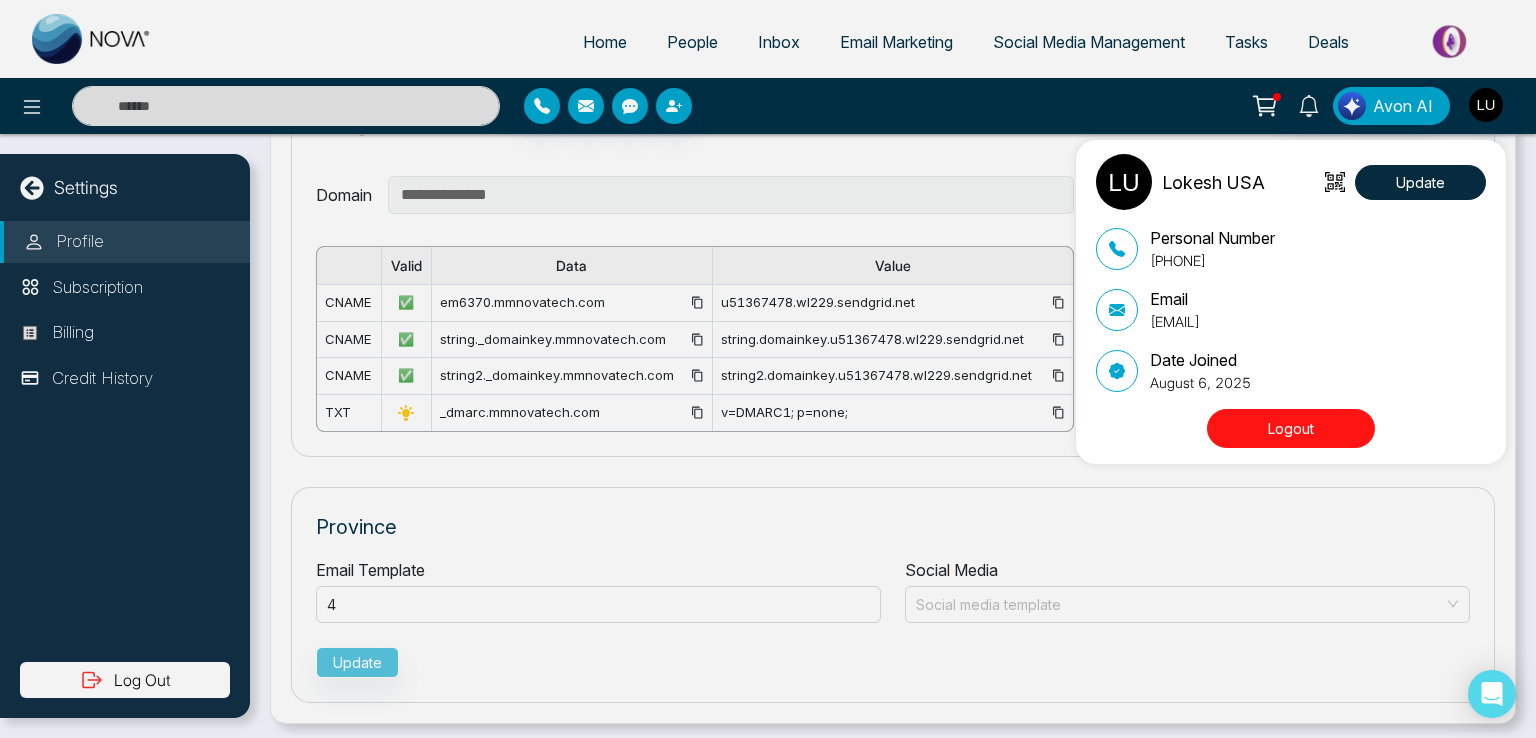 drag, startPoint x: 1328, startPoint y: 323, endPoint x: 1151, endPoint y: 330, distance: 177.13837 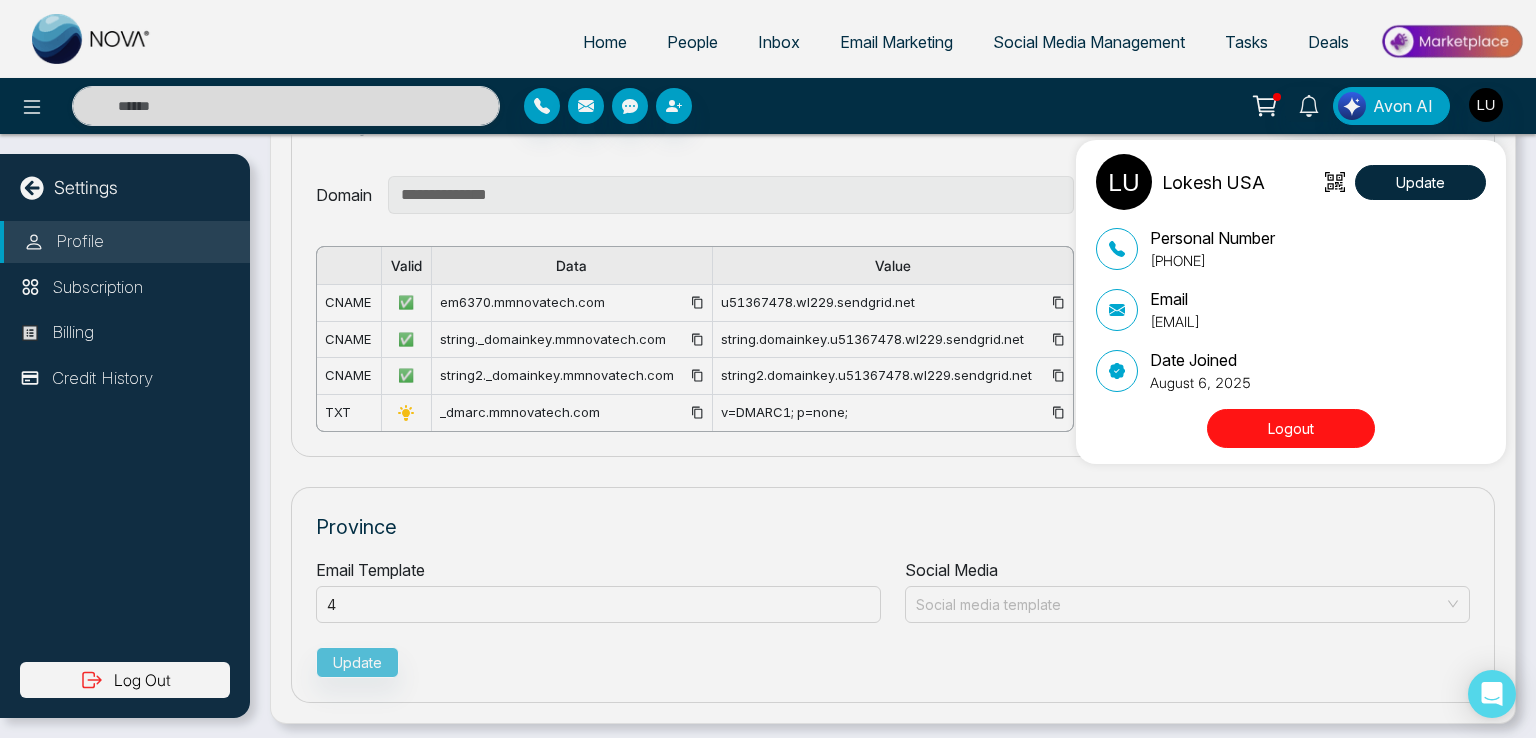 click on "Email lokesh+2@mmnovatech.com" at bounding box center [1291, 309] 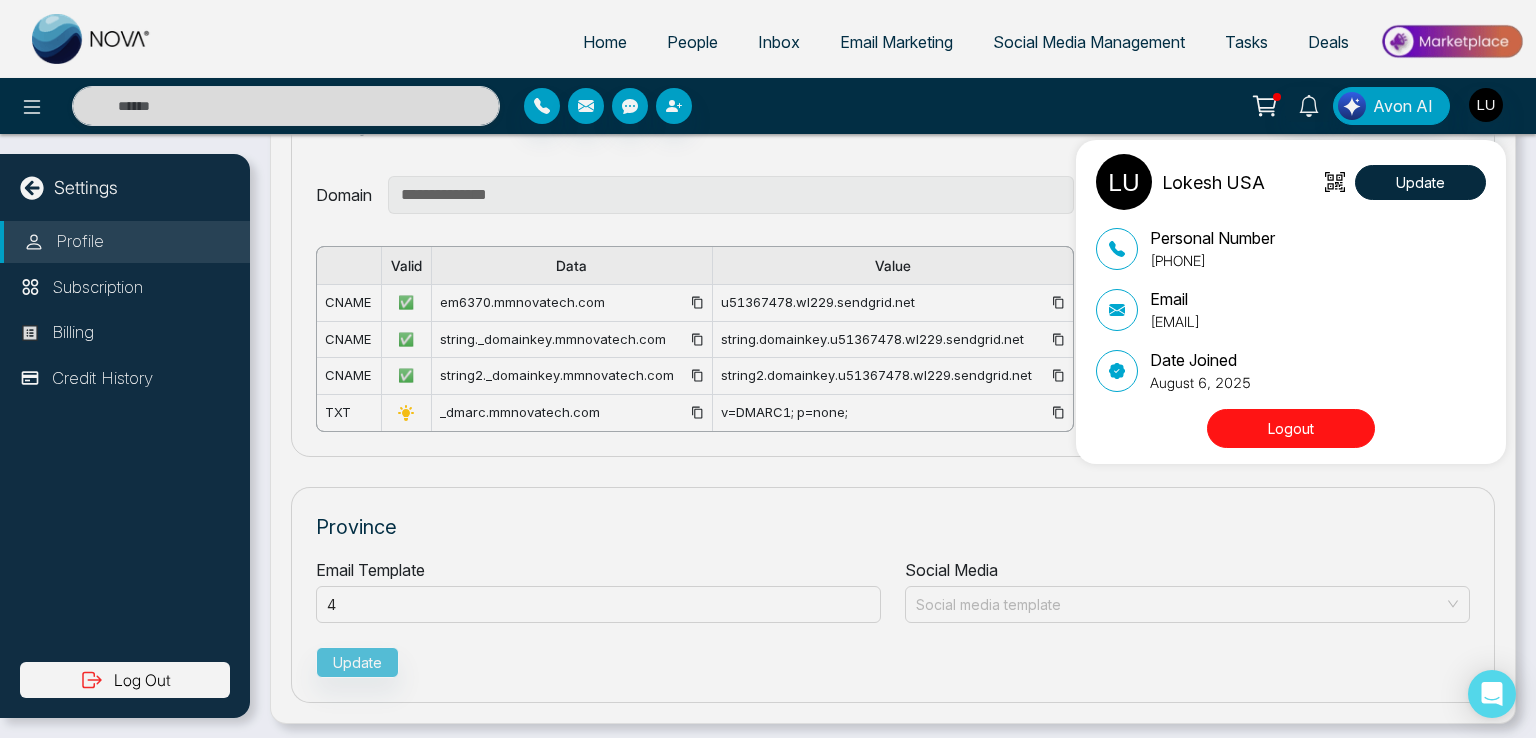 copy on "[EMAIL]" 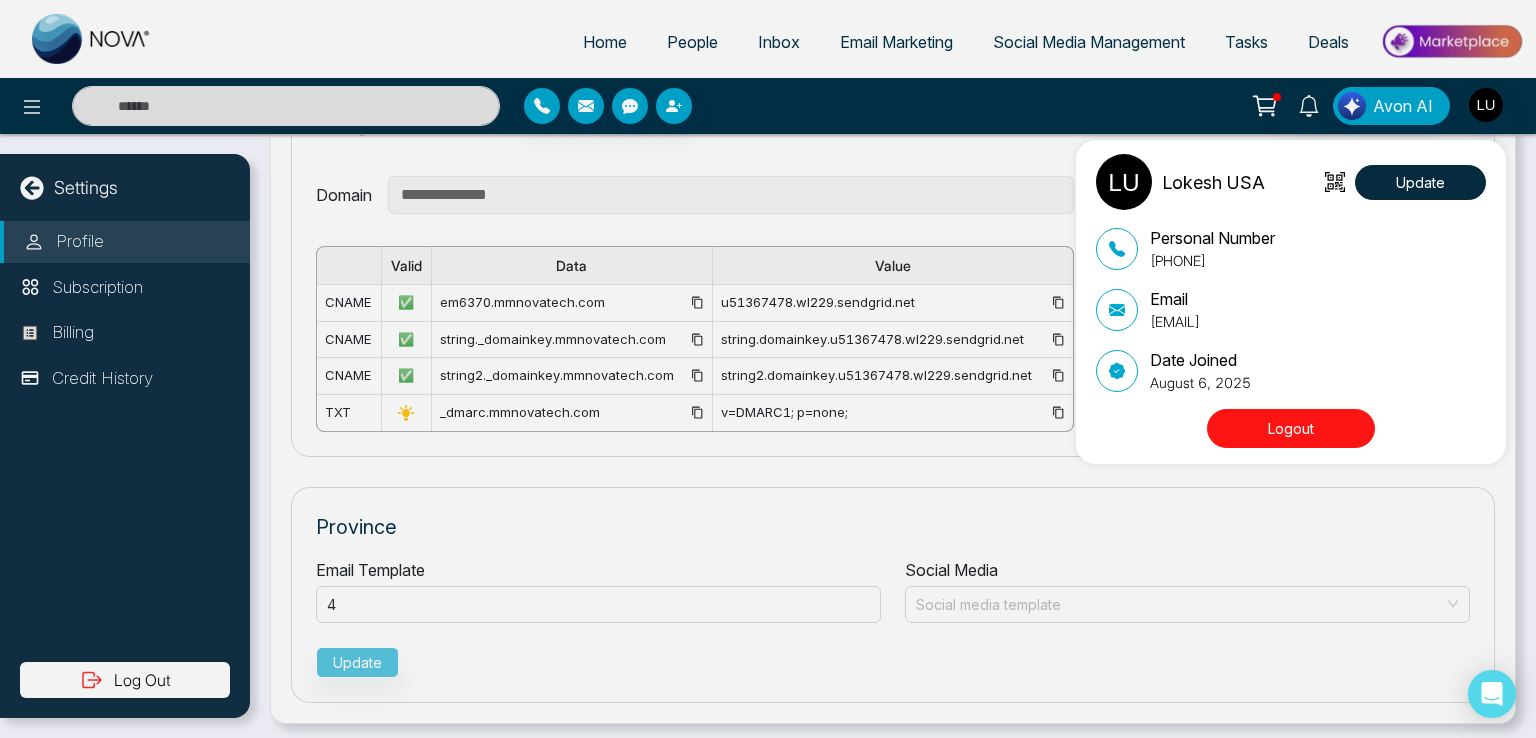 click on "Logout" at bounding box center (1291, 428) 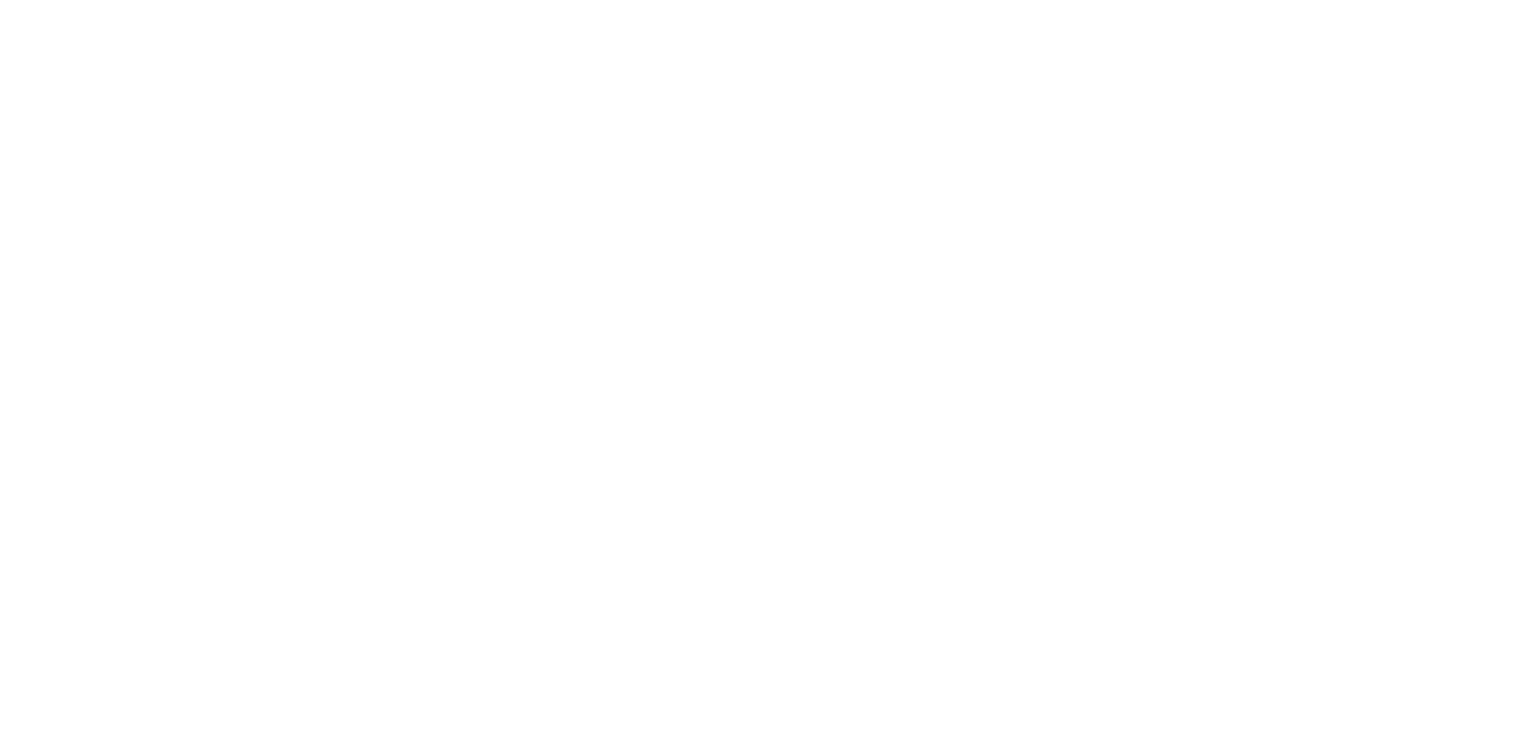 scroll, scrollTop: 0, scrollLeft: 0, axis: both 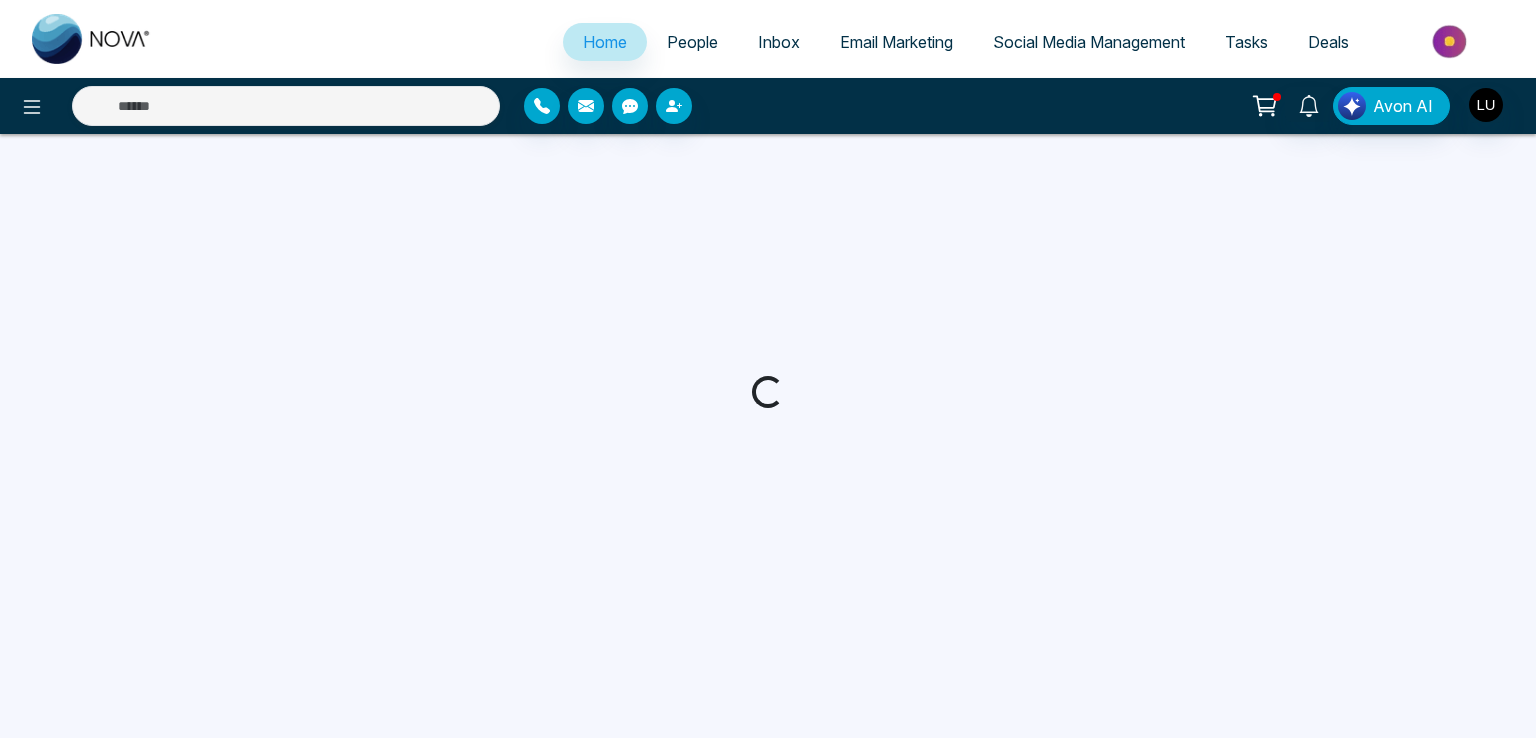 select on "*" 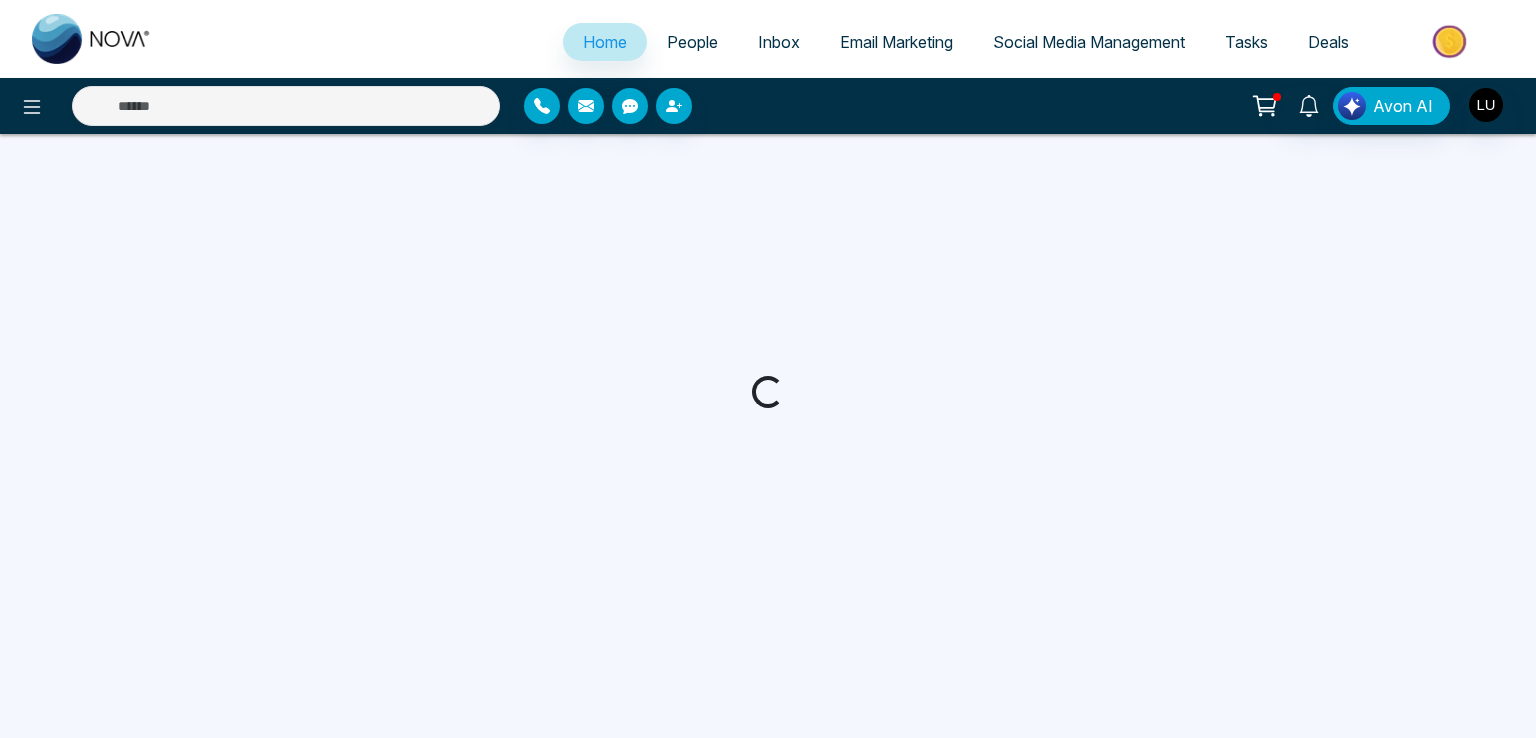 select on "*" 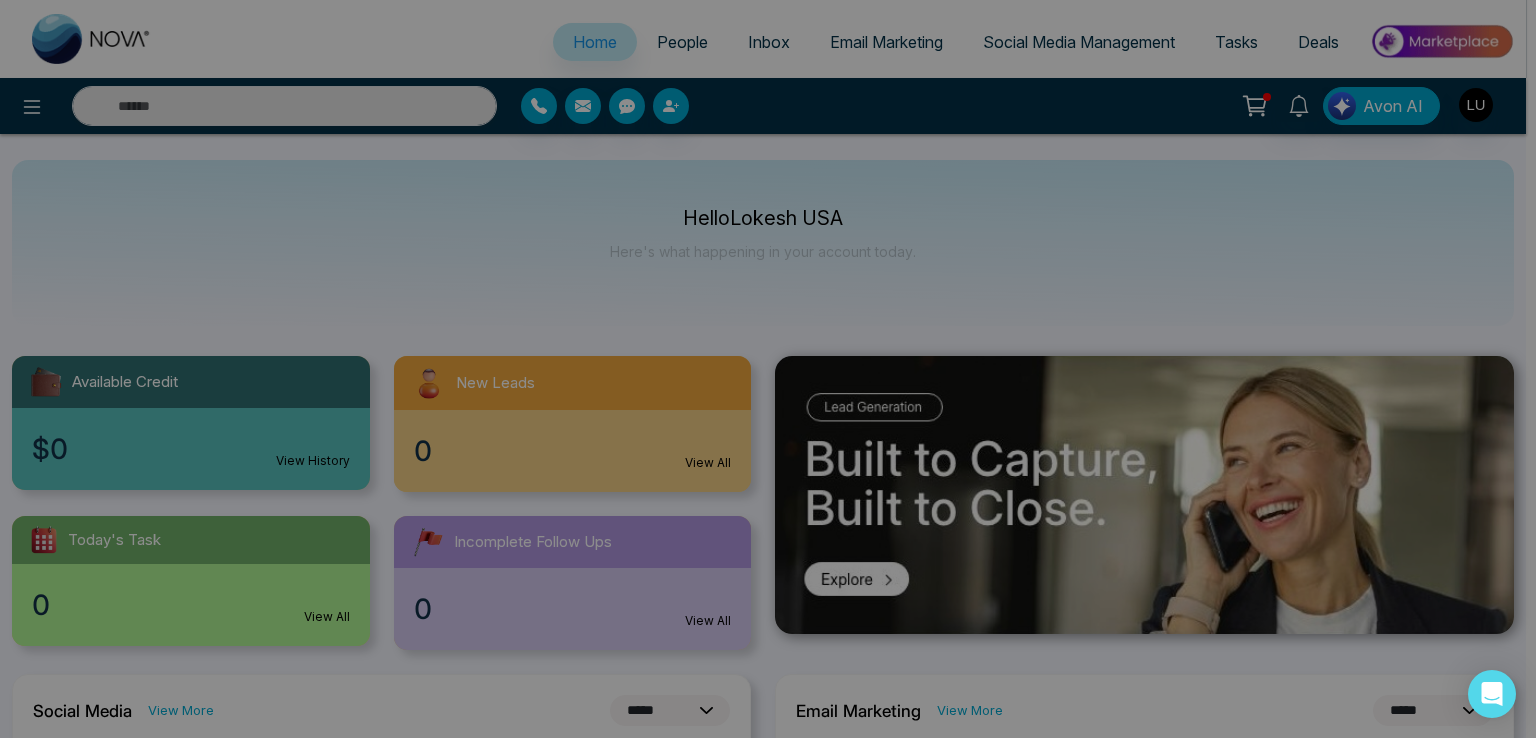 click on "Make your Real Estate  Journey Effortless Scan QR to Download the App Generate QR to Verify the App" at bounding box center [768, 369] 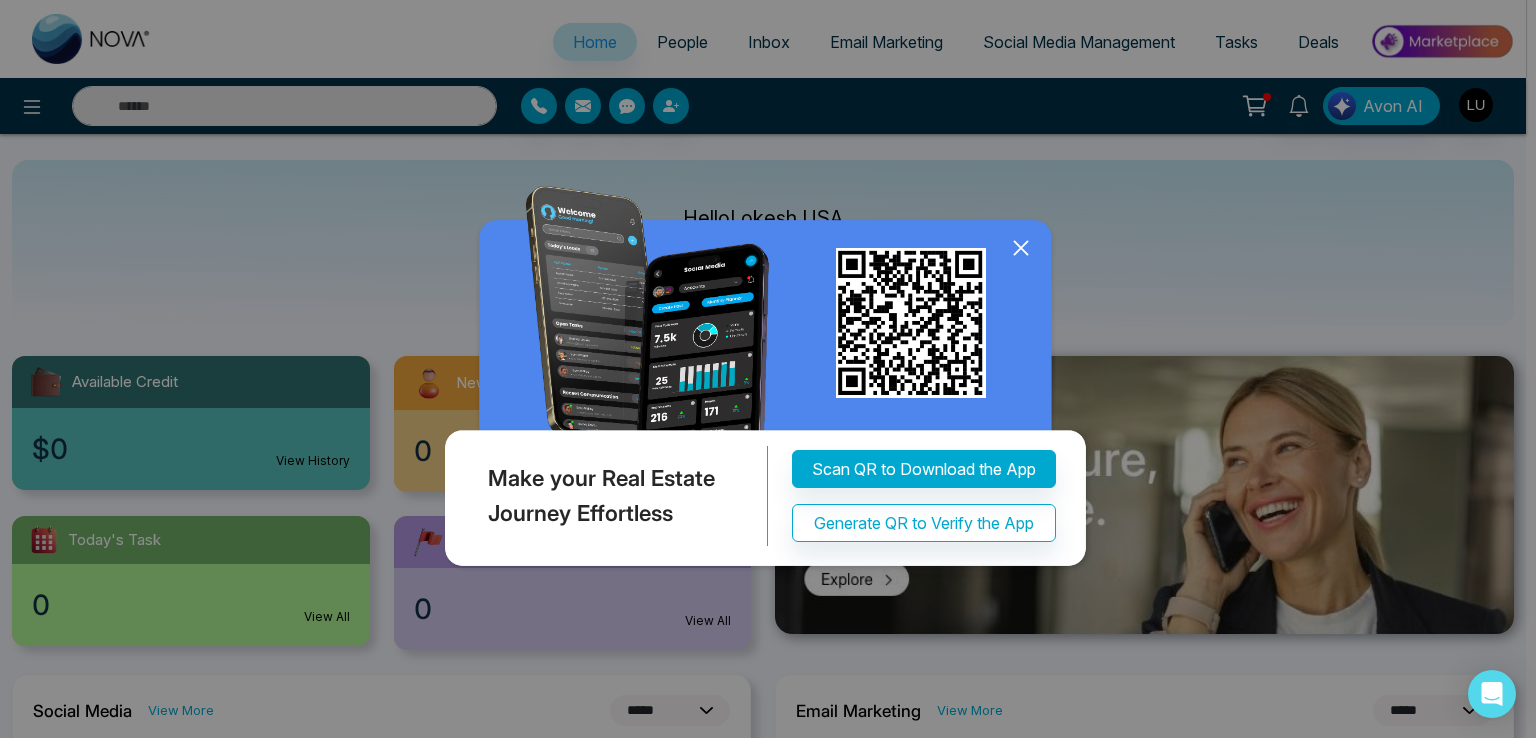 click 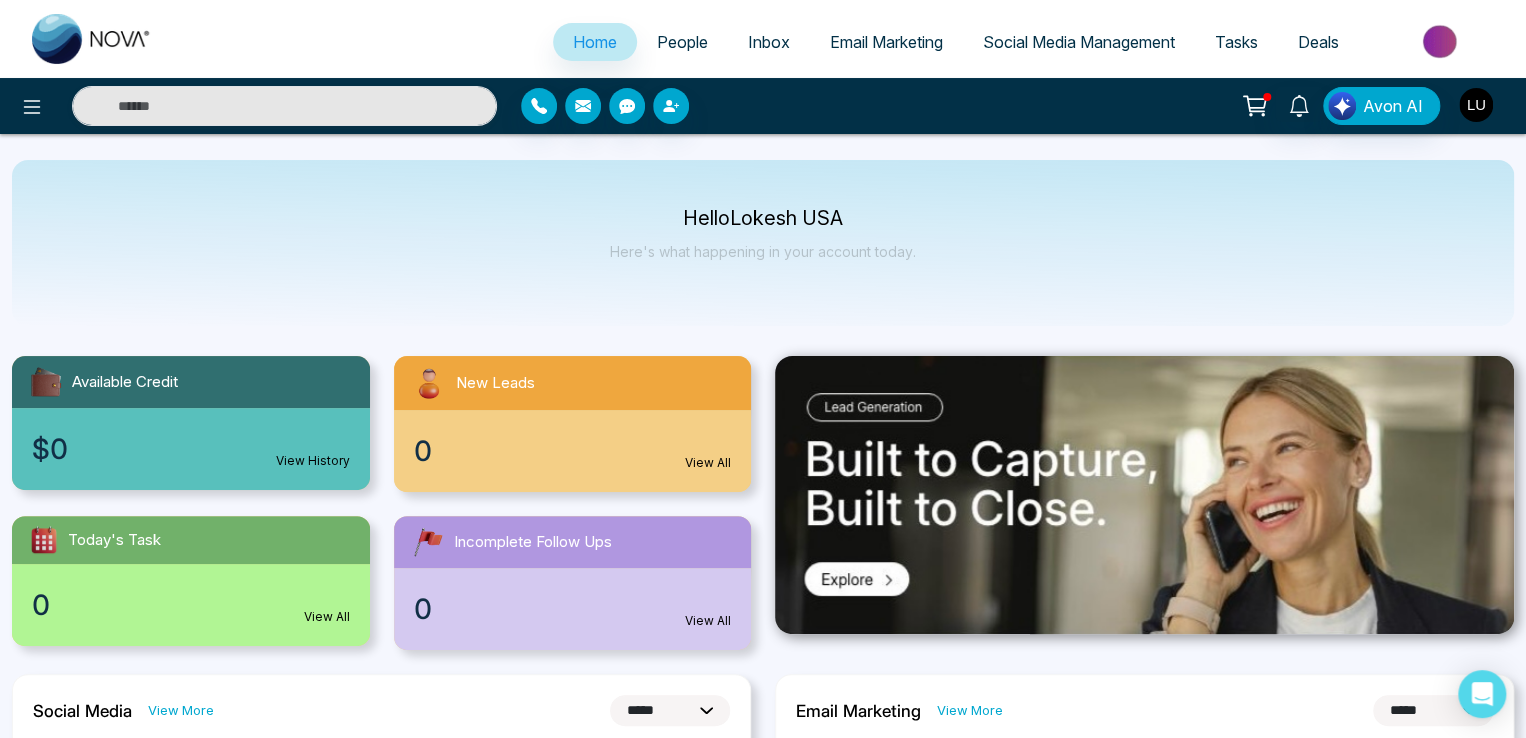 click at bounding box center [1476, 105] 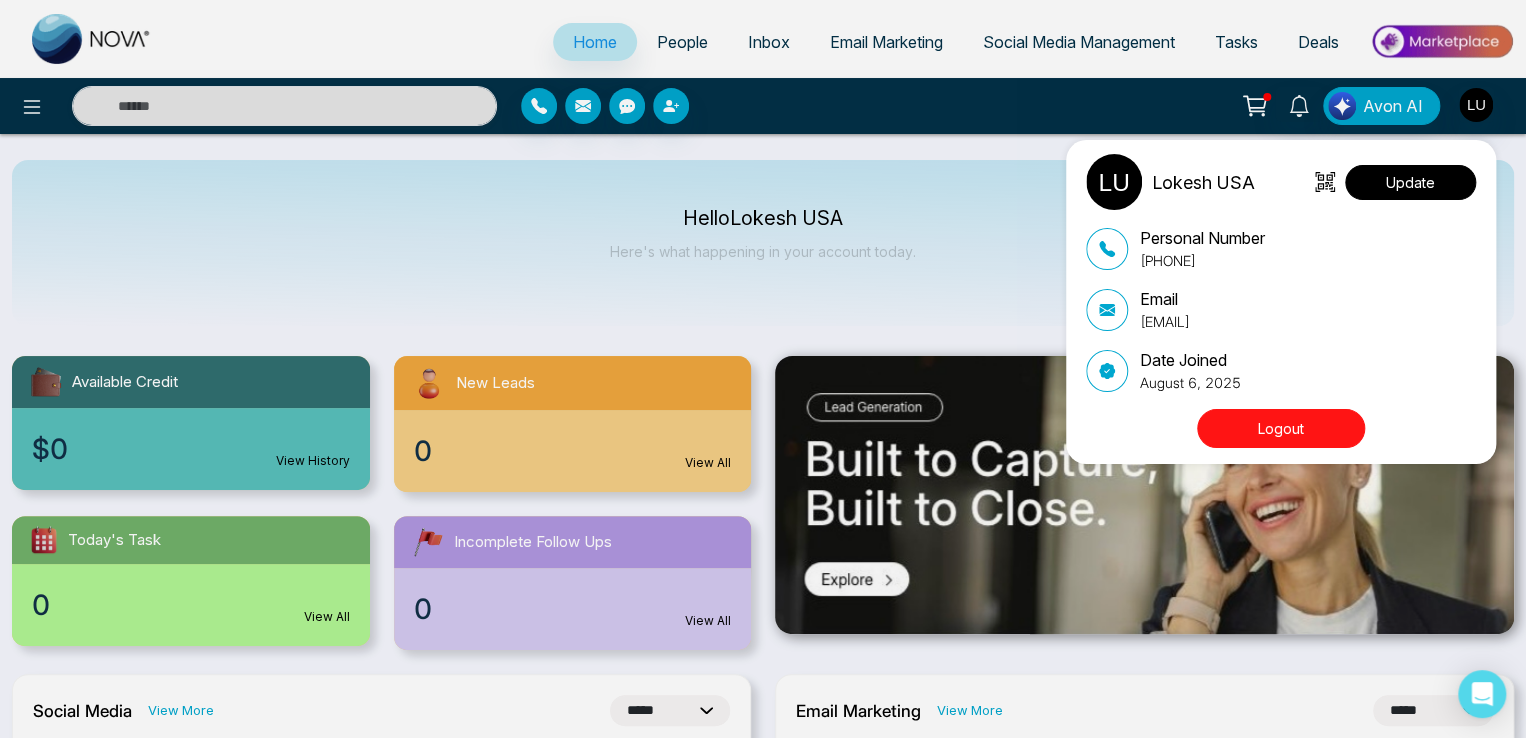 click on "Update" at bounding box center (1410, 182) 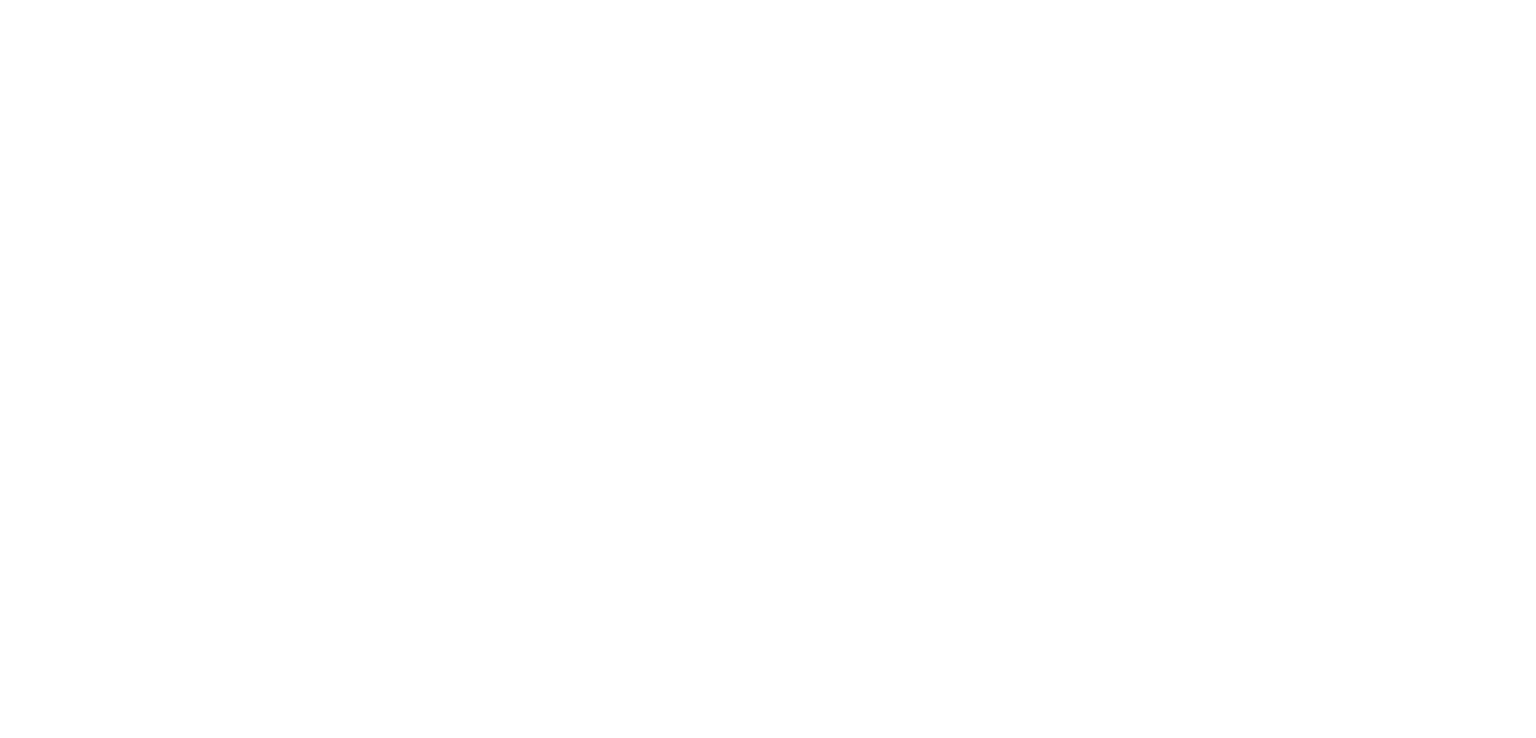 scroll, scrollTop: 0, scrollLeft: 0, axis: both 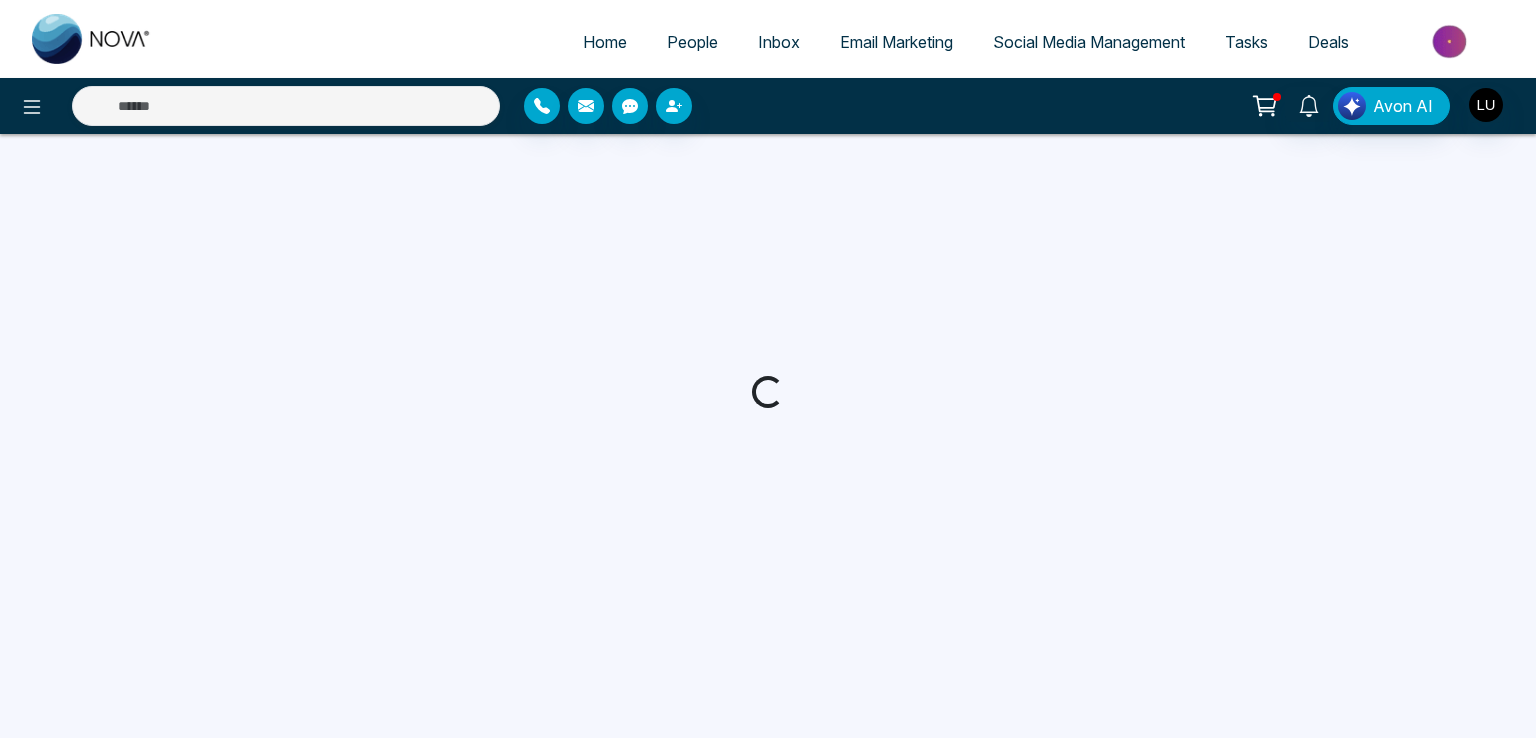 select on "***" 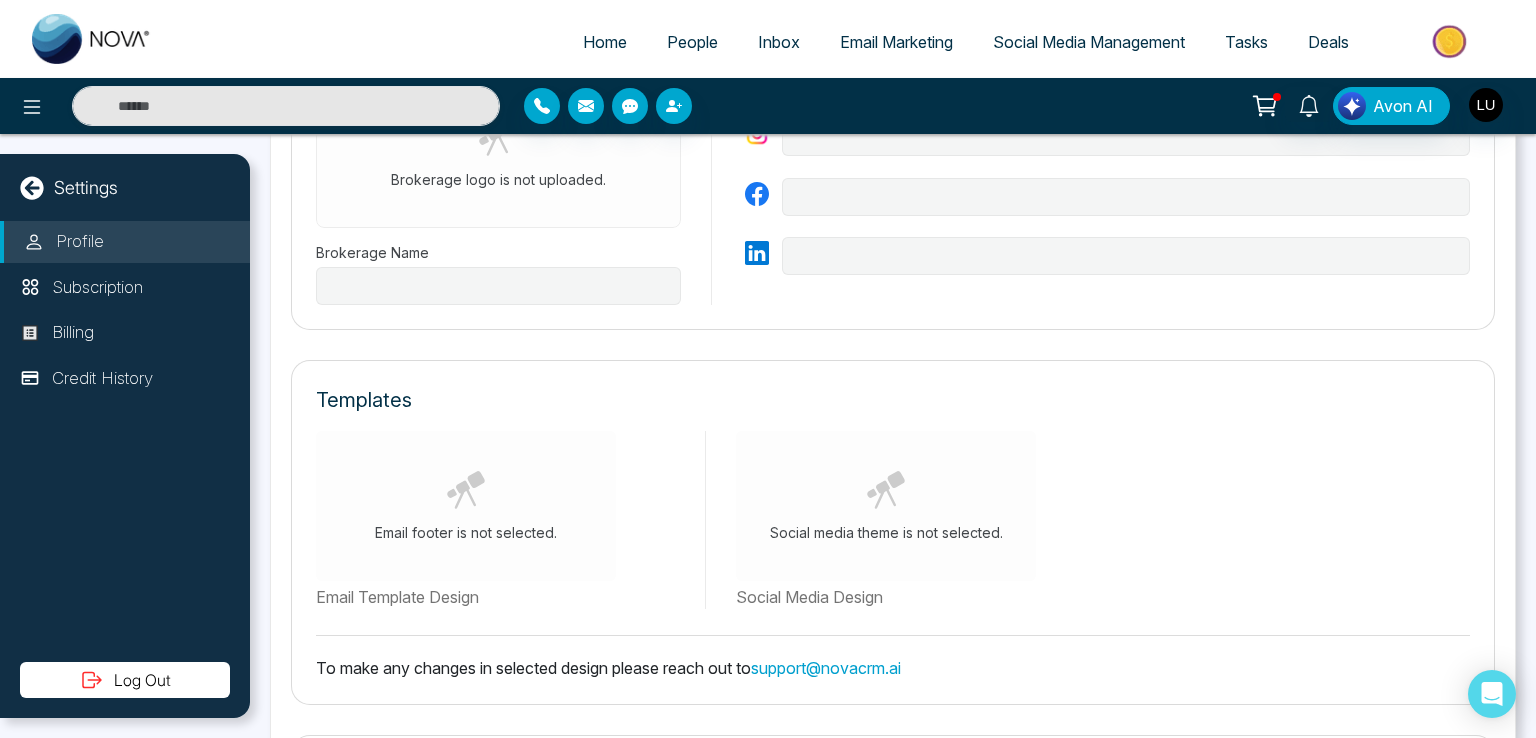 type on "**********" 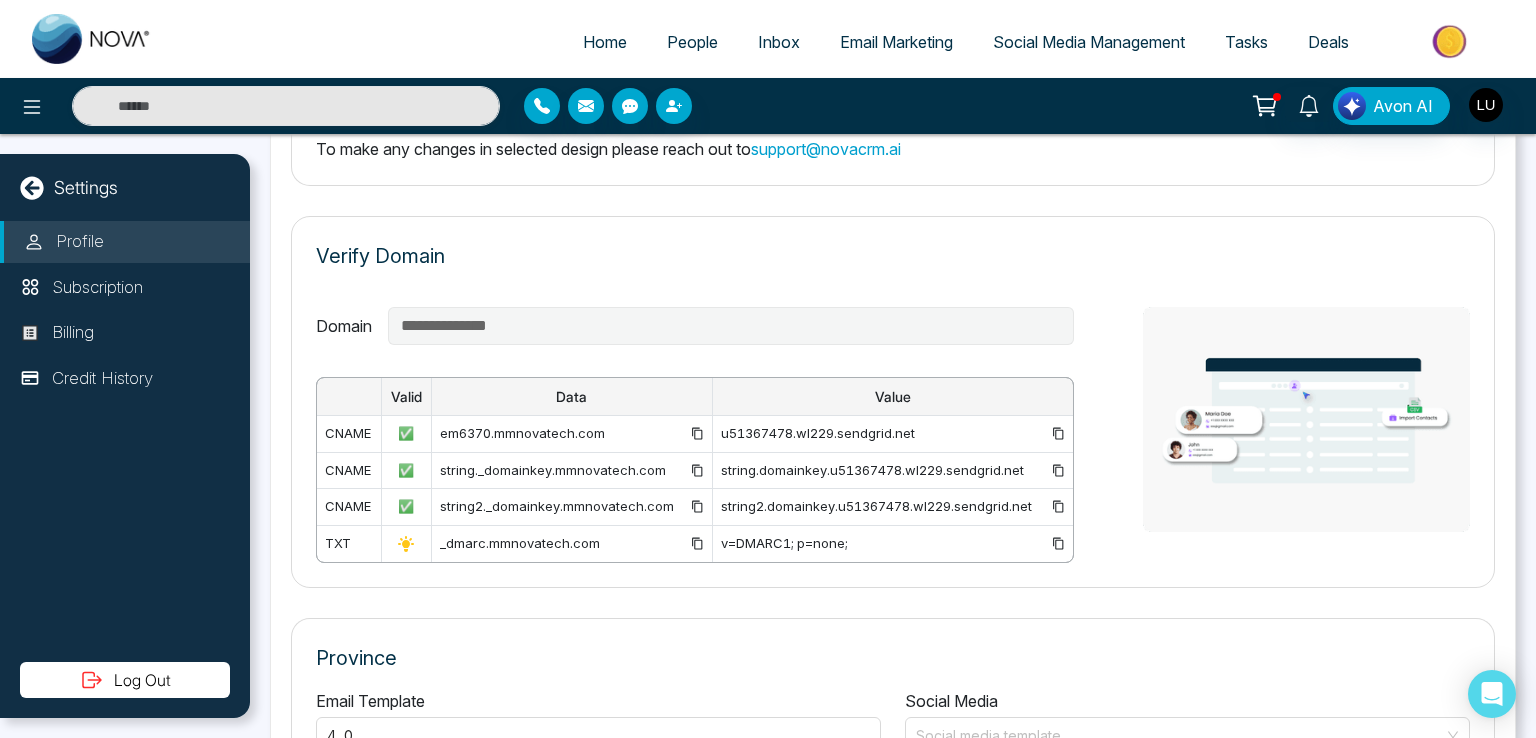 scroll, scrollTop: 1463, scrollLeft: 0, axis: vertical 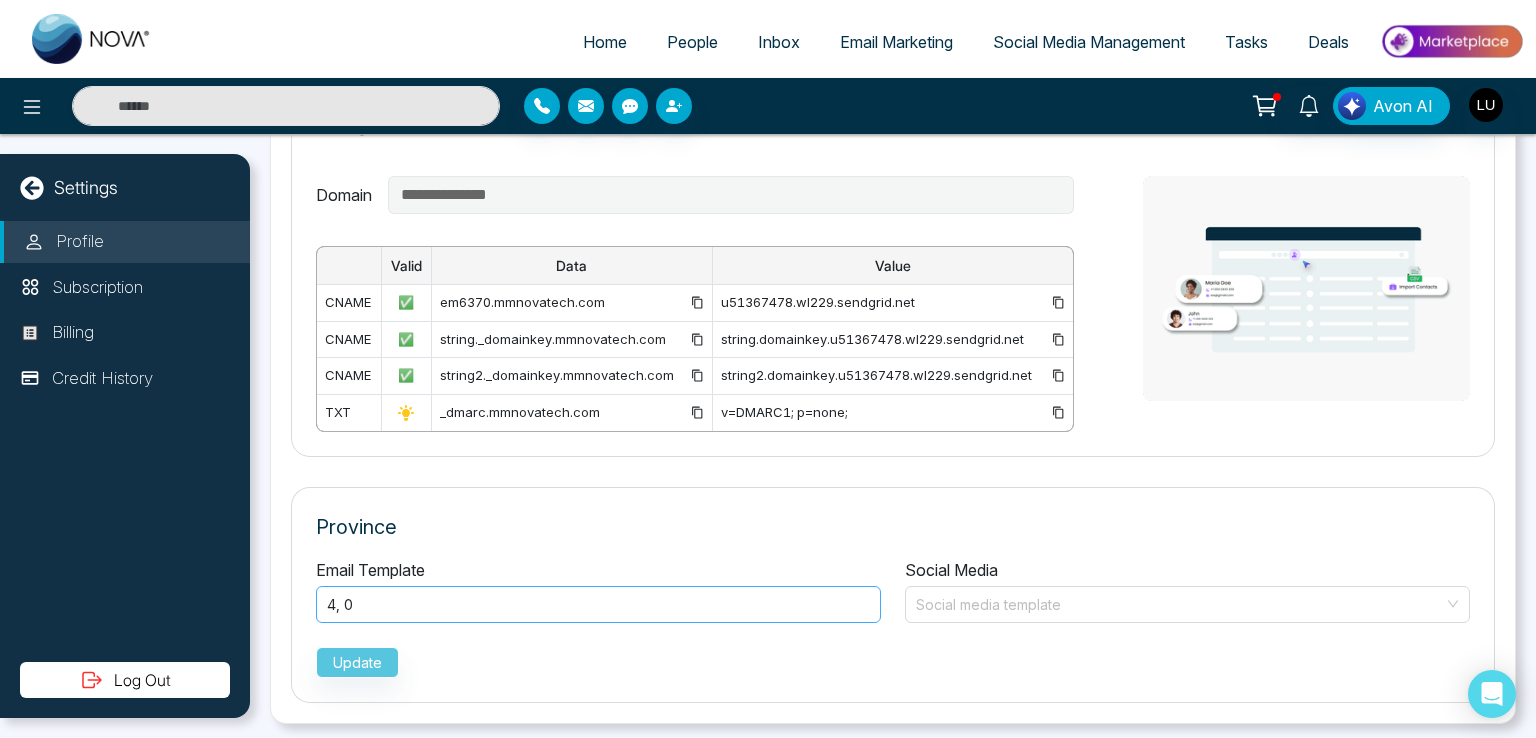 click on "4 ,   0" at bounding box center (598, 605) 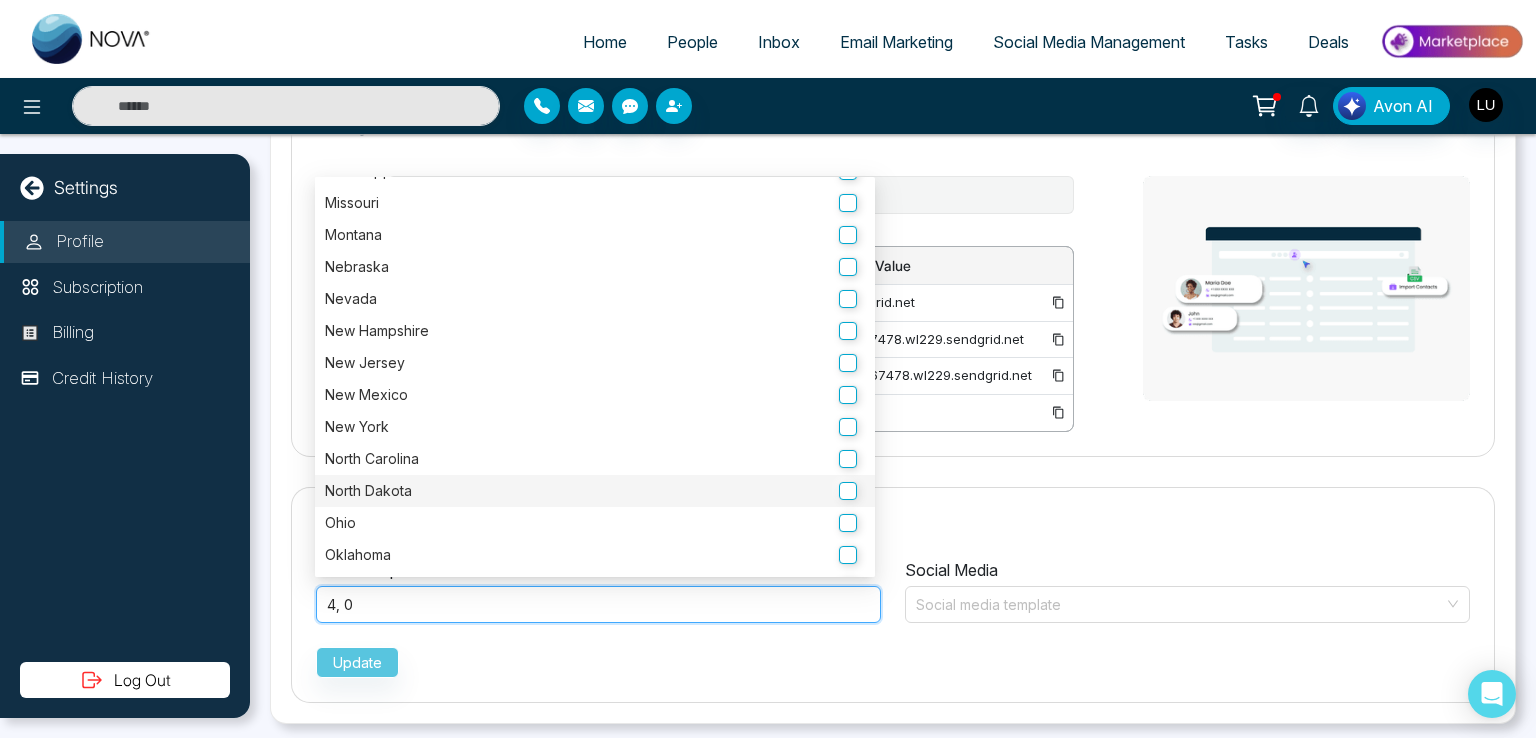 scroll, scrollTop: 900, scrollLeft: 0, axis: vertical 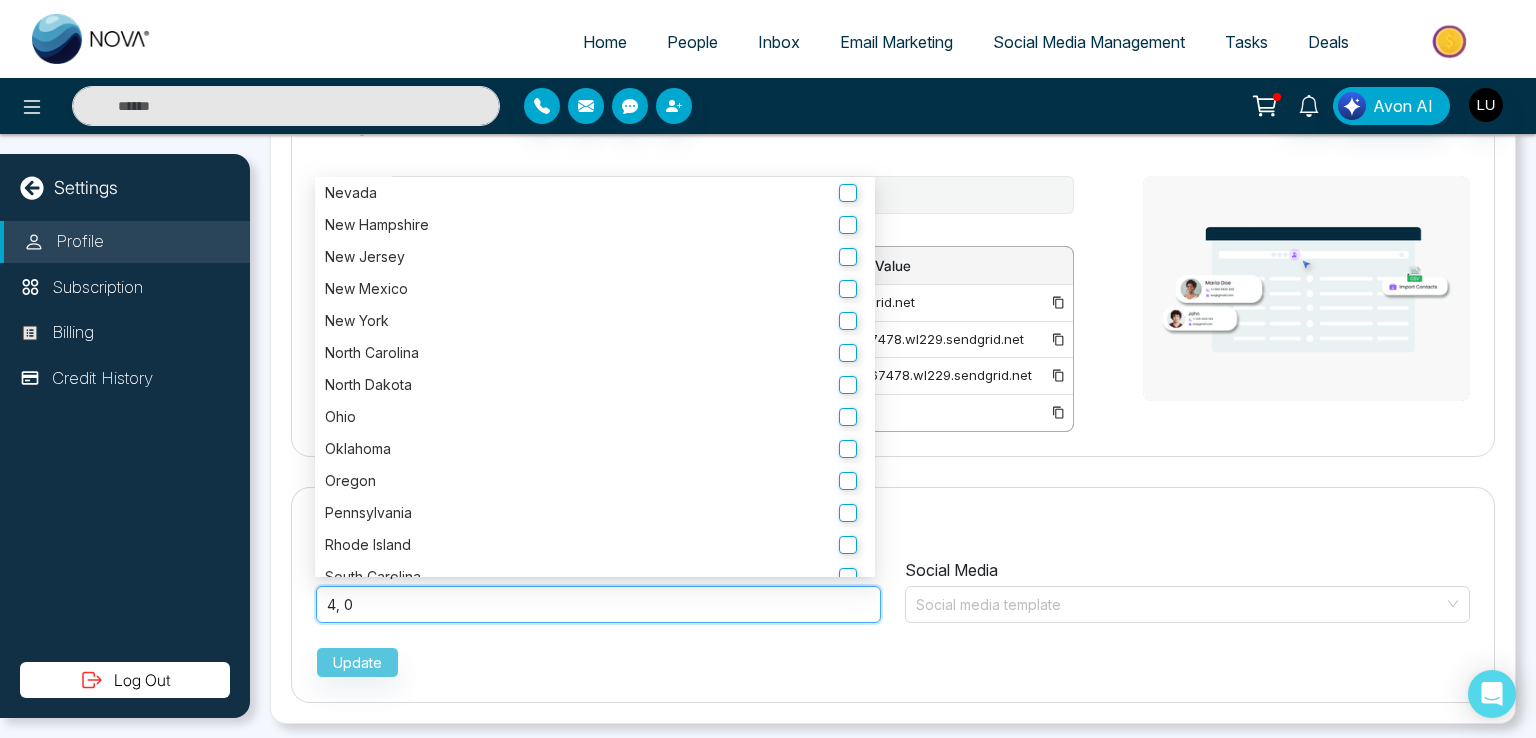 click on "**********" at bounding box center (893, -293) 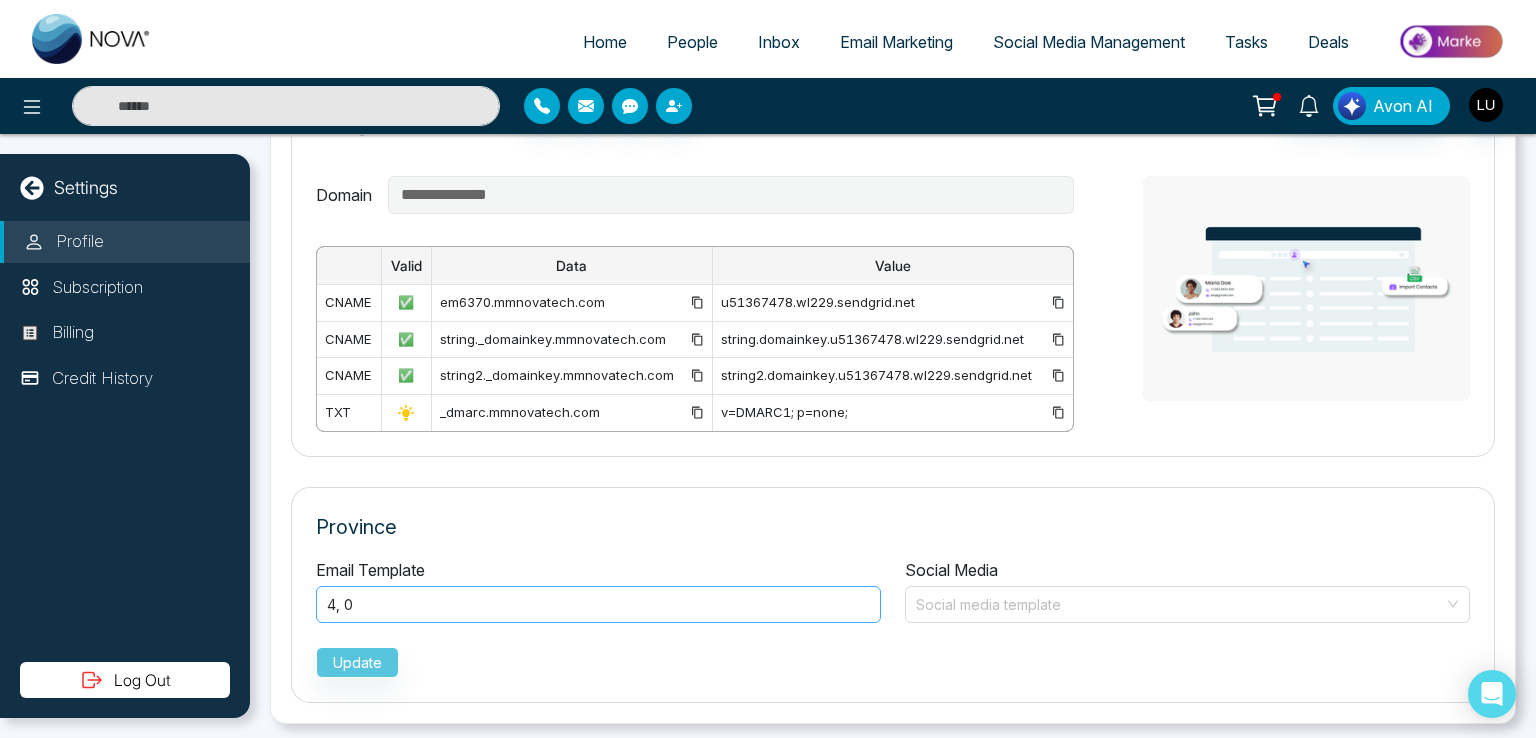 click on "4 ,   0" at bounding box center [598, 605] 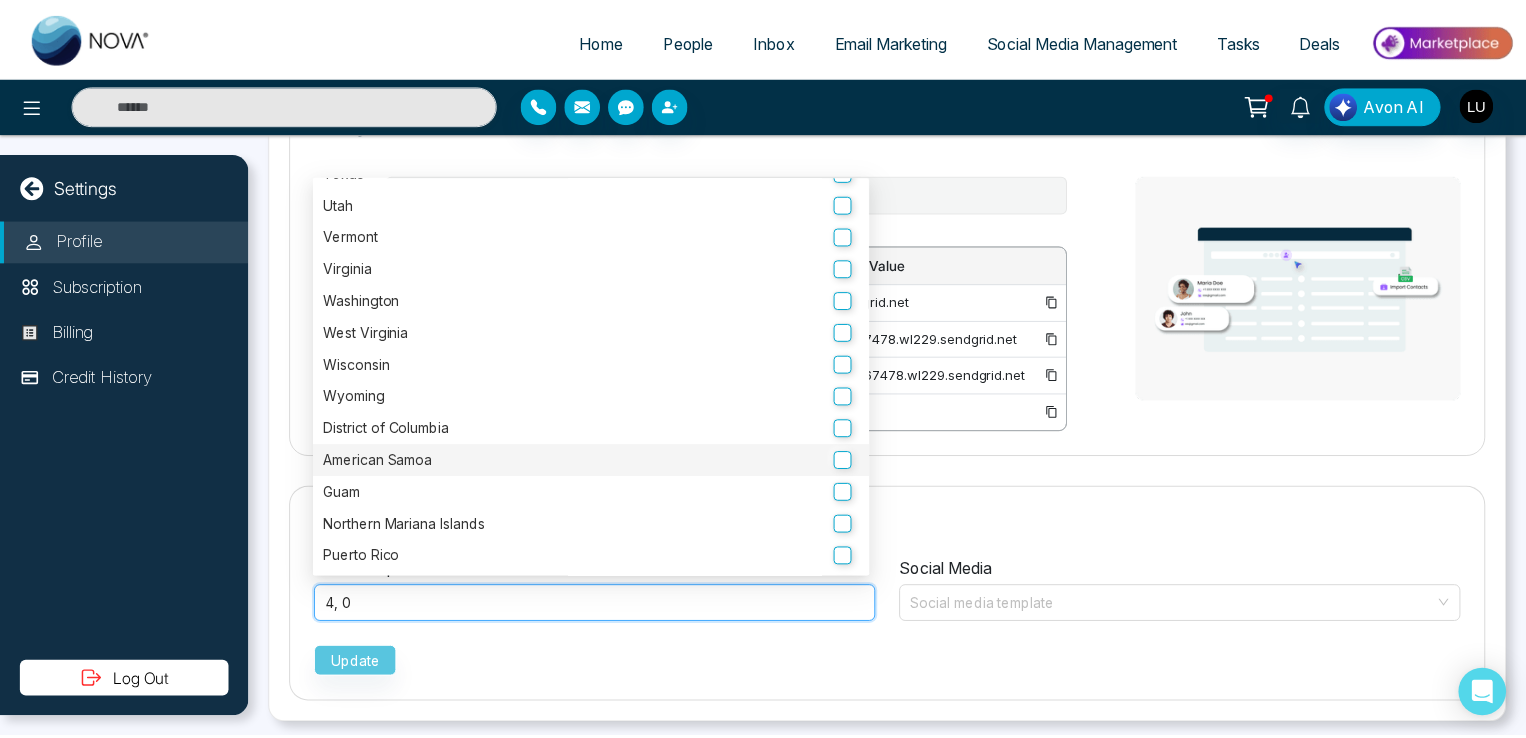 scroll, scrollTop: 1464, scrollLeft: 0, axis: vertical 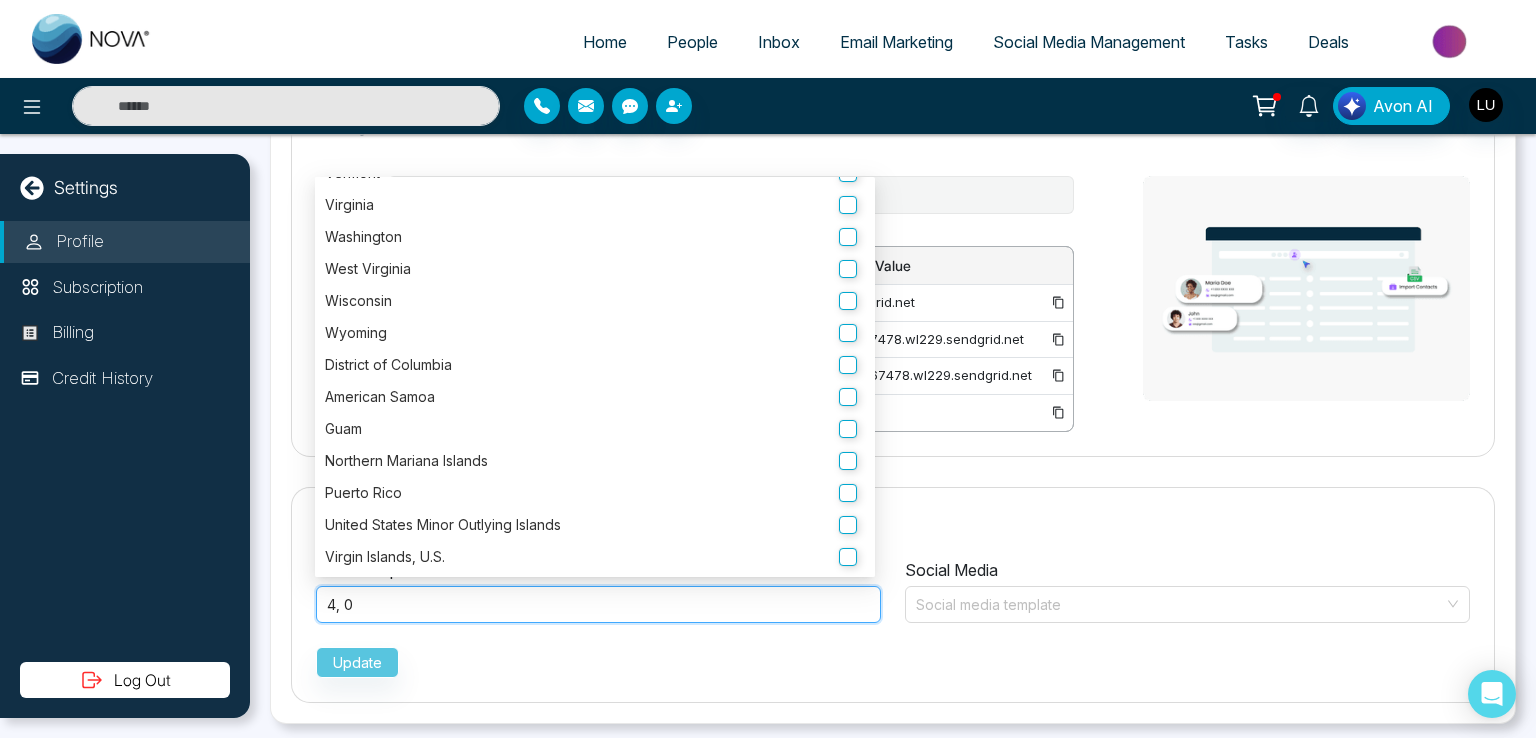 click on "Province Email Template 4 ,   0       Florida   Alabama   Alaska   Arizona   Arkansas   California   Colorado   Connecticut   Delaware   Florida   Georgia   Hawaii   Idaho   Illinois   Indiana   Iowa   Kansas   Kentucky   Louisiana   Maine   Maryland   Massachusetts   Michigan   Minnesota   Mississippi   Missouri   Montana   Nebraska   Nevada   New Hampshire   New Jersey   New Mexico   New York   North Carolina   North Dakota   Ohio   Oklahoma   Oregon   Pennsylvania   Rhode Island   South Carolina   South Dakota   Tennessee   Texas   Utah   Vermont   Virginia   Washington   West Virginia   Wisconsin   Wyoming   District of Columbia   American Samoa   Guam   Northern Mariana Islands   Puerto Rico   United States Minor Outlying Islands   Virgin Islands, U.S. Social Media Social media template Update" at bounding box center (893, 595) 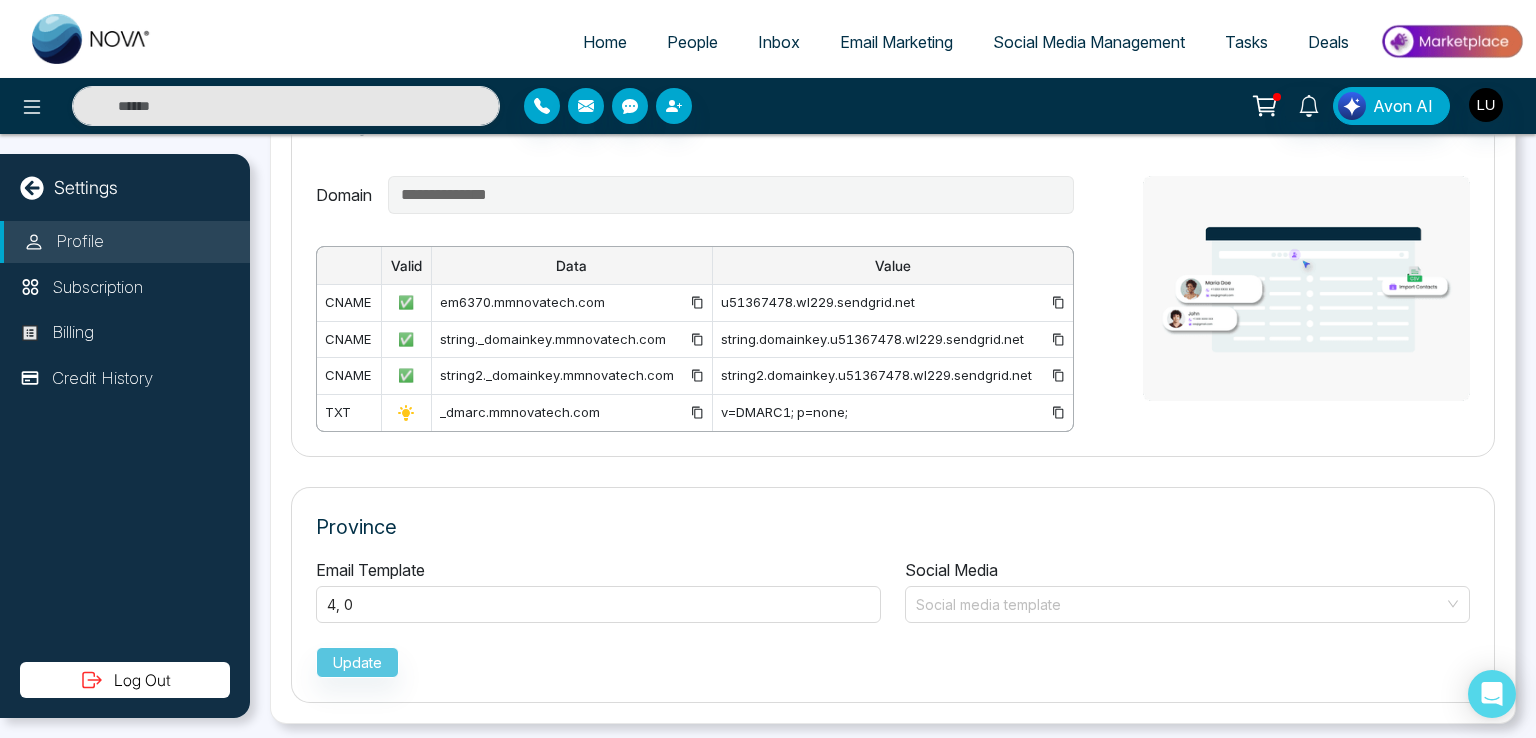 click on "Email Marketing" at bounding box center [896, 42] 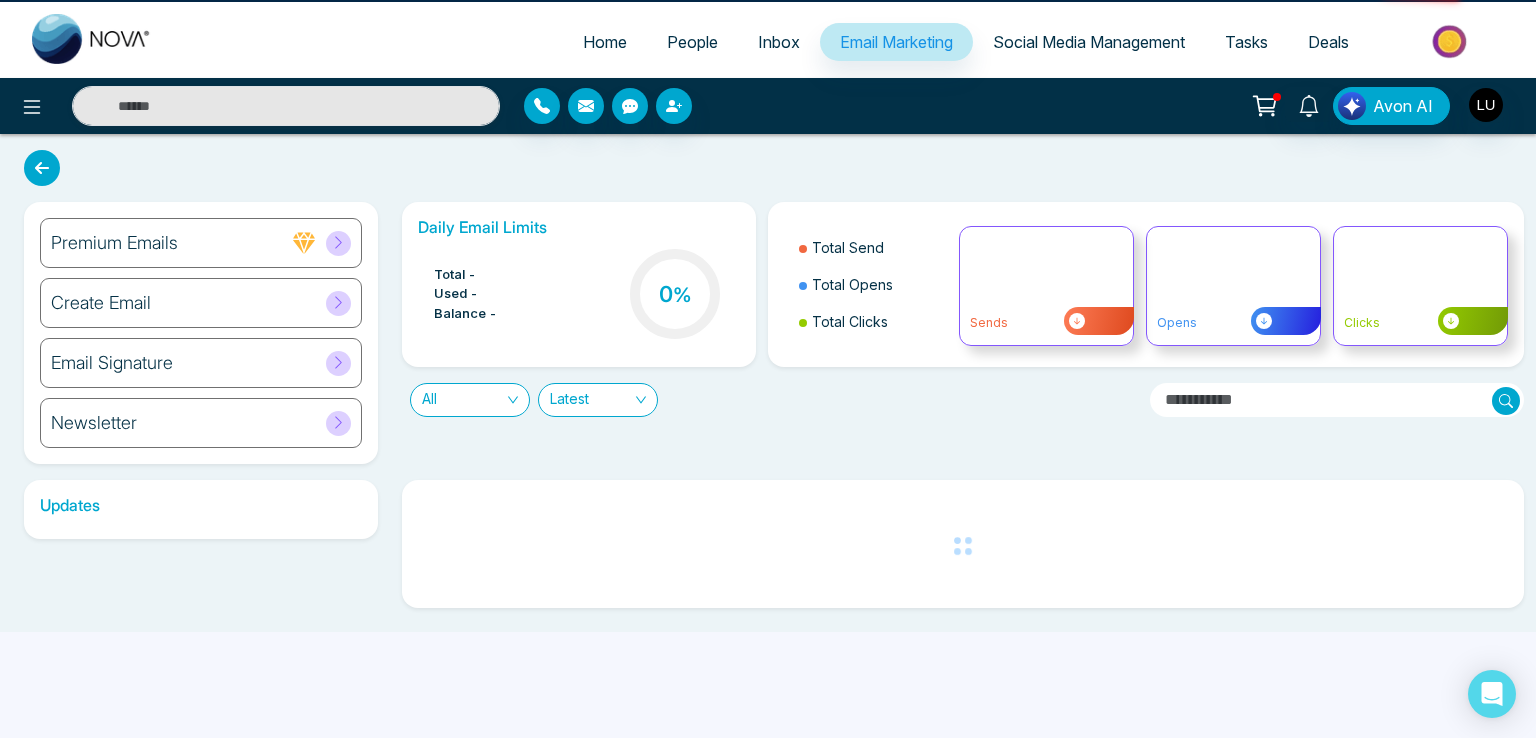 click on "Email Marketing" at bounding box center [896, 42] 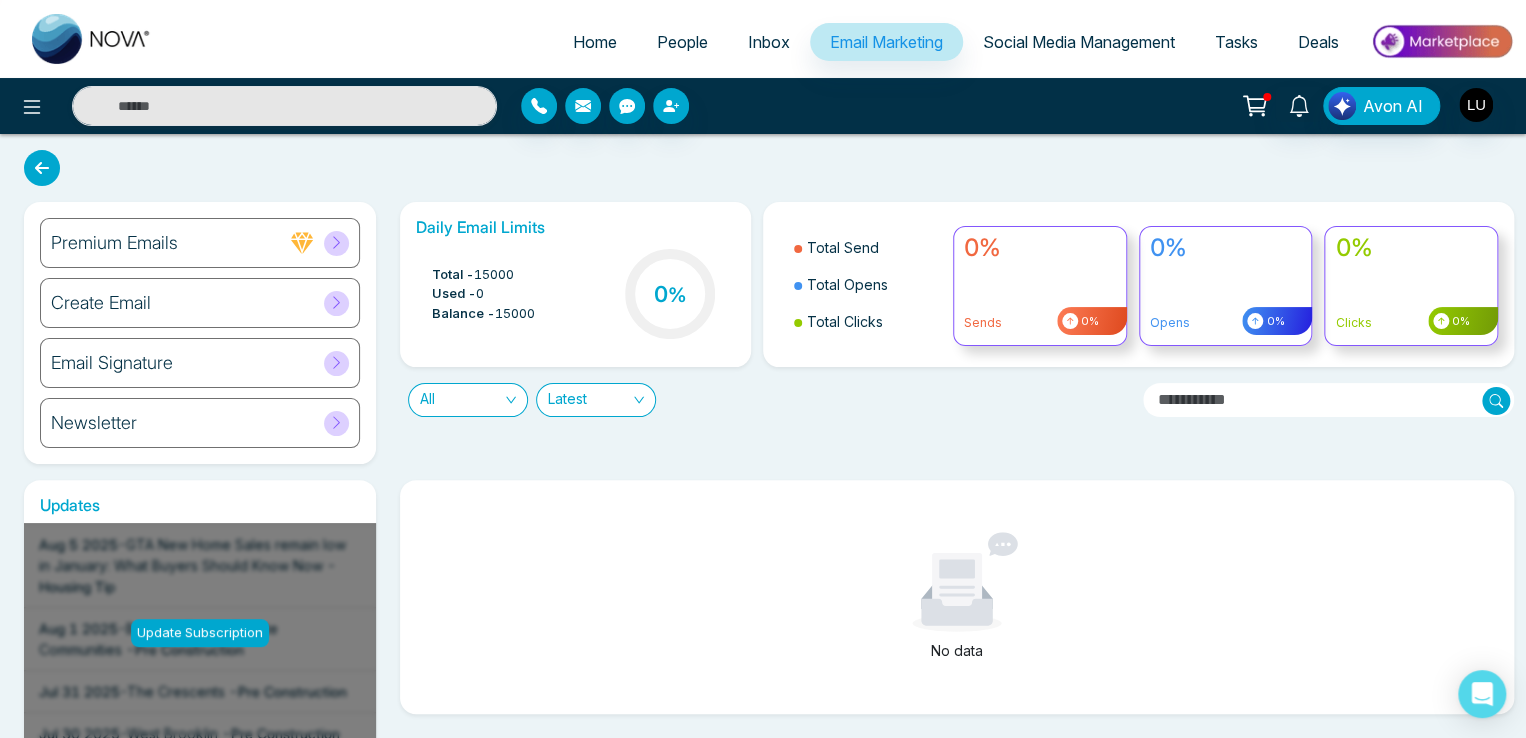 click on "Premium Emails" at bounding box center (200, 243) 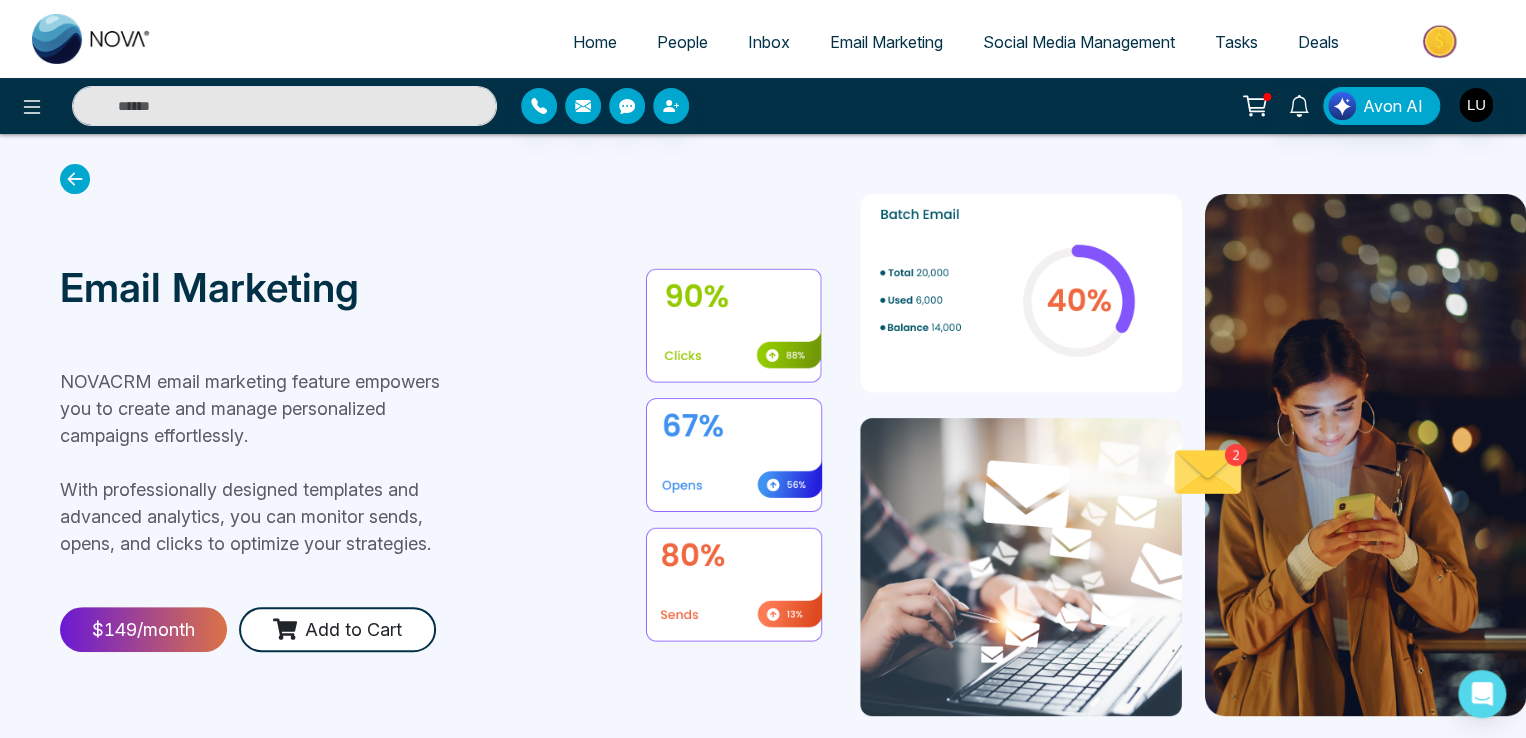 click 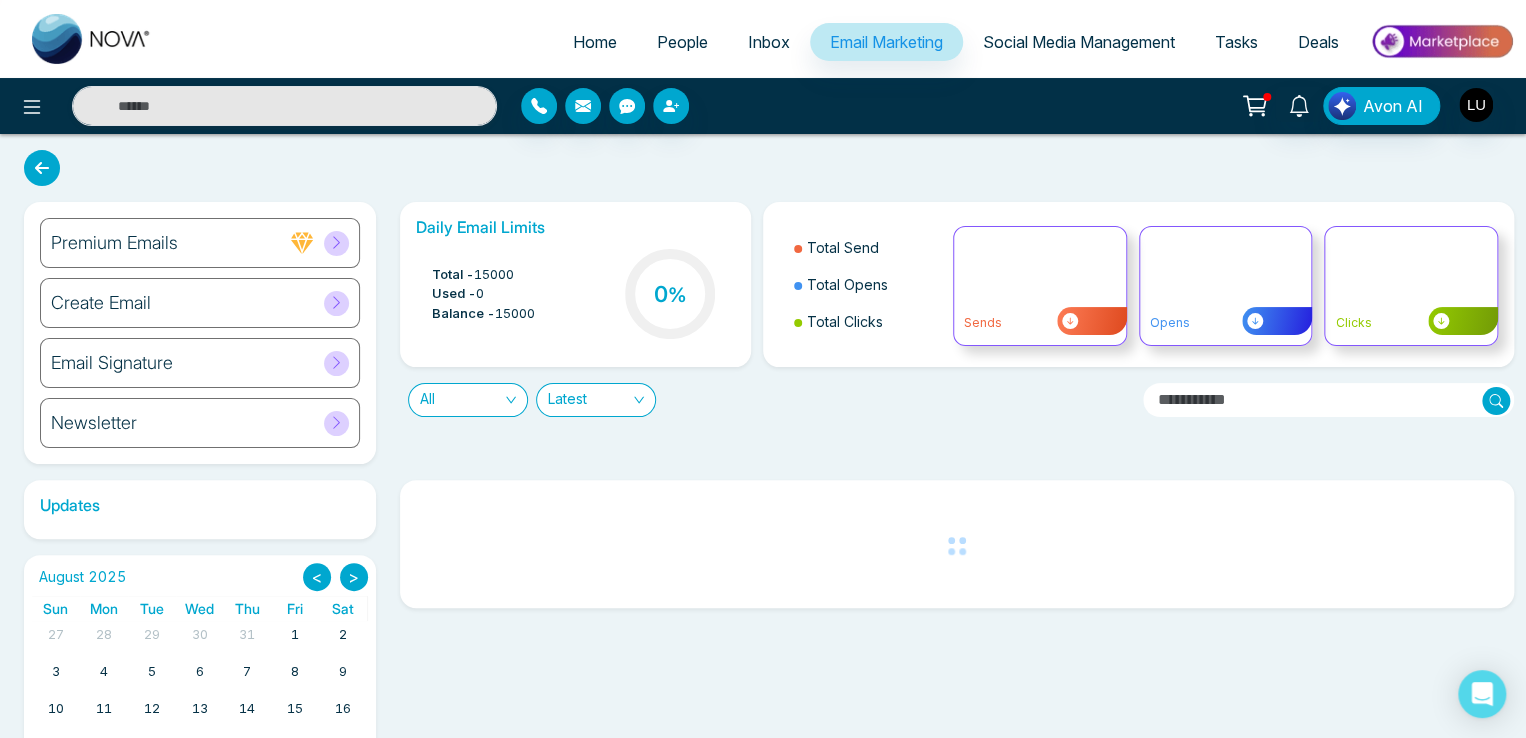 click on "Newsletter" at bounding box center [200, 423] 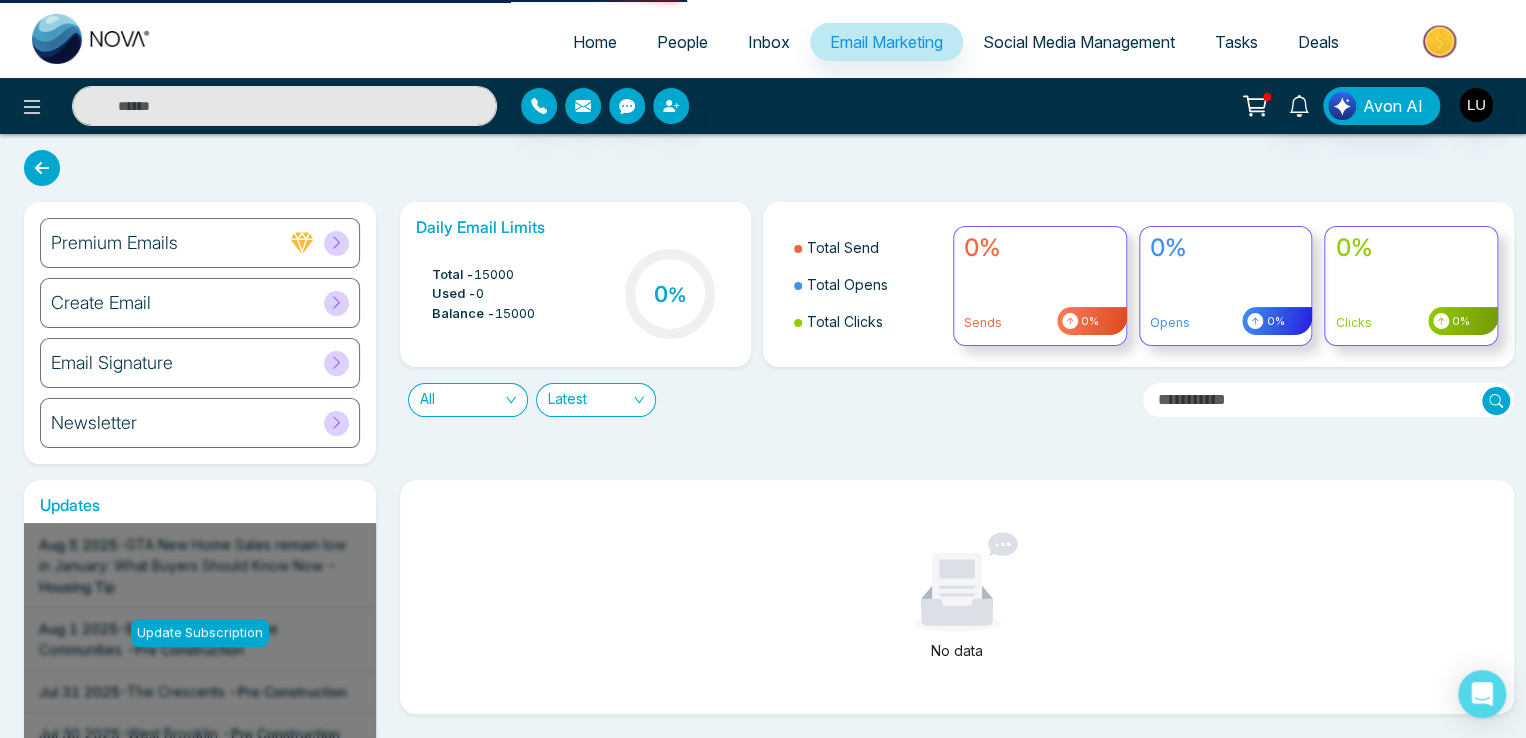 click 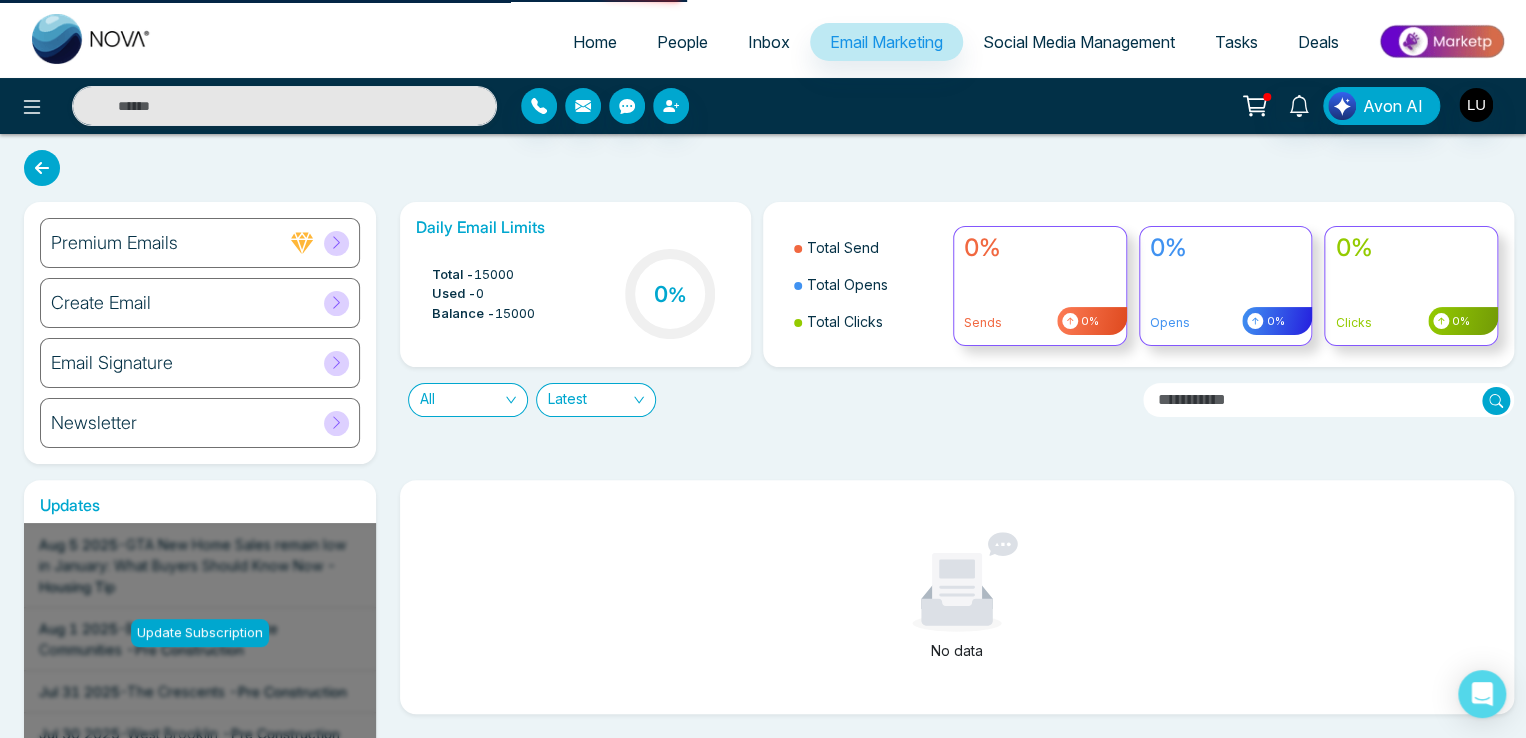 click on "Newsletter" at bounding box center (200, 423) 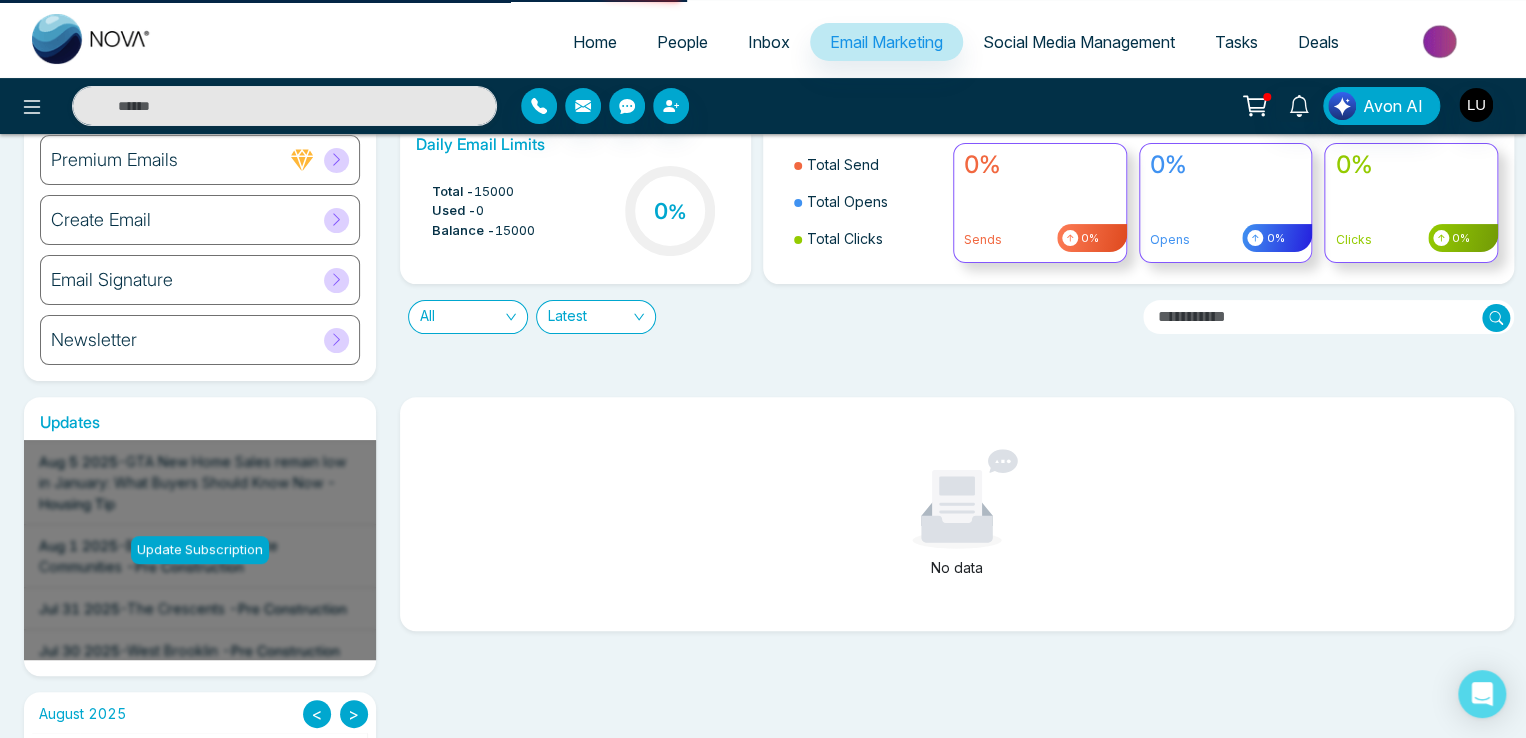 scroll, scrollTop: 0, scrollLeft: 0, axis: both 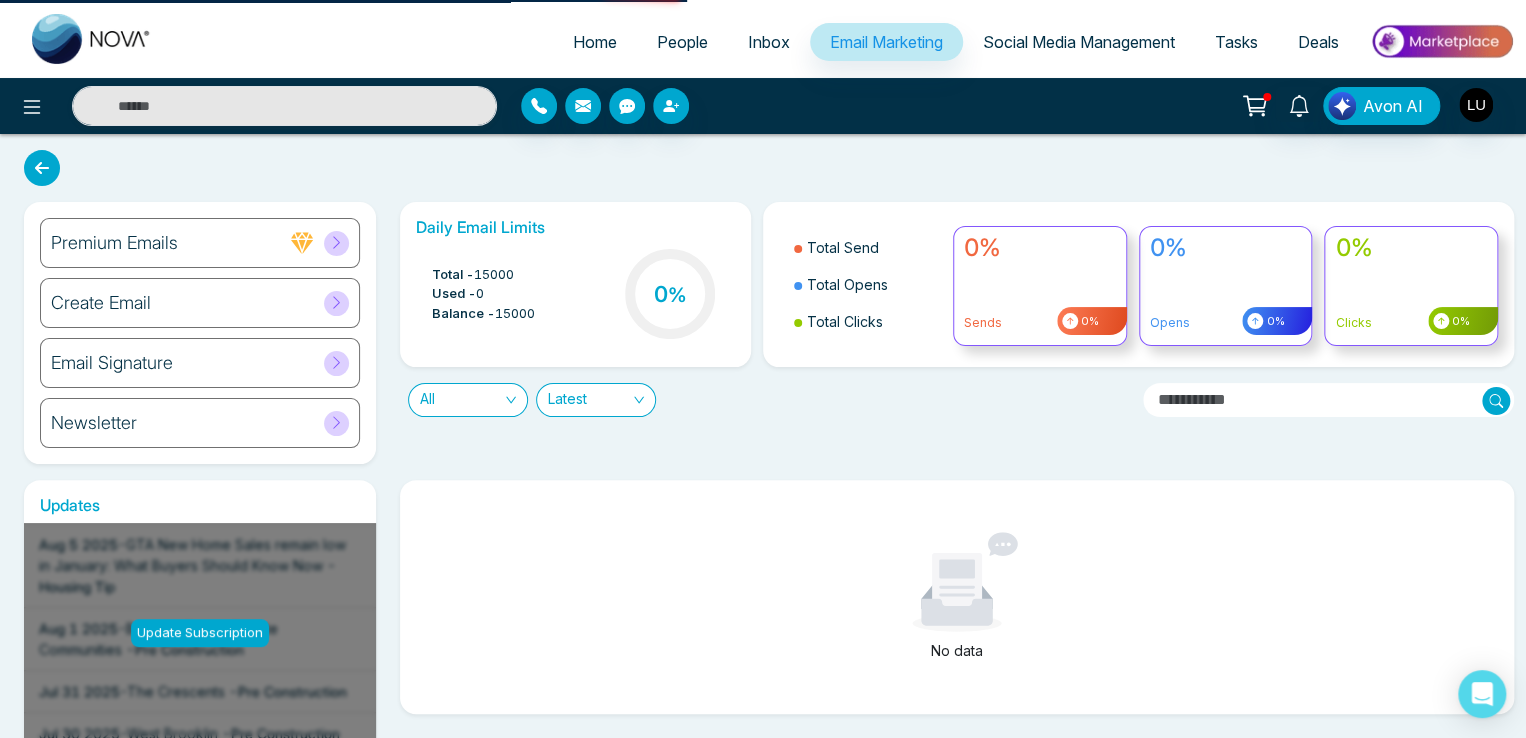 click on "Newsletter" at bounding box center (200, 423) 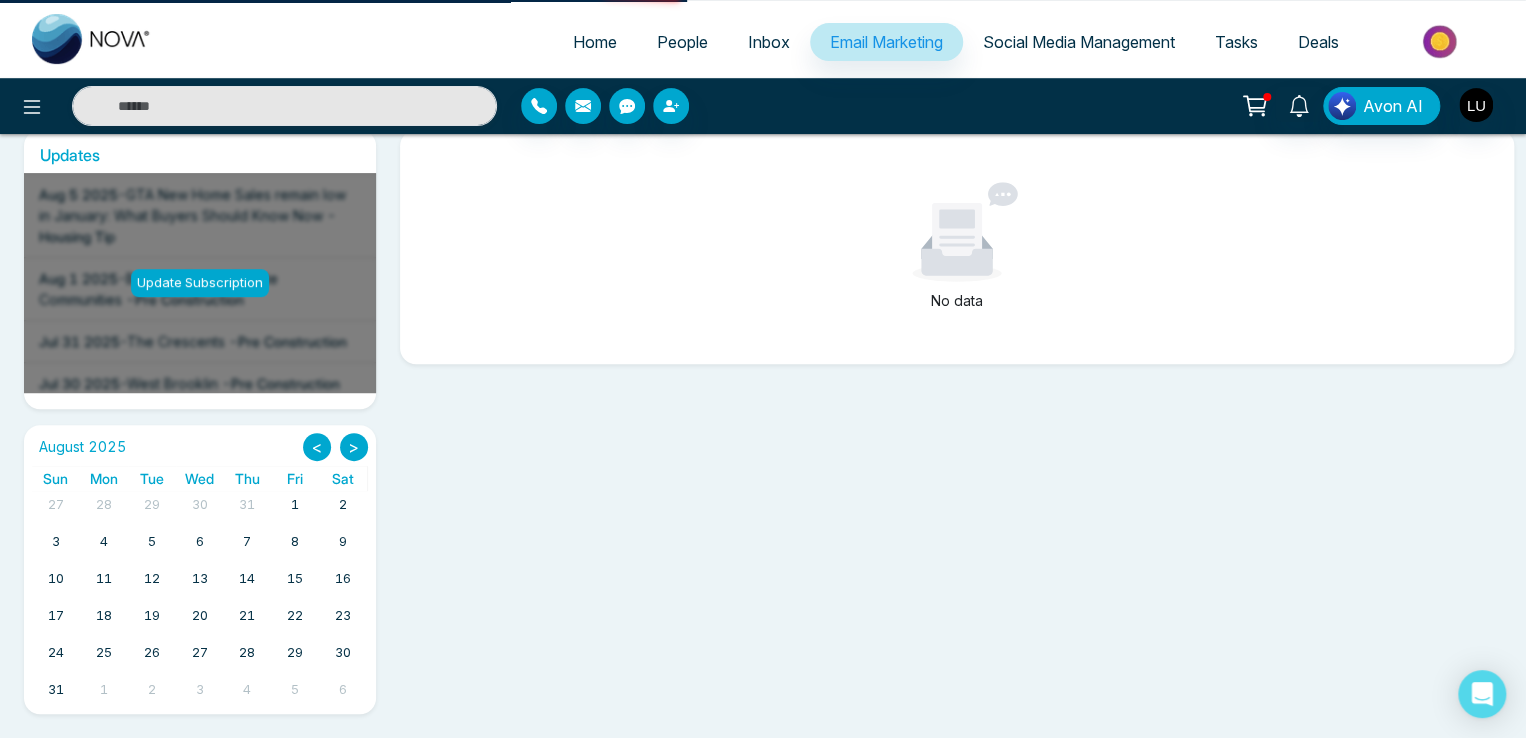 scroll, scrollTop: 0, scrollLeft: 0, axis: both 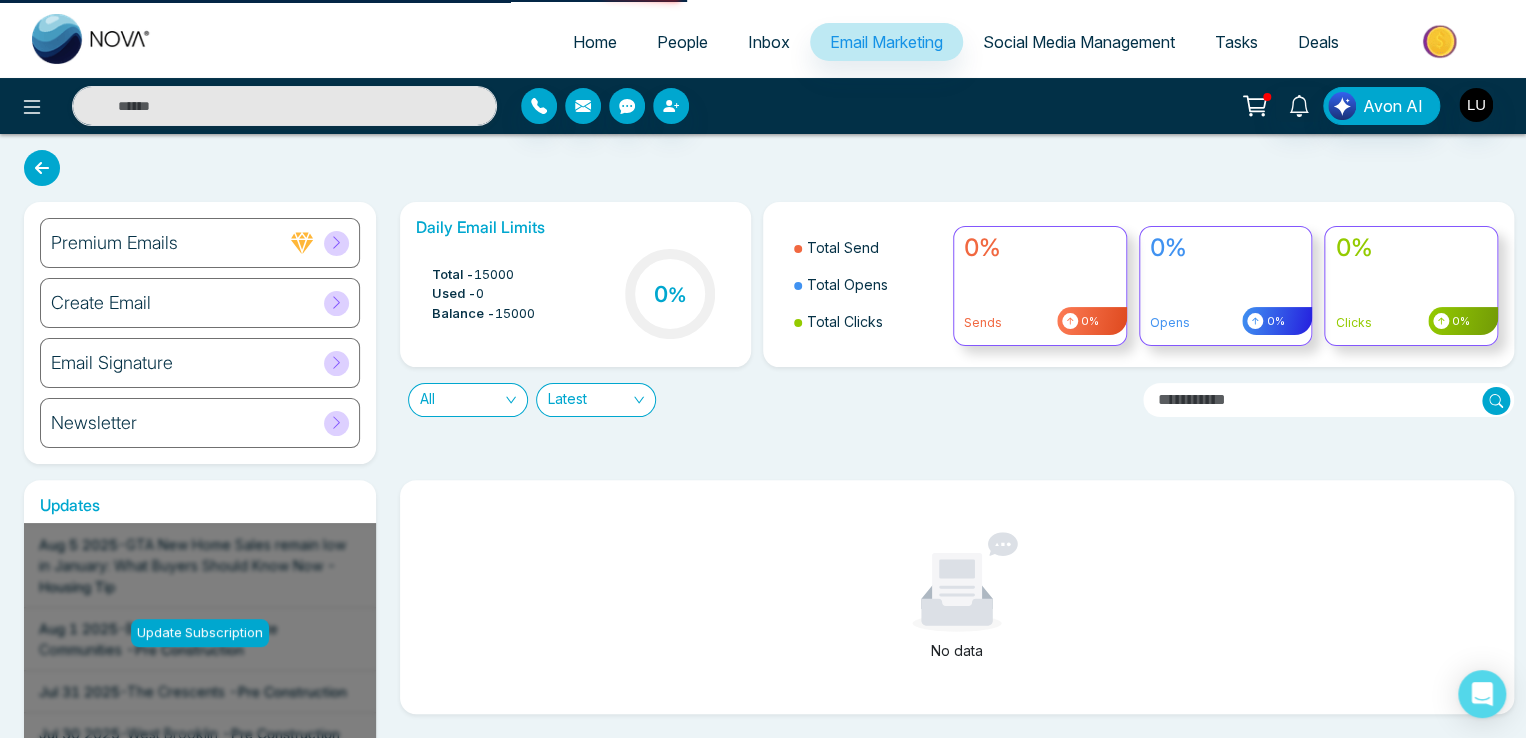 click on "Newsletter" at bounding box center [200, 423] 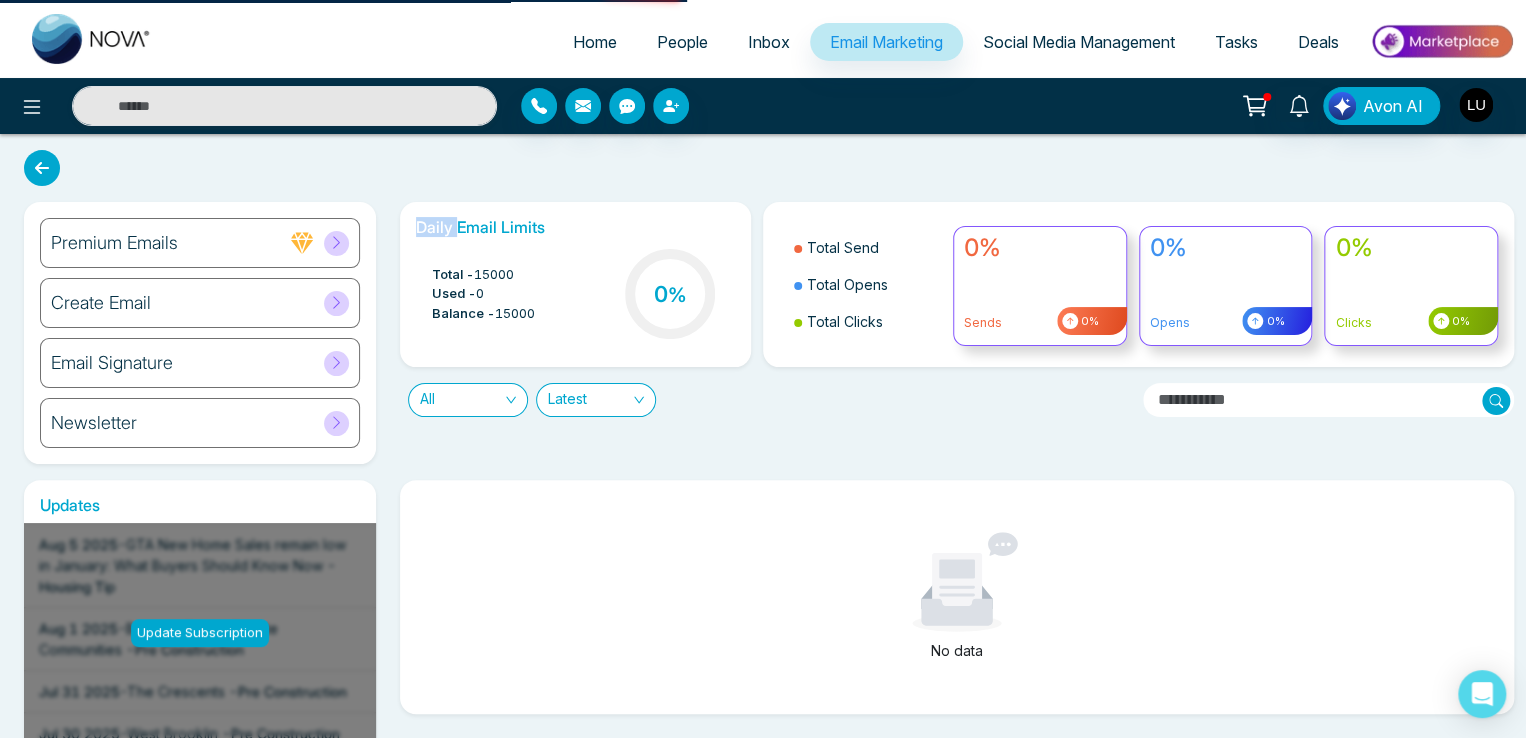 click on "Newsletter" at bounding box center [200, 423] 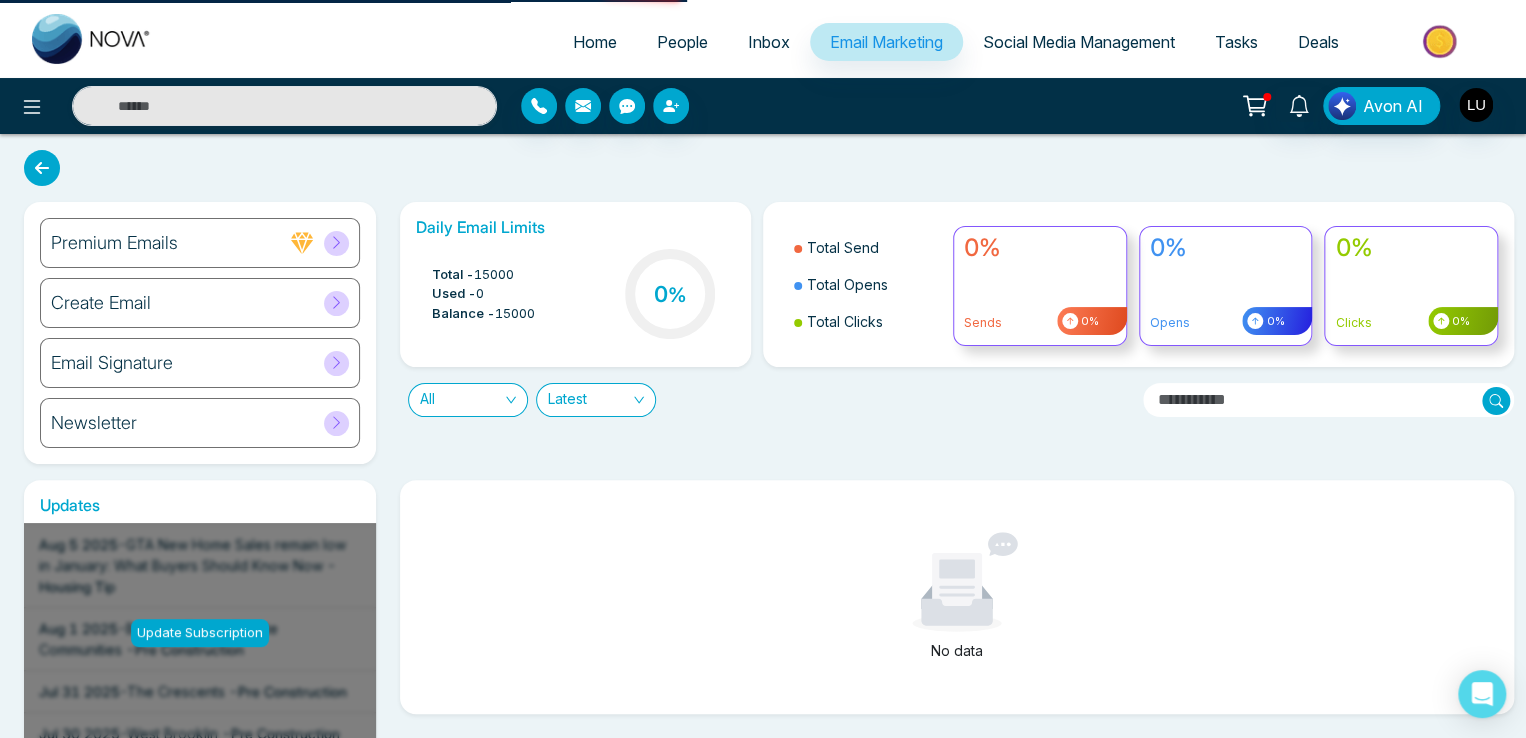 click on "Newsletter" at bounding box center [200, 423] 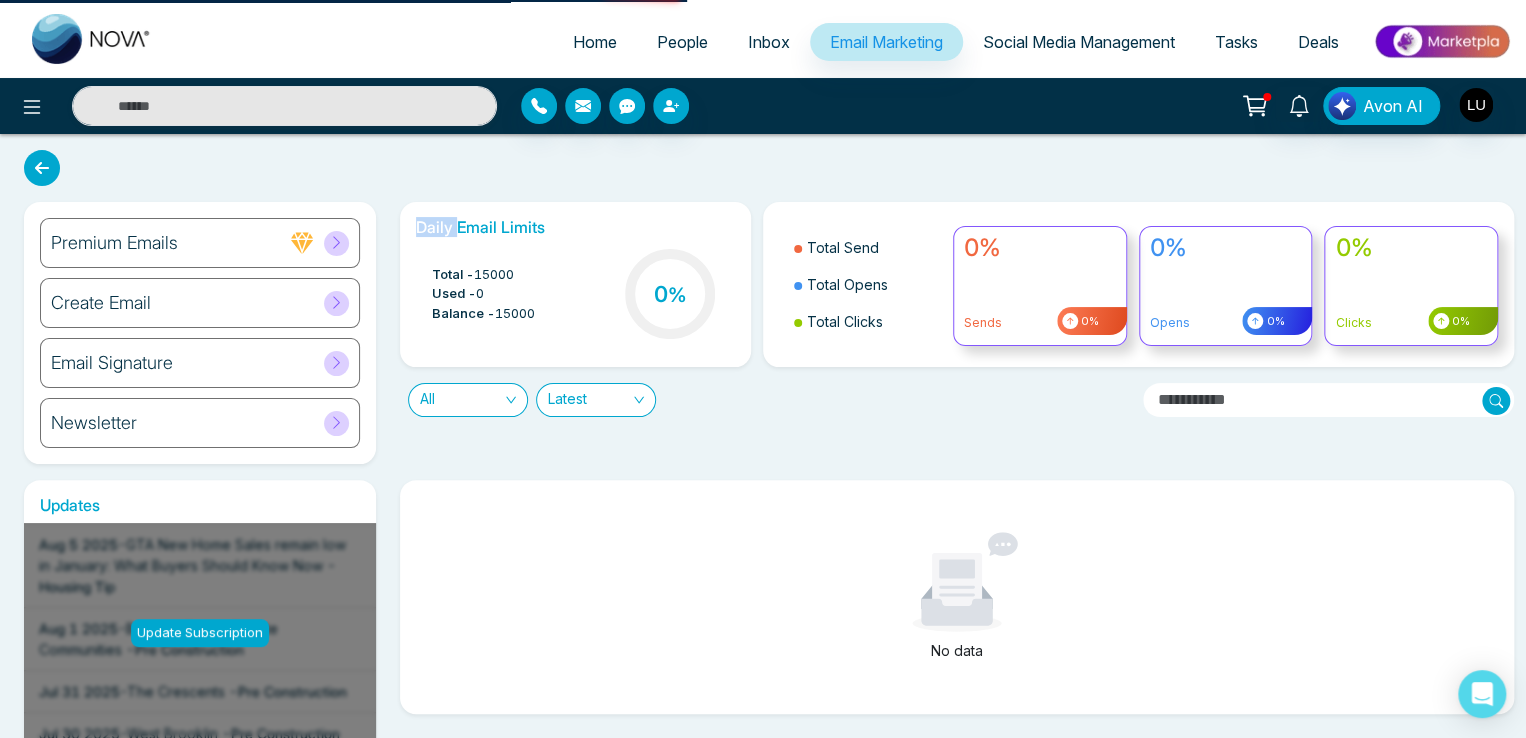 click on "Newsletter" at bounding box center (200, 423) 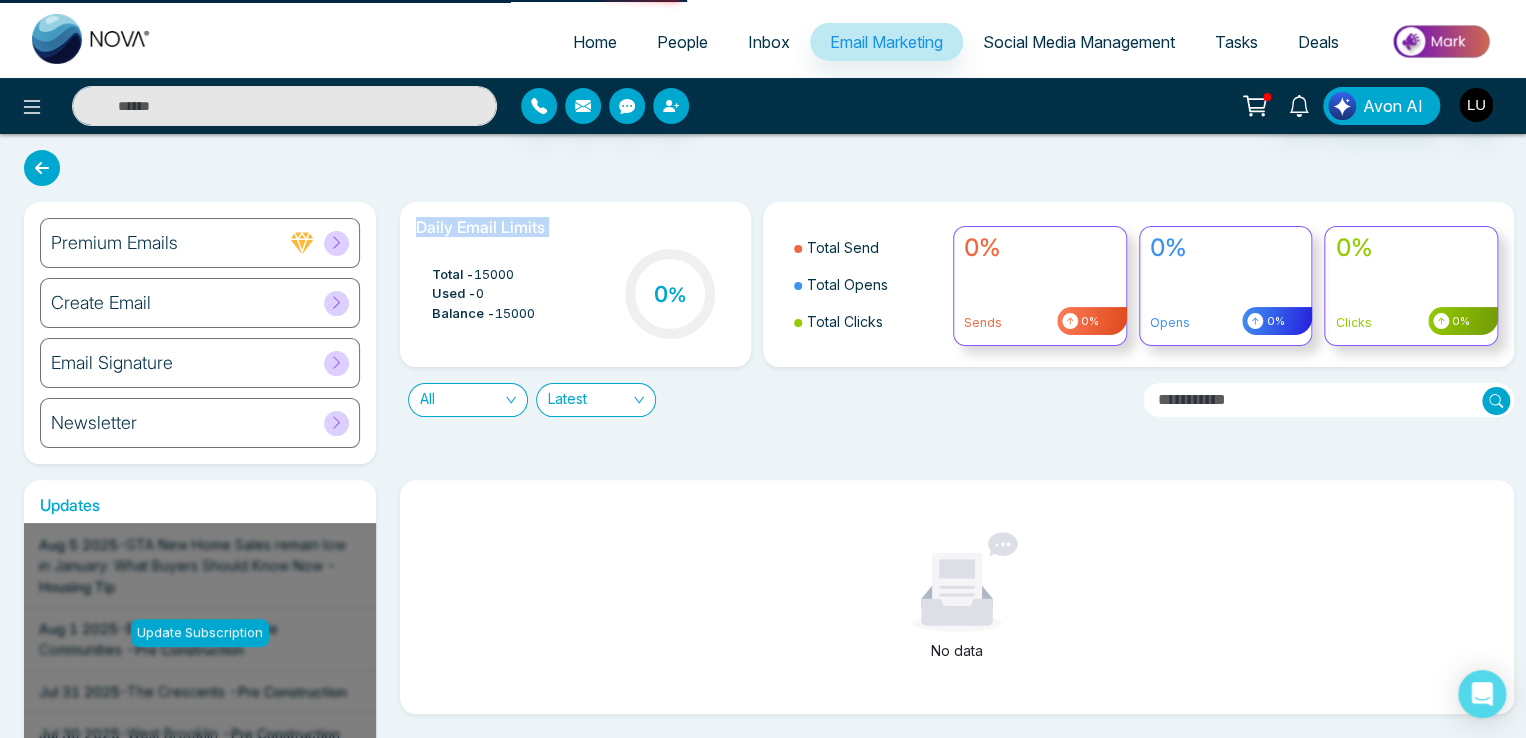 click on "Newsletter" at bounding box center [200, 423] 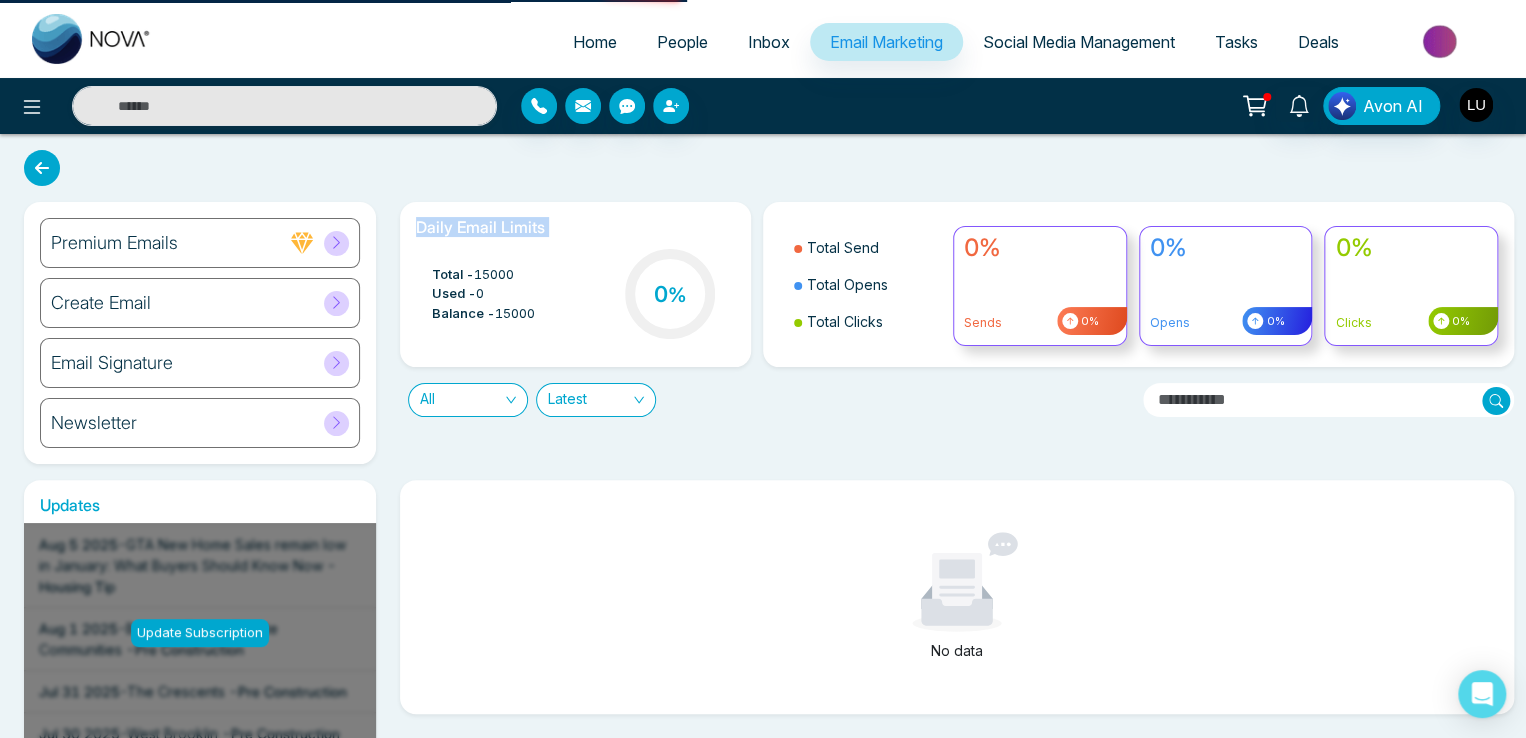click on "Newsletter" at bounding box center (200, 423) 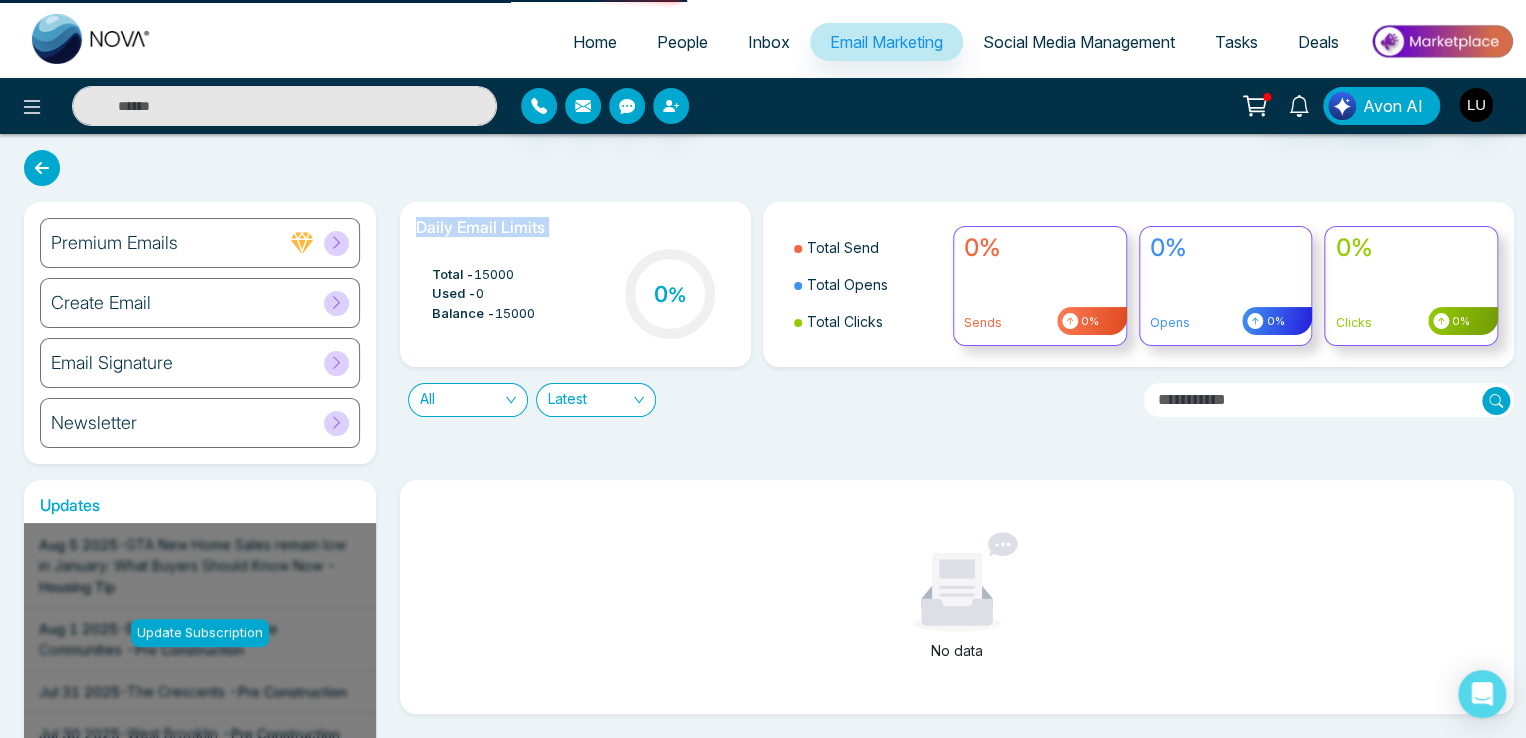 click on "Newsletter" at bounding box center (200, 423) 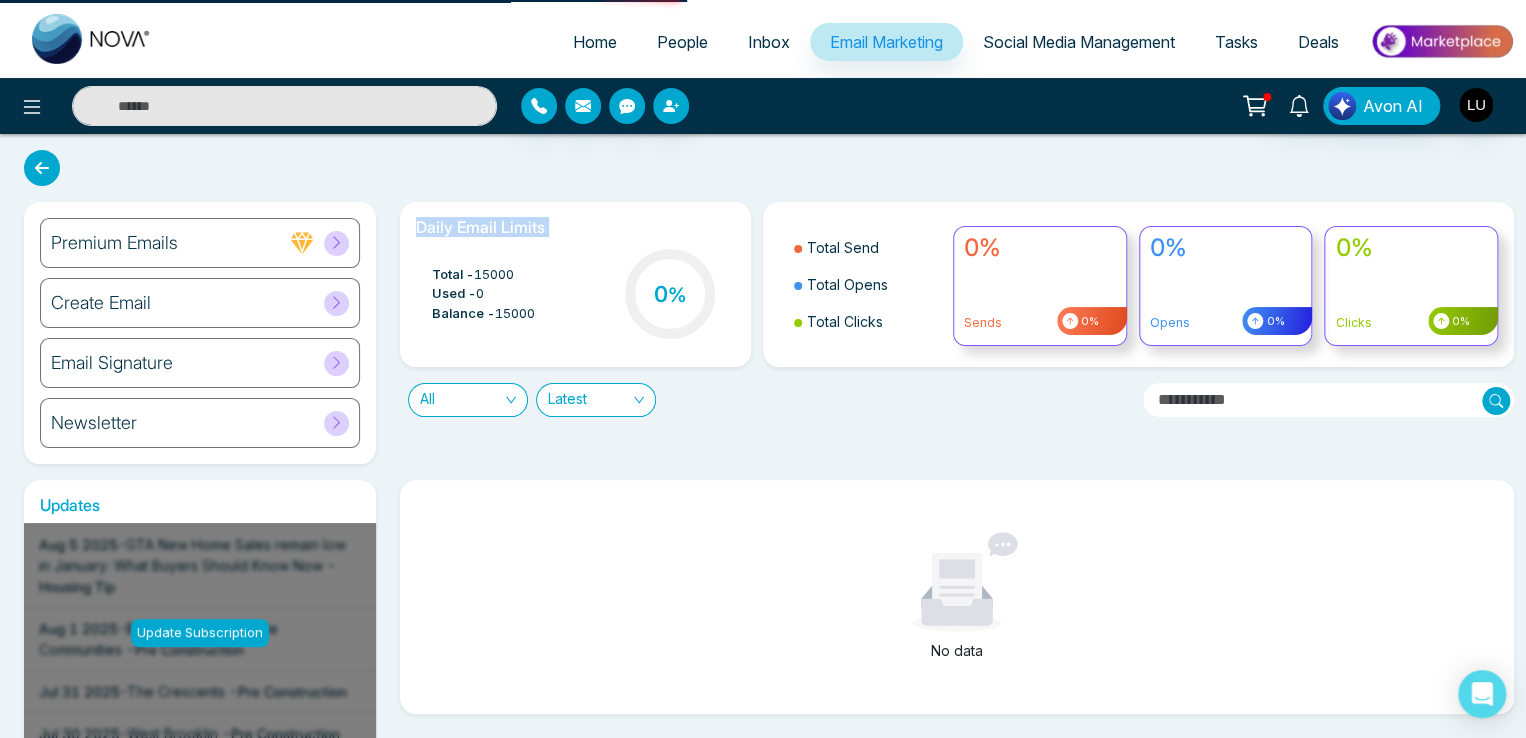 click on "Newsletter" at bounding box center [200, 423] 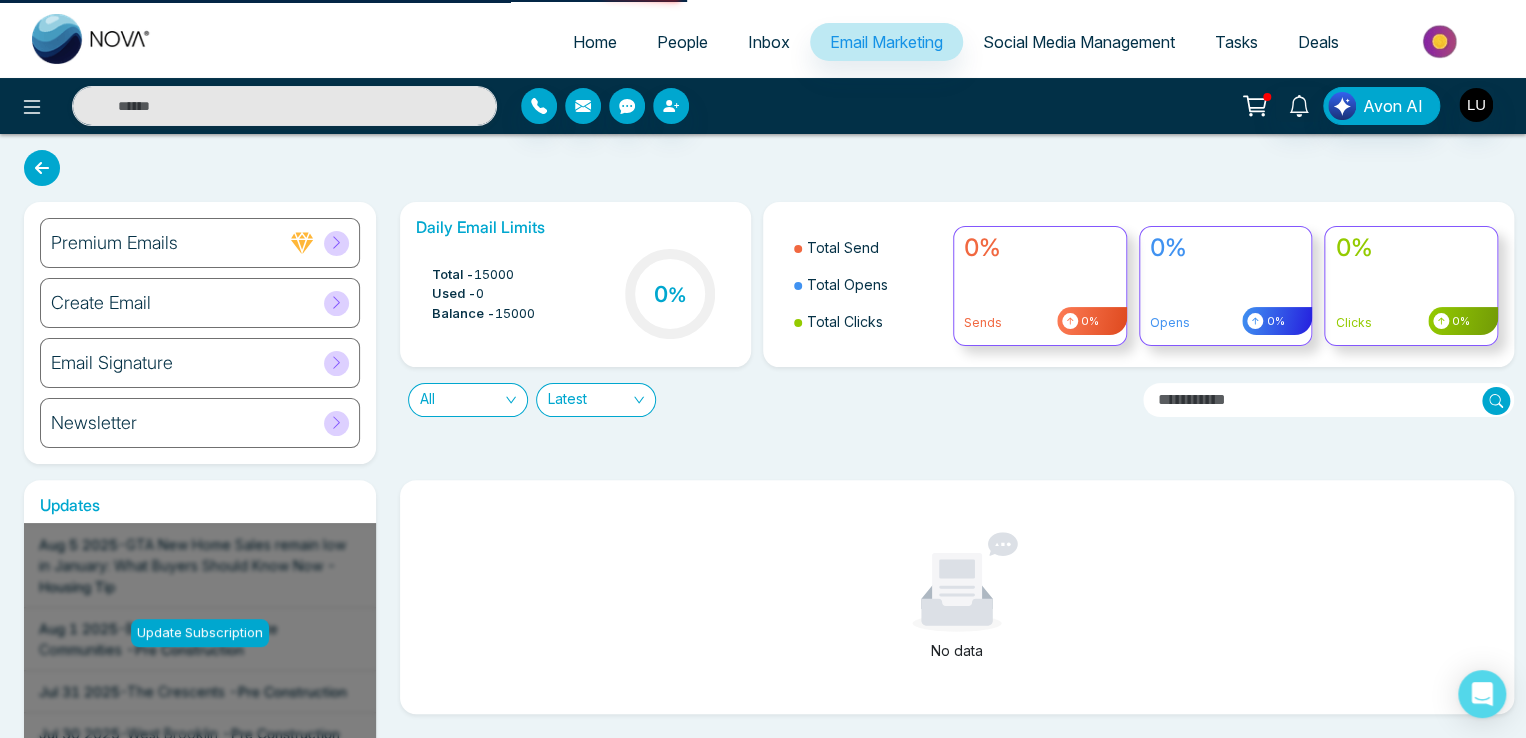click on "Email Signature" at bounding box center (200, 363) 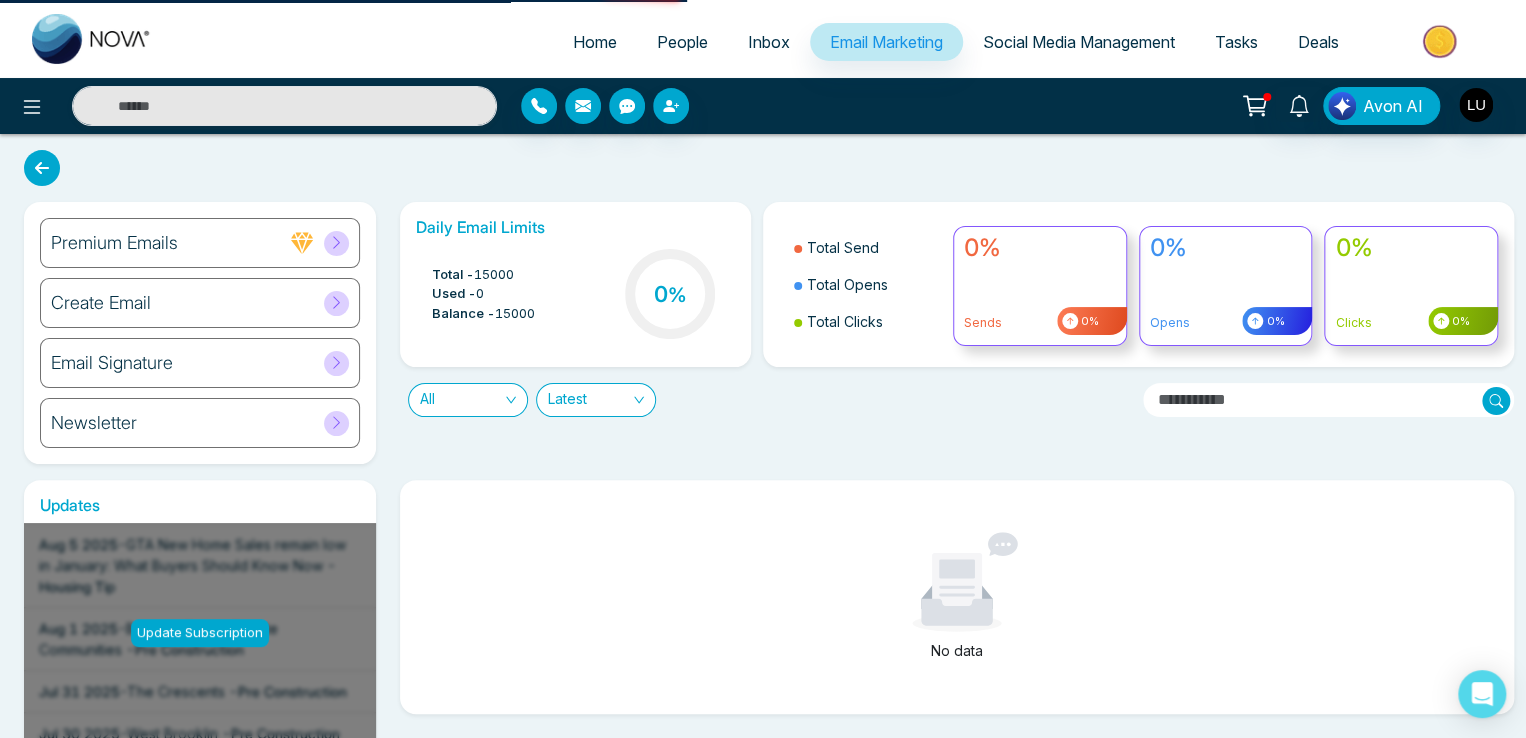 click on "Create Email" at bounding box center (200, 303) 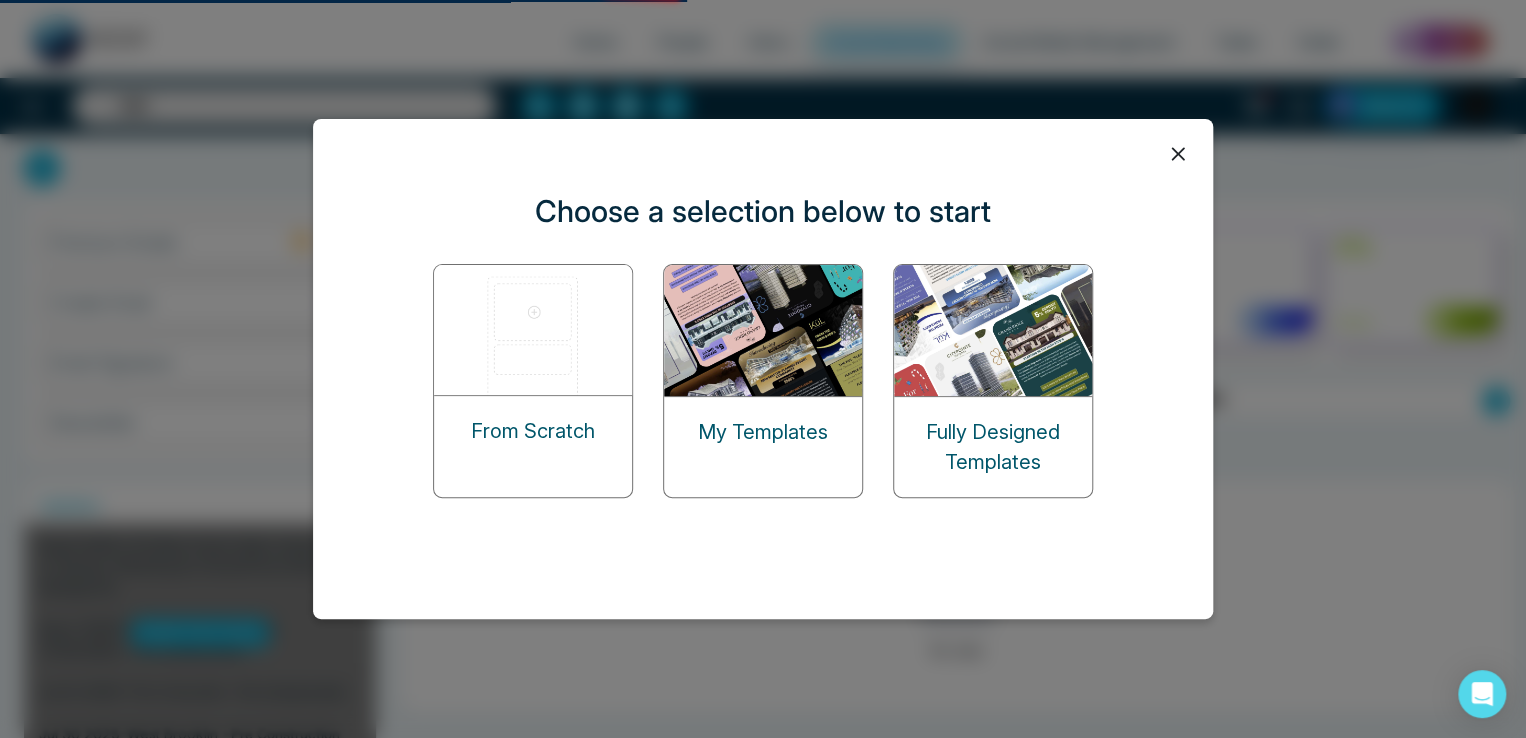 click 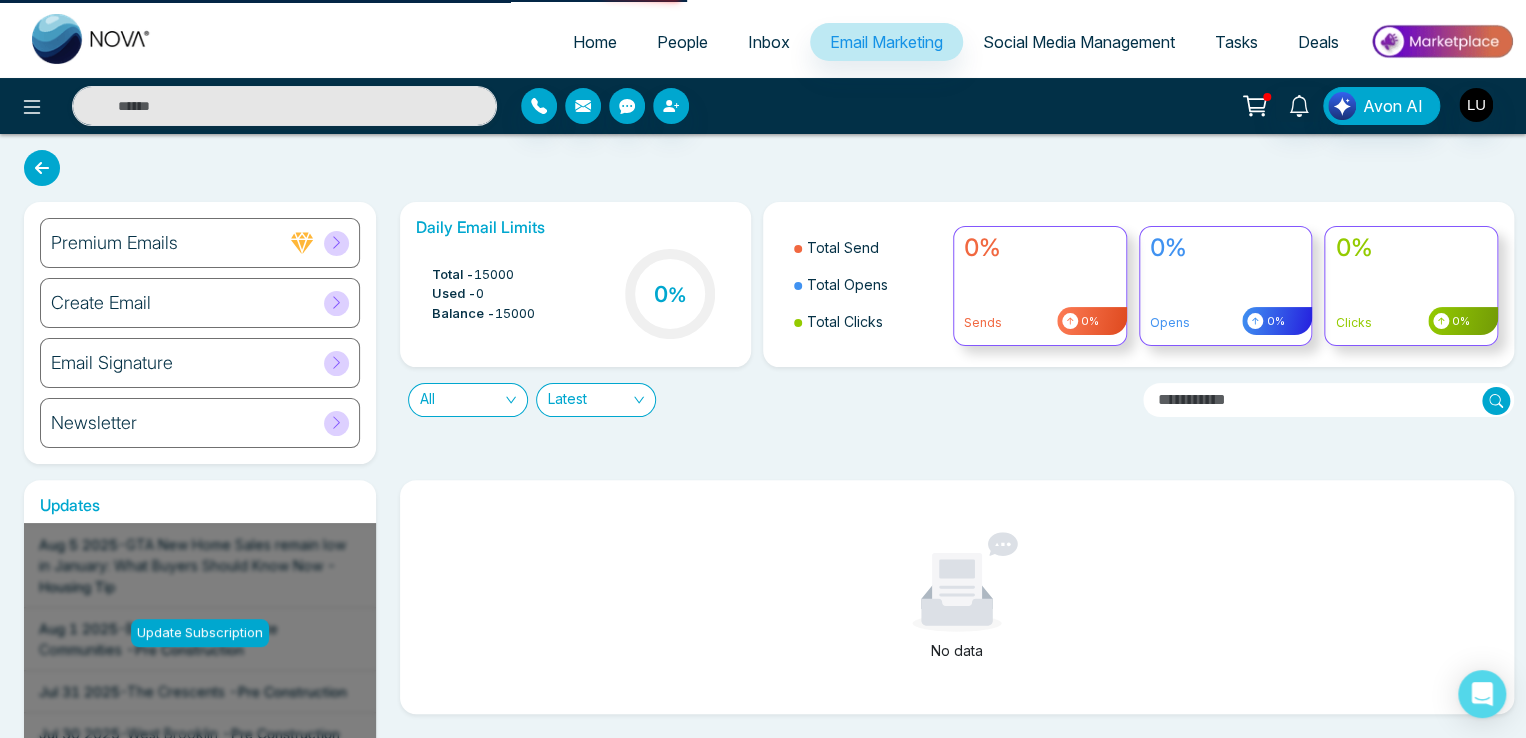 click on "Newsletter" at bounding box center (200, 423) 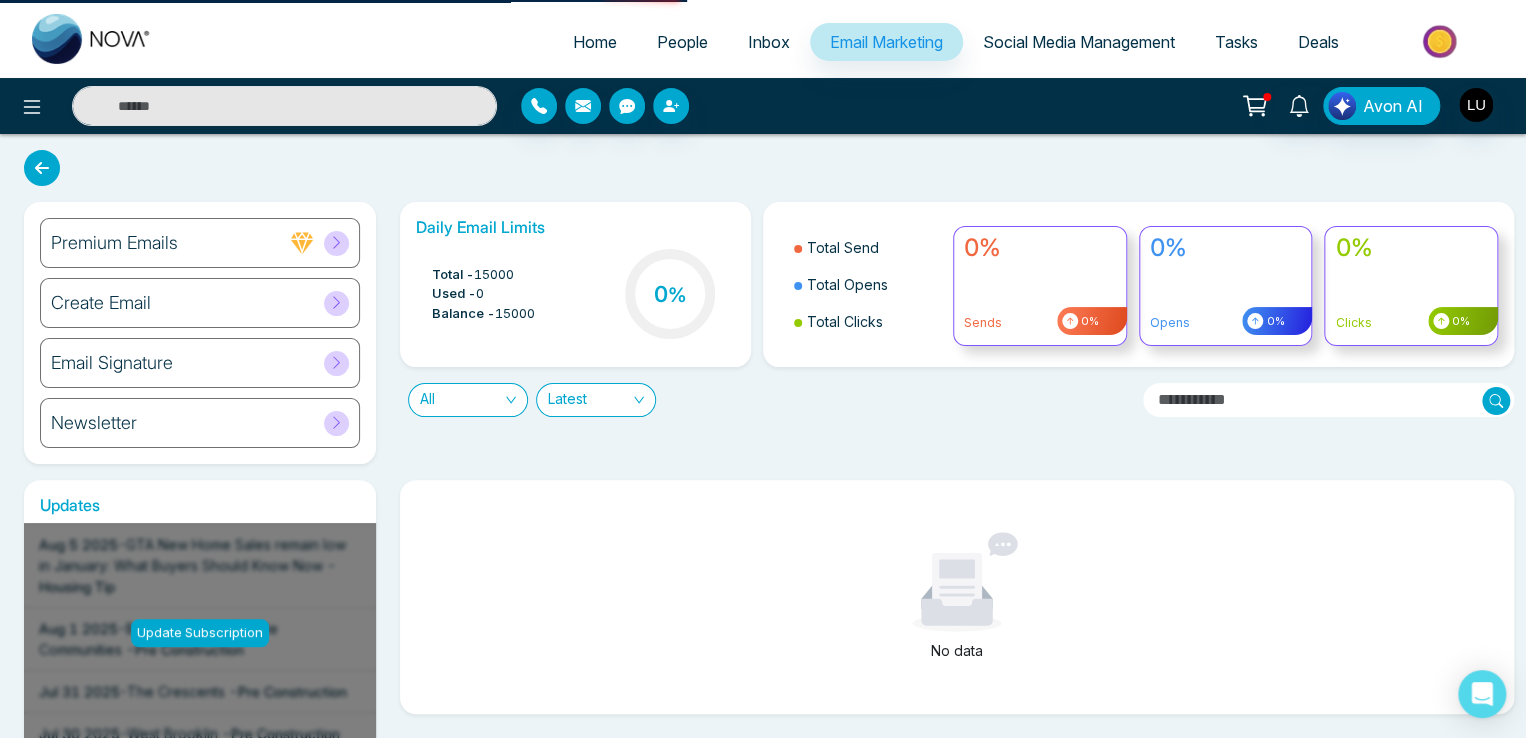 click 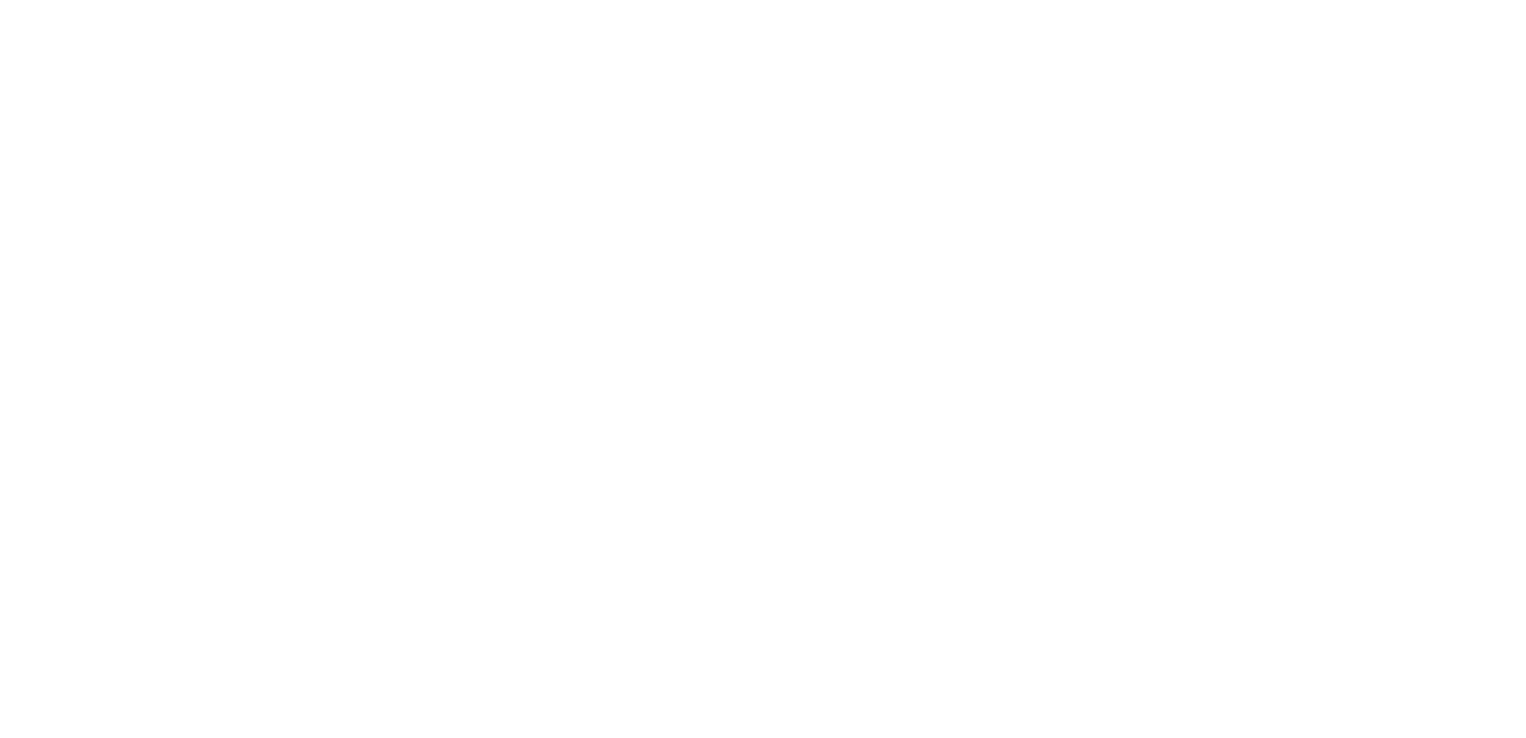 scroll, scrollTop: 0, scrollLeft: 0, axis: both 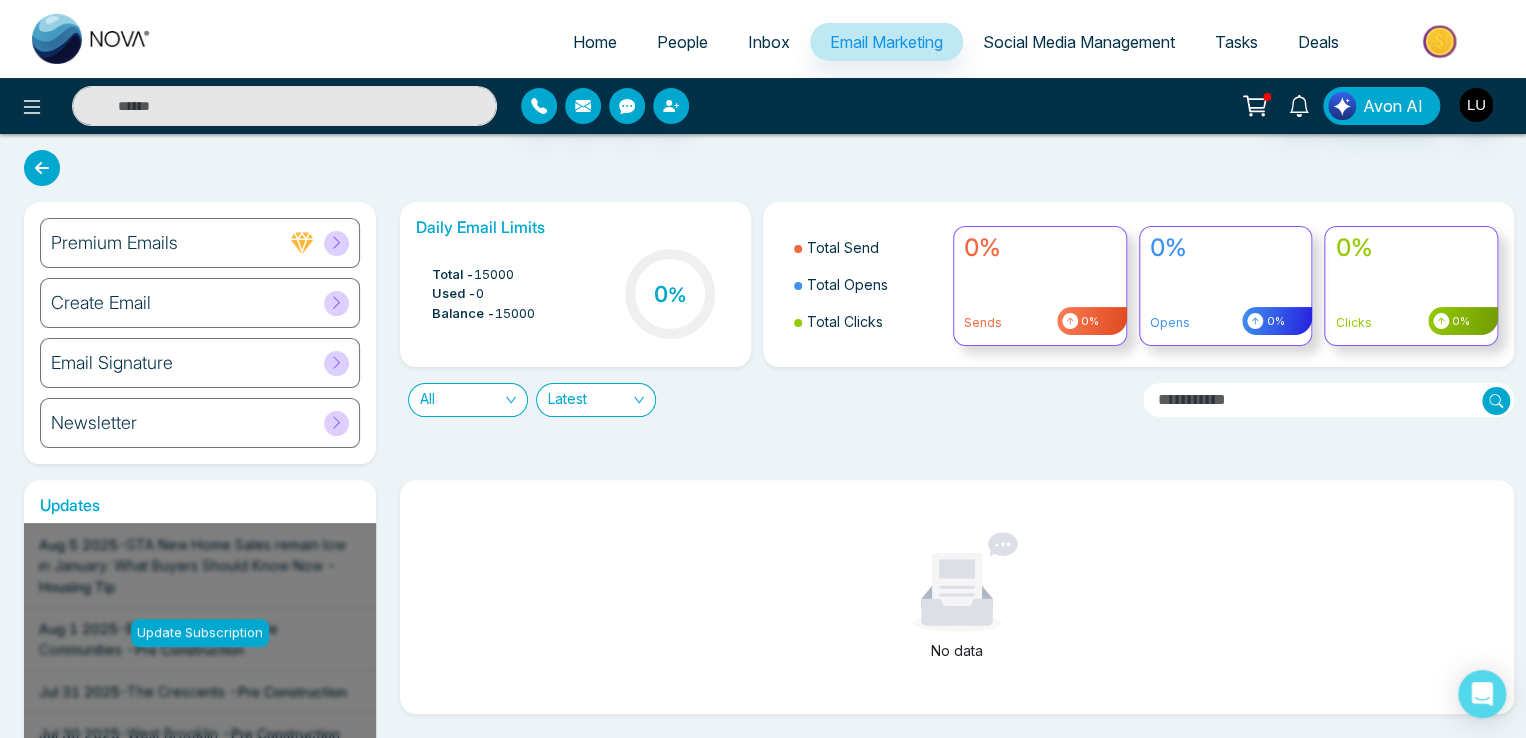 click on "Newsletter" at bounding box center [200, 423] 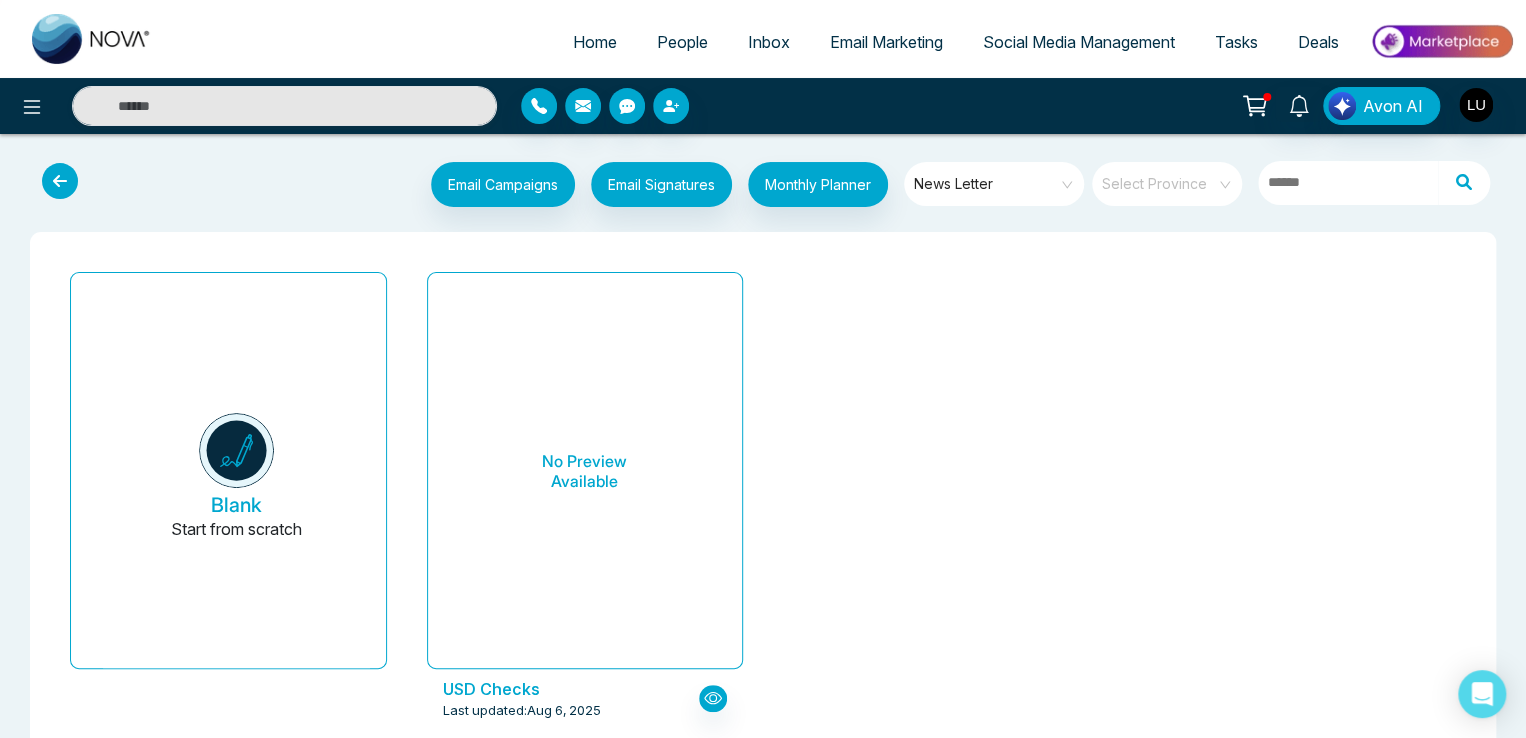 click at bounding box center [1160, 177] 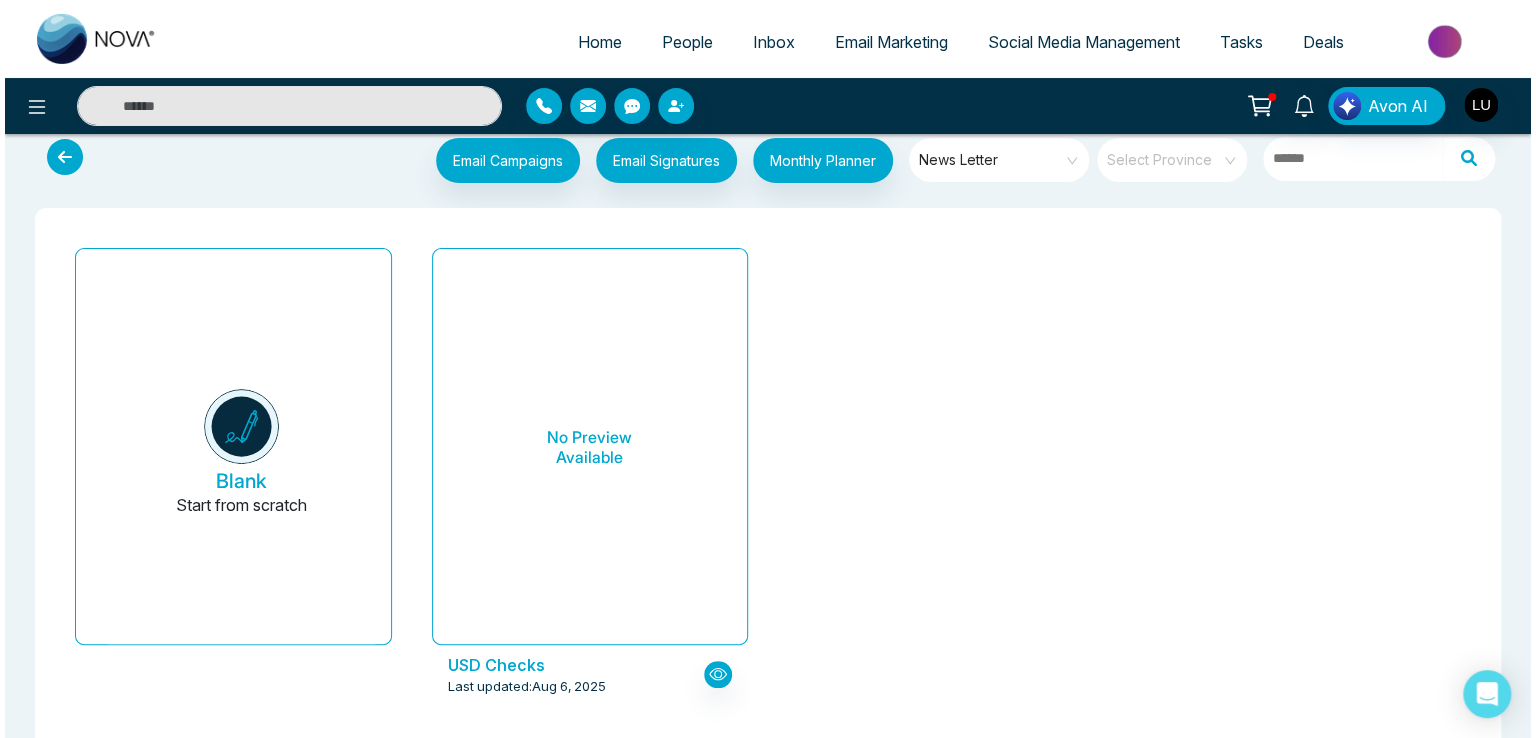 scroll, scrollTop: 0, scrollLeft: 0, axis: both 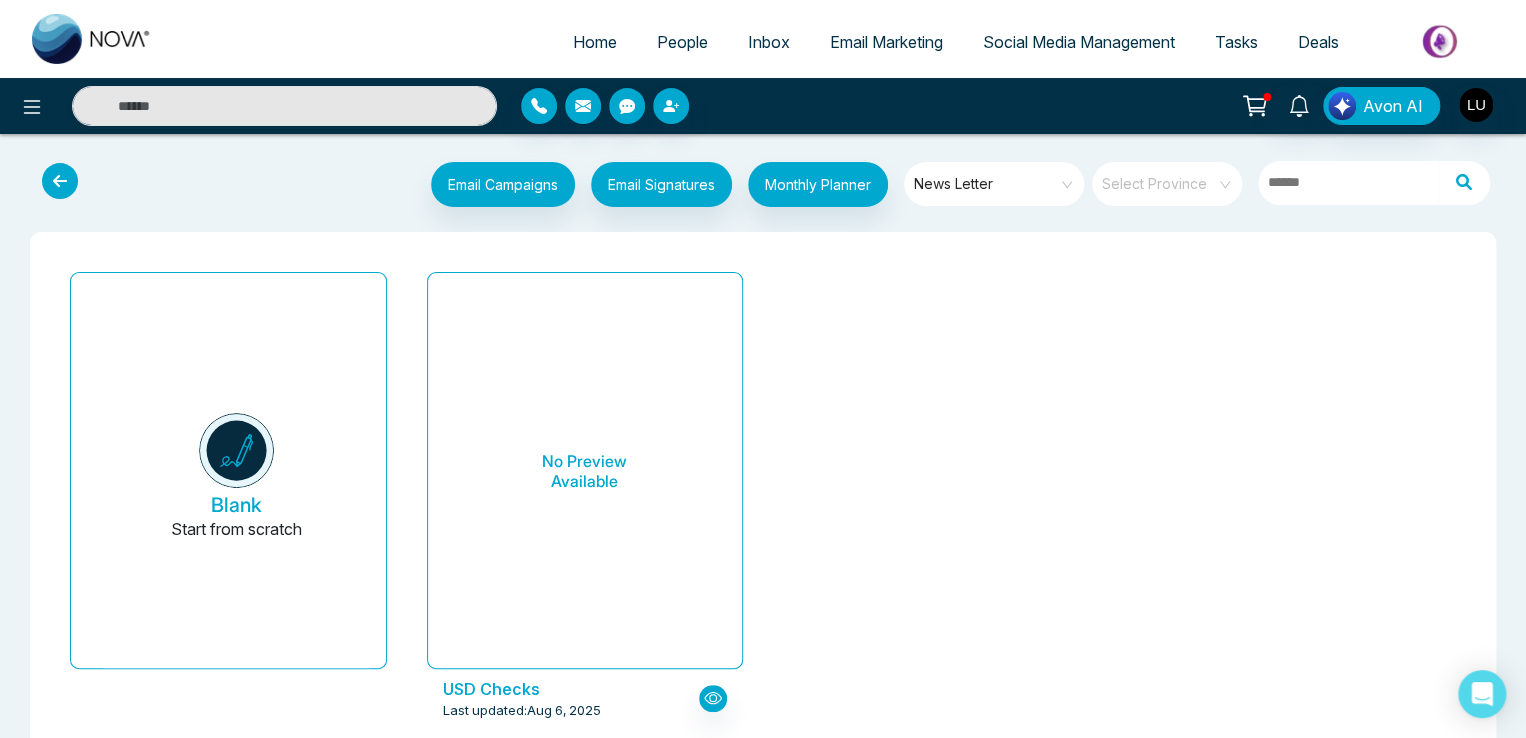 click at bounding box center [1160, 177] 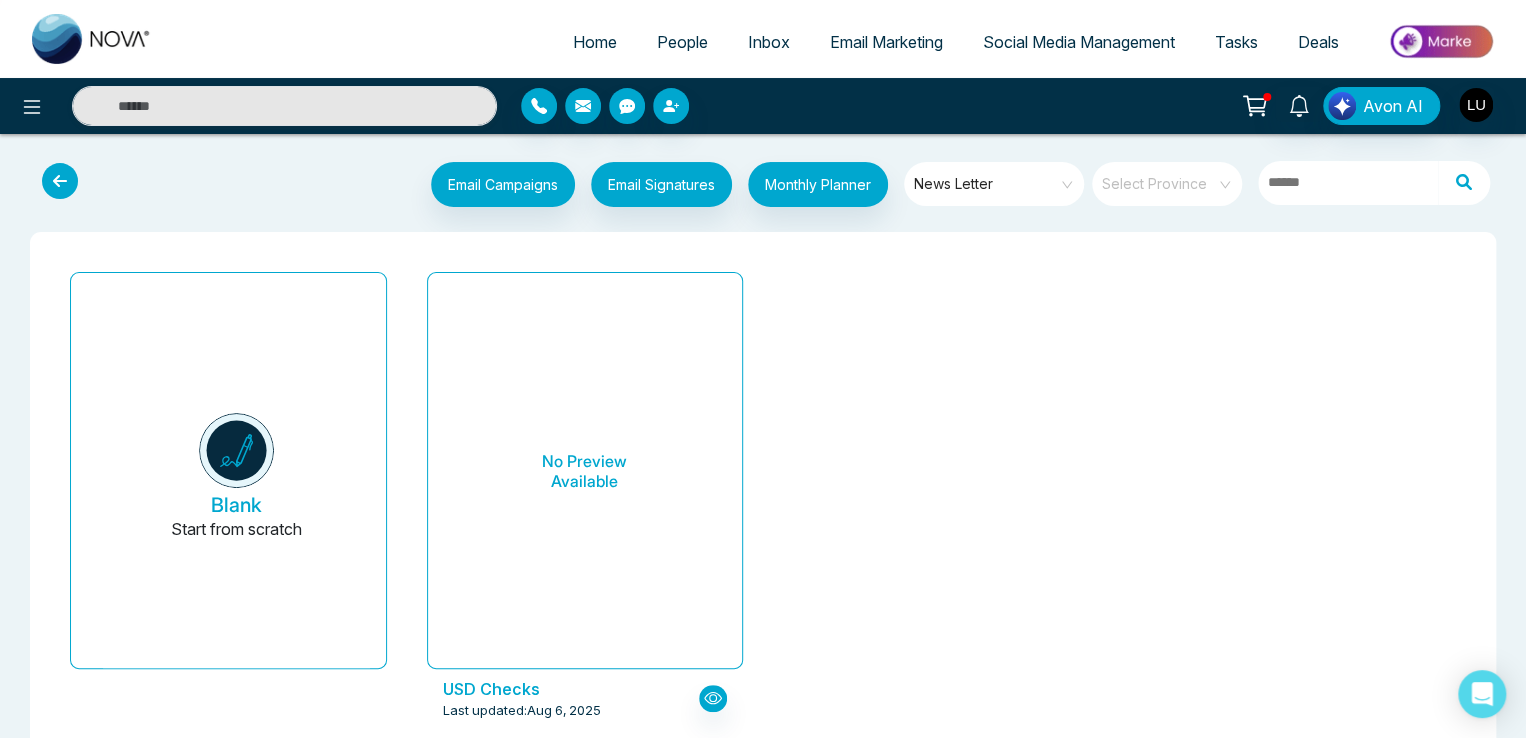 click on "Blank Start from scratch No Preview  Available USD Checks Last updated:  Aug 6, 2025" at bounding box center (763, 508) 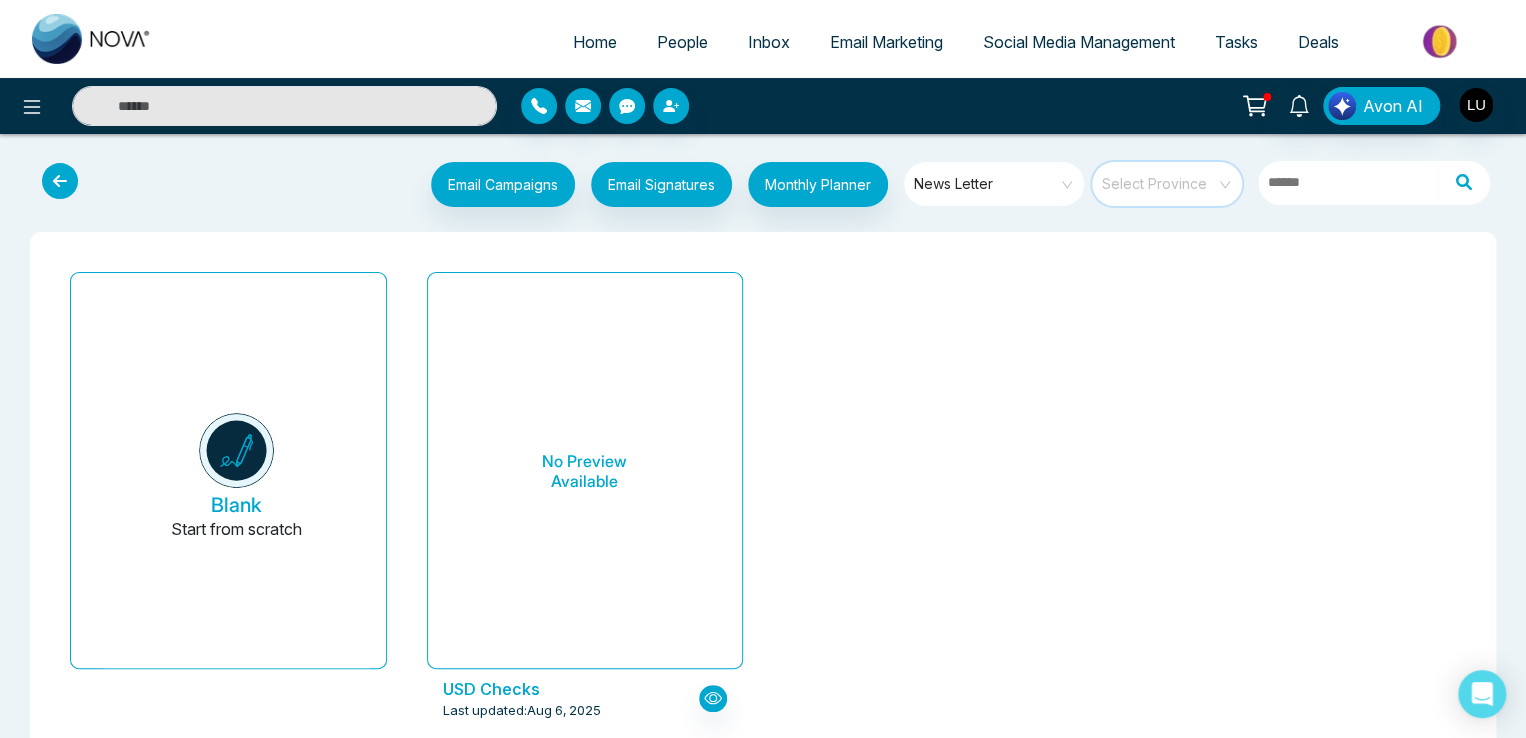 click at bounding box center (1160, 177) 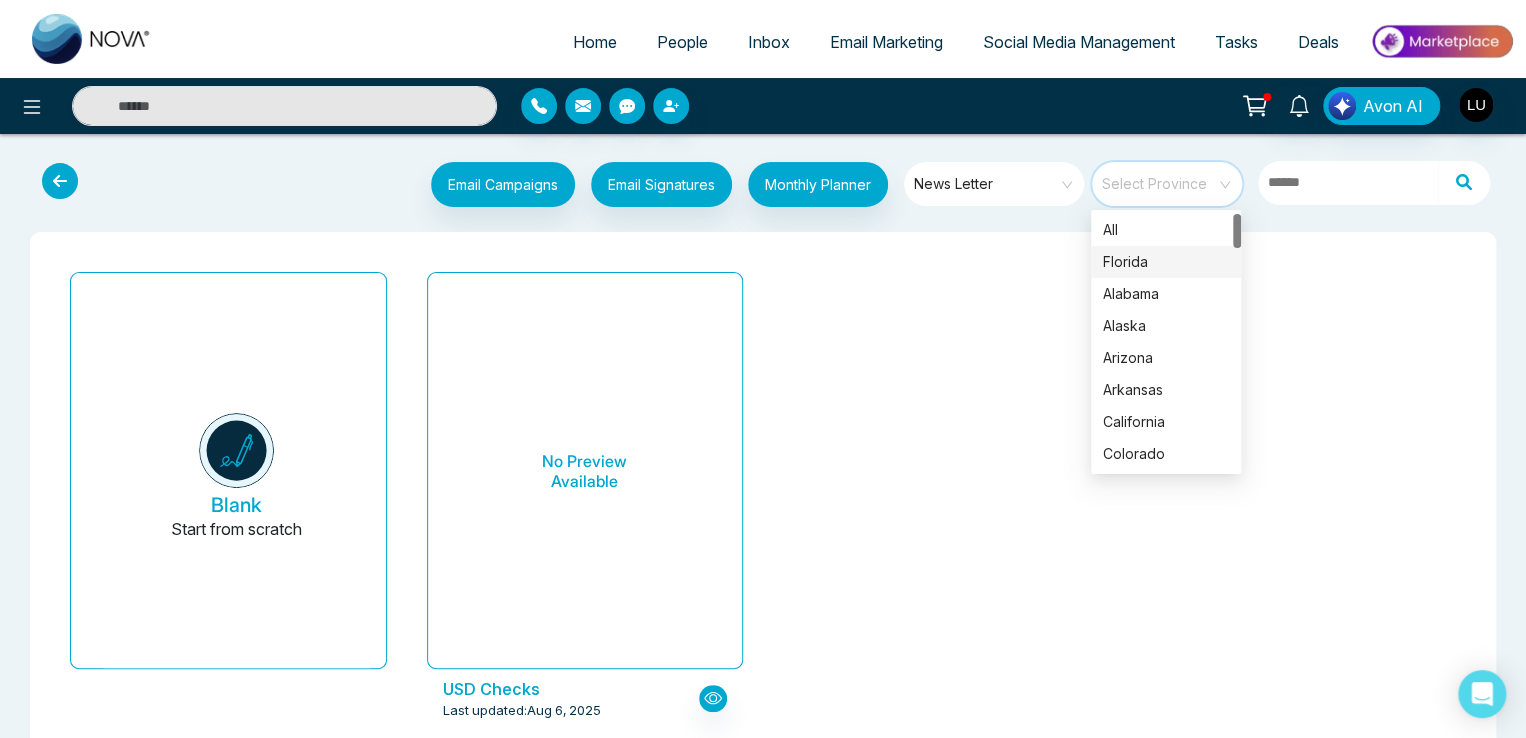 click on "Florida" at bounding box center [1166, 262] 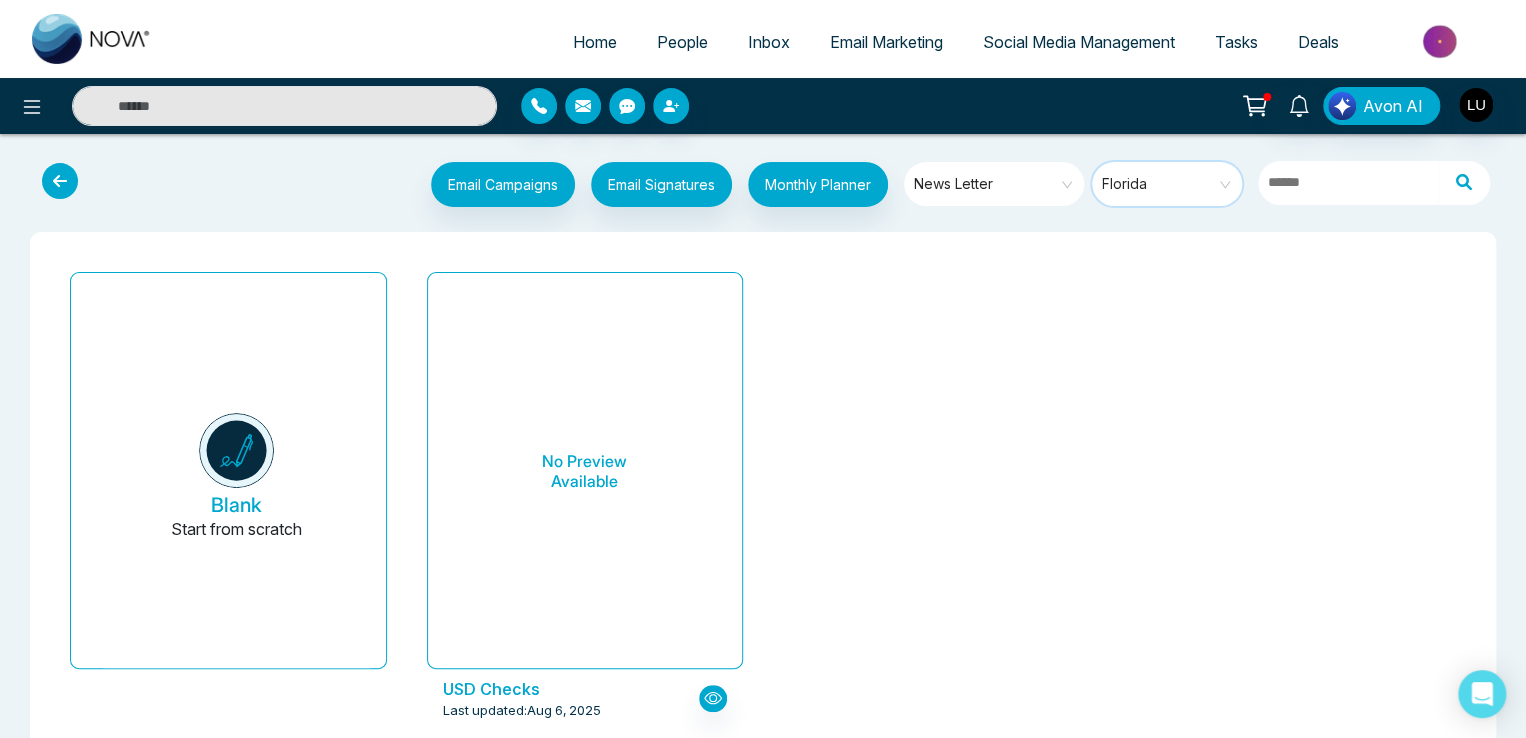 click on "Florida" at bounding box center [1168, 184] 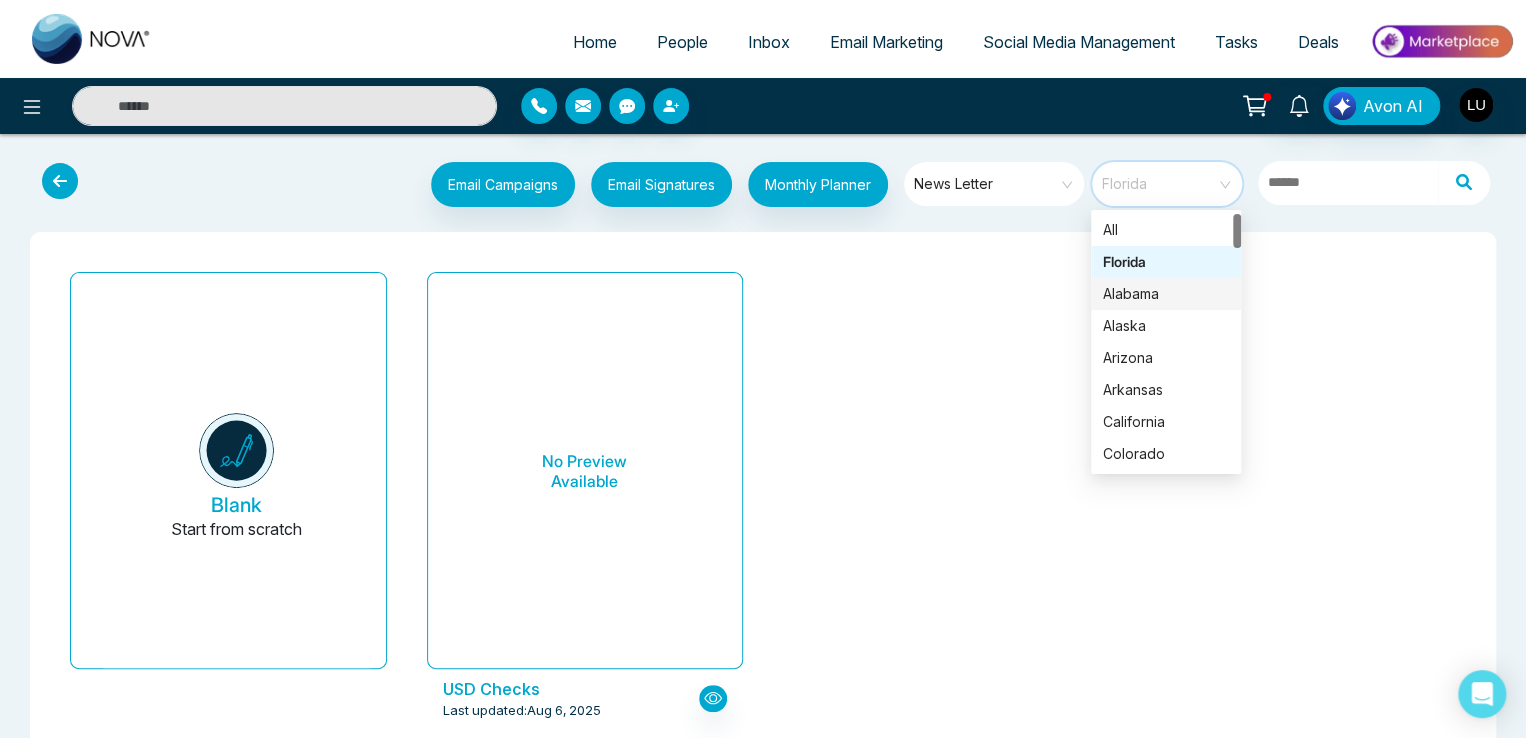 click on "Alabama" at bounding box center (1166, 294) 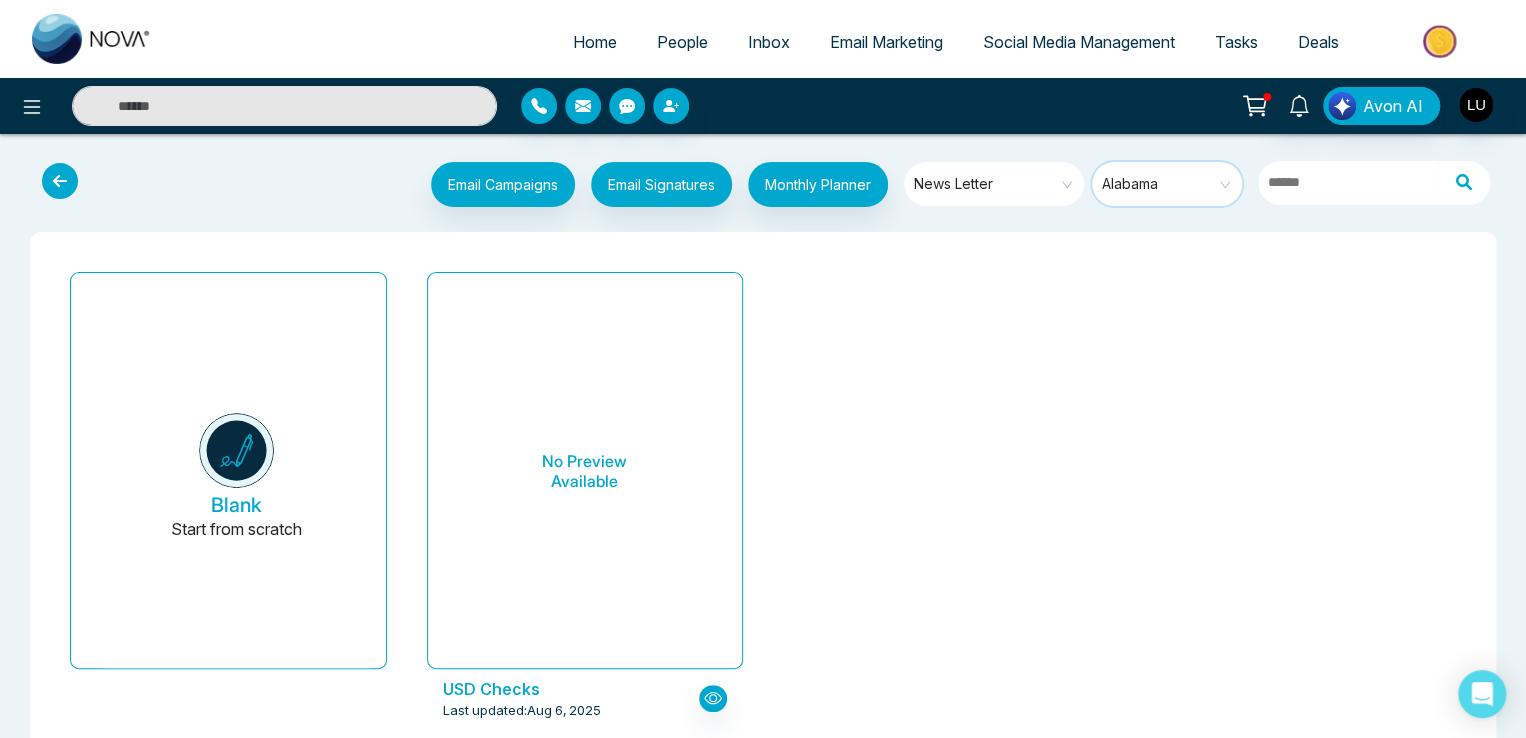 click on "Alabama" at bounding box center (1168, 184) 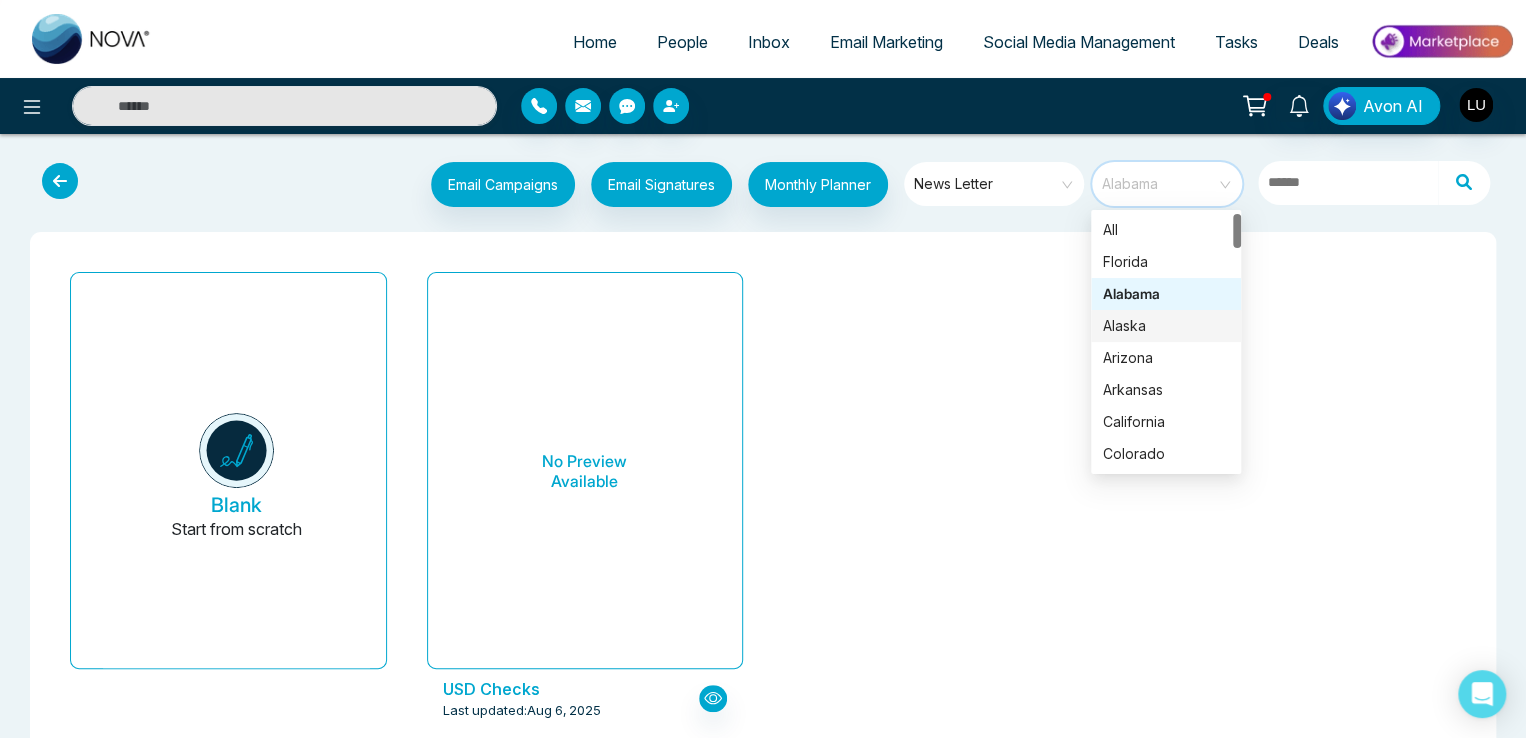 click on "Arizona" at bounding box center [1166, 358] 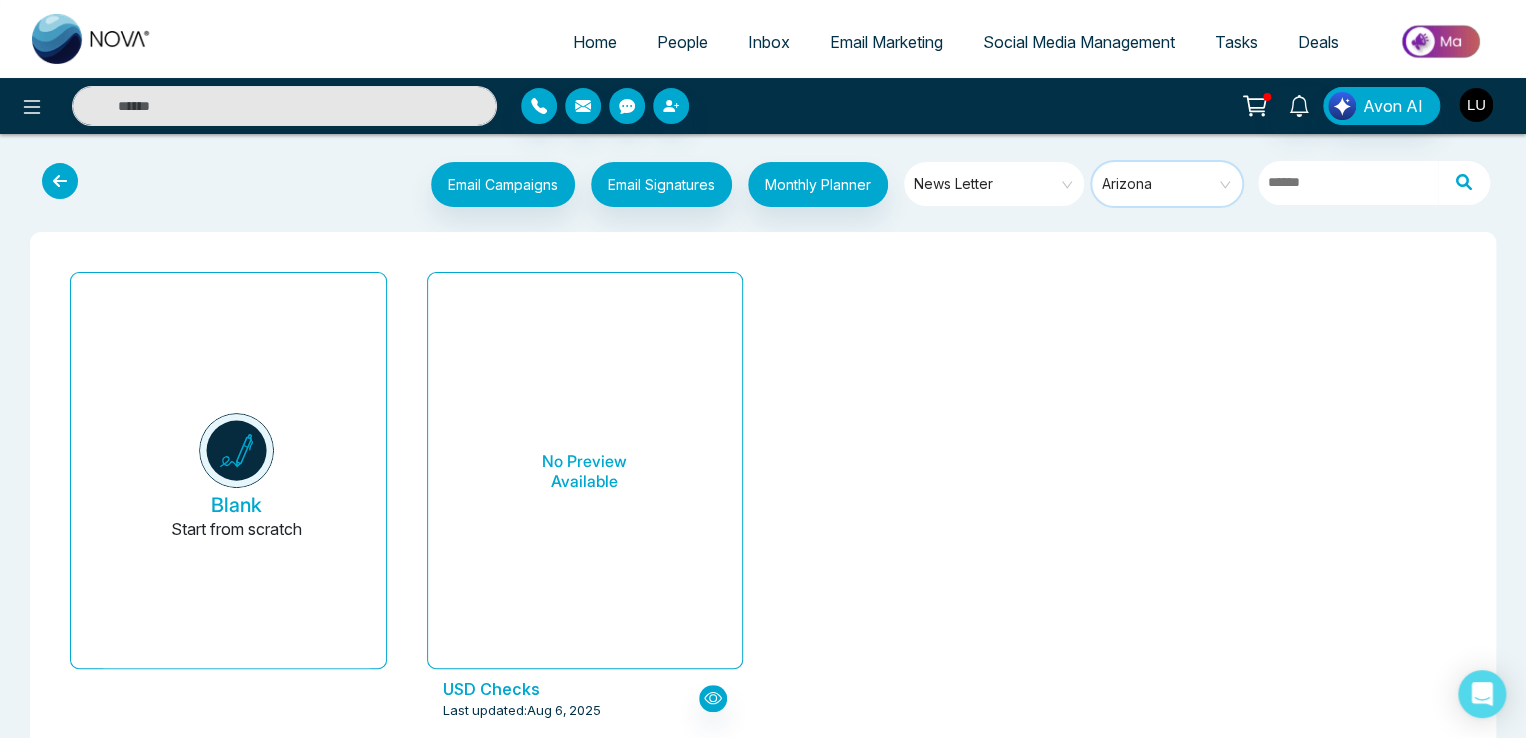 click at bounding box center (1476, 105) 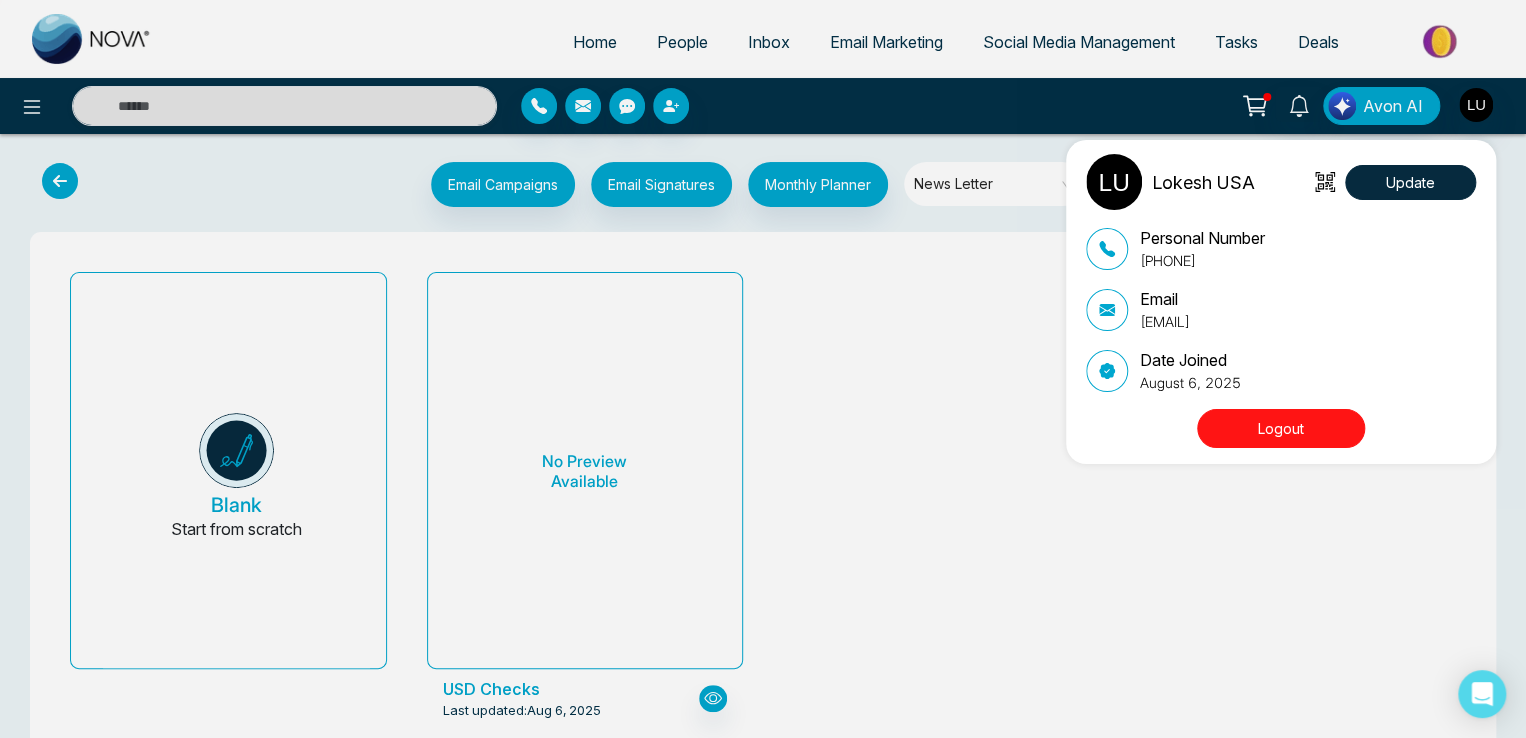 click on "Lokesh [COUNTRY] Update Personal Number +91[PHONE] Email [EMAIL] Date Joined [DATE] Logout" at bounding box center (1281, 302) 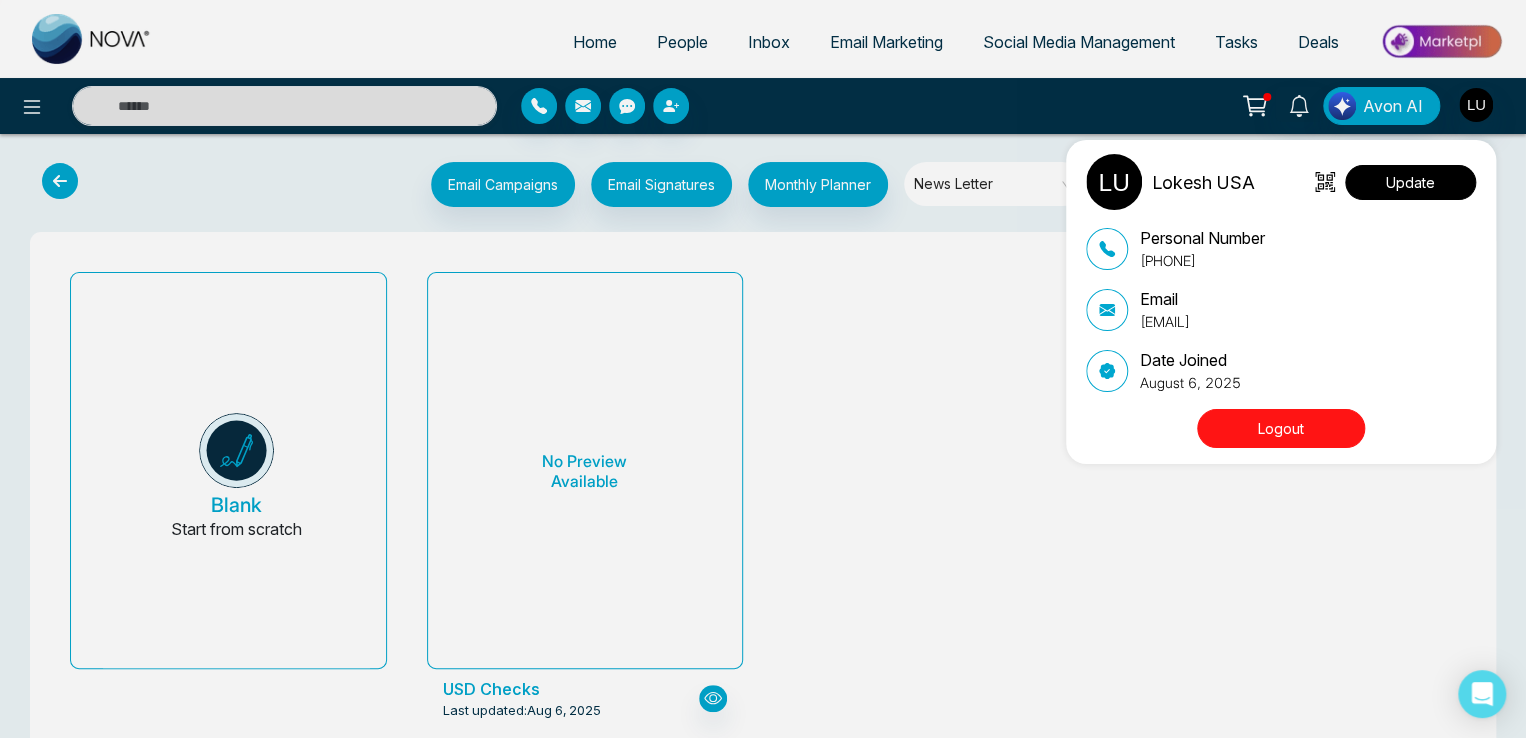 click on "Update" at bounding box center (1410, 182) 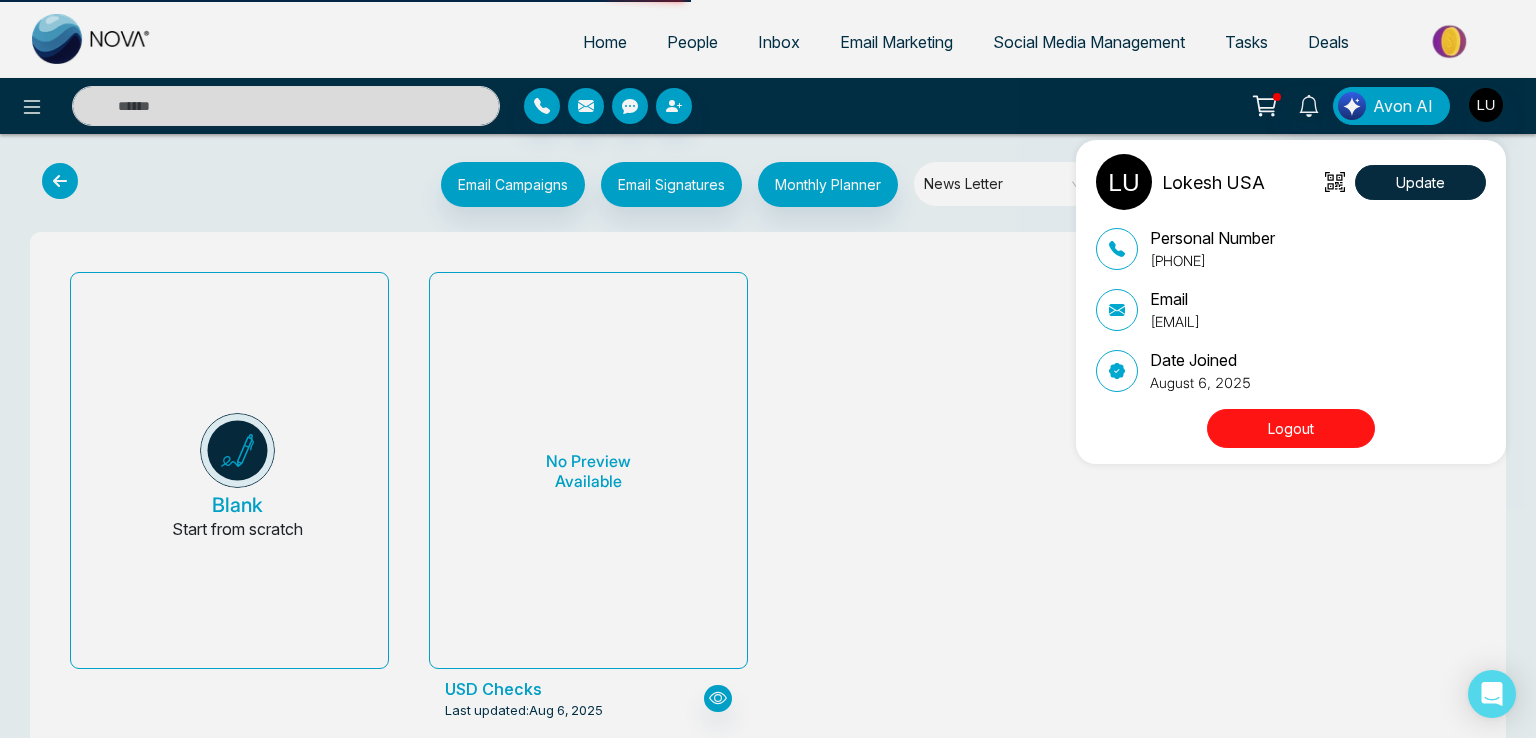 select on "***" 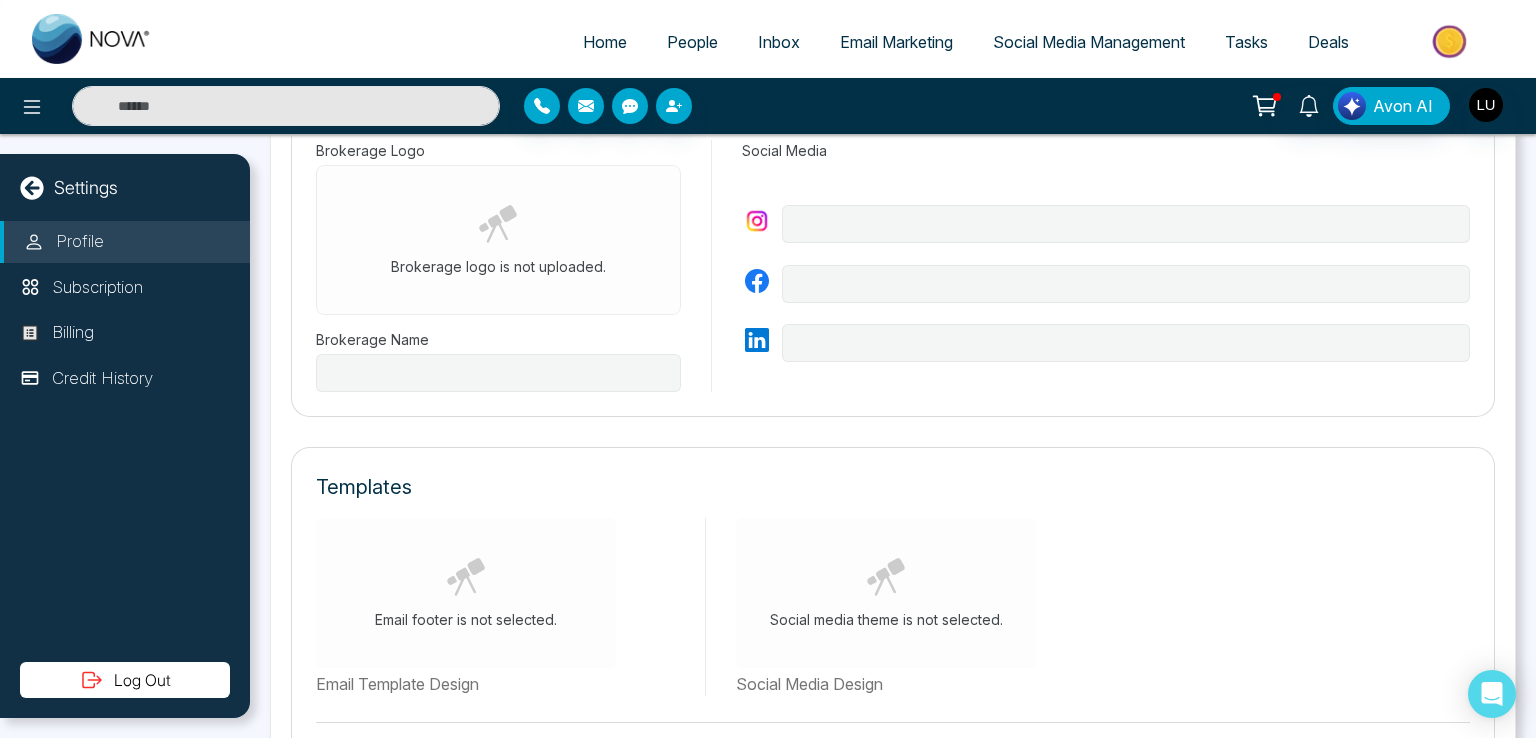 type on "**********" 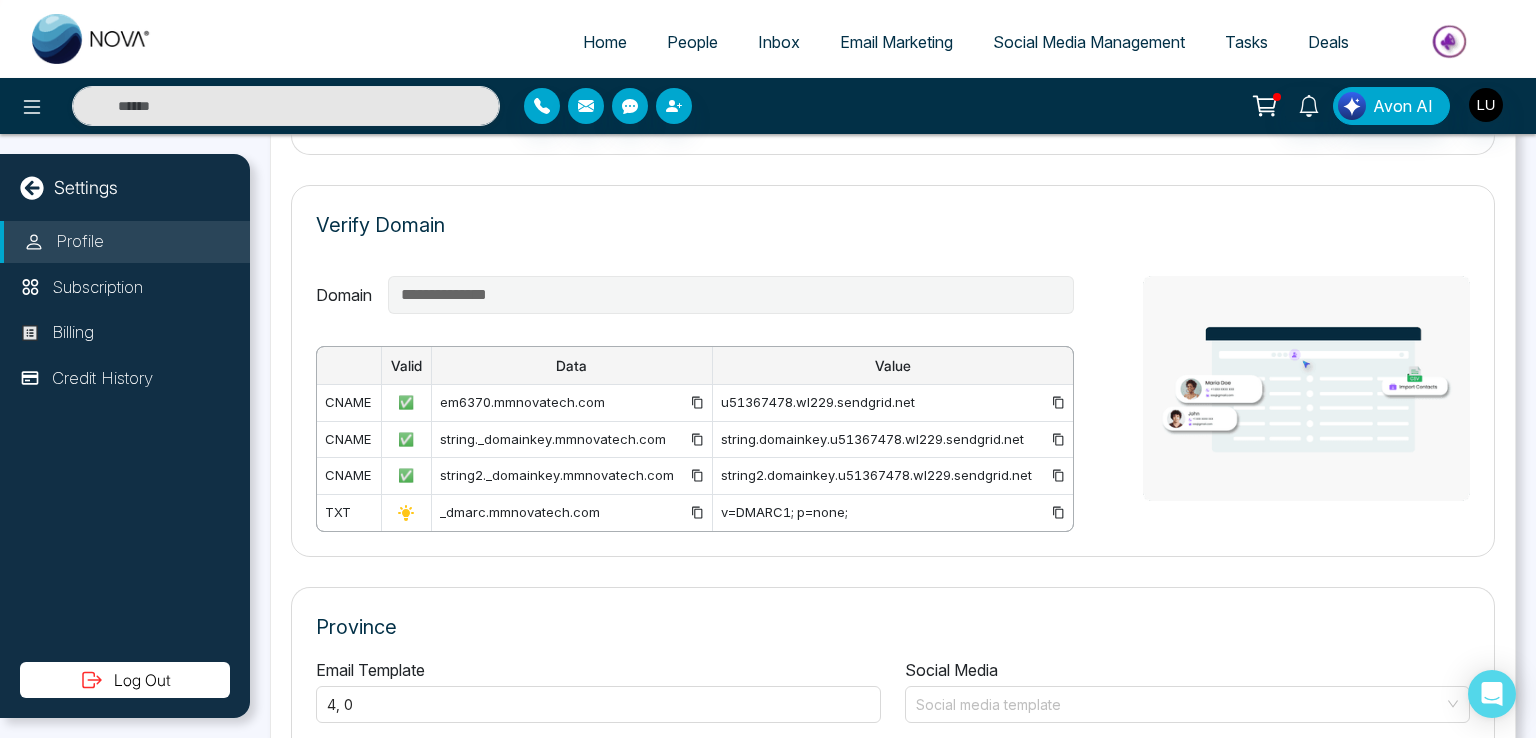 scroll, scrollTop: 1463, scrollLeft: 0, axis: vertical 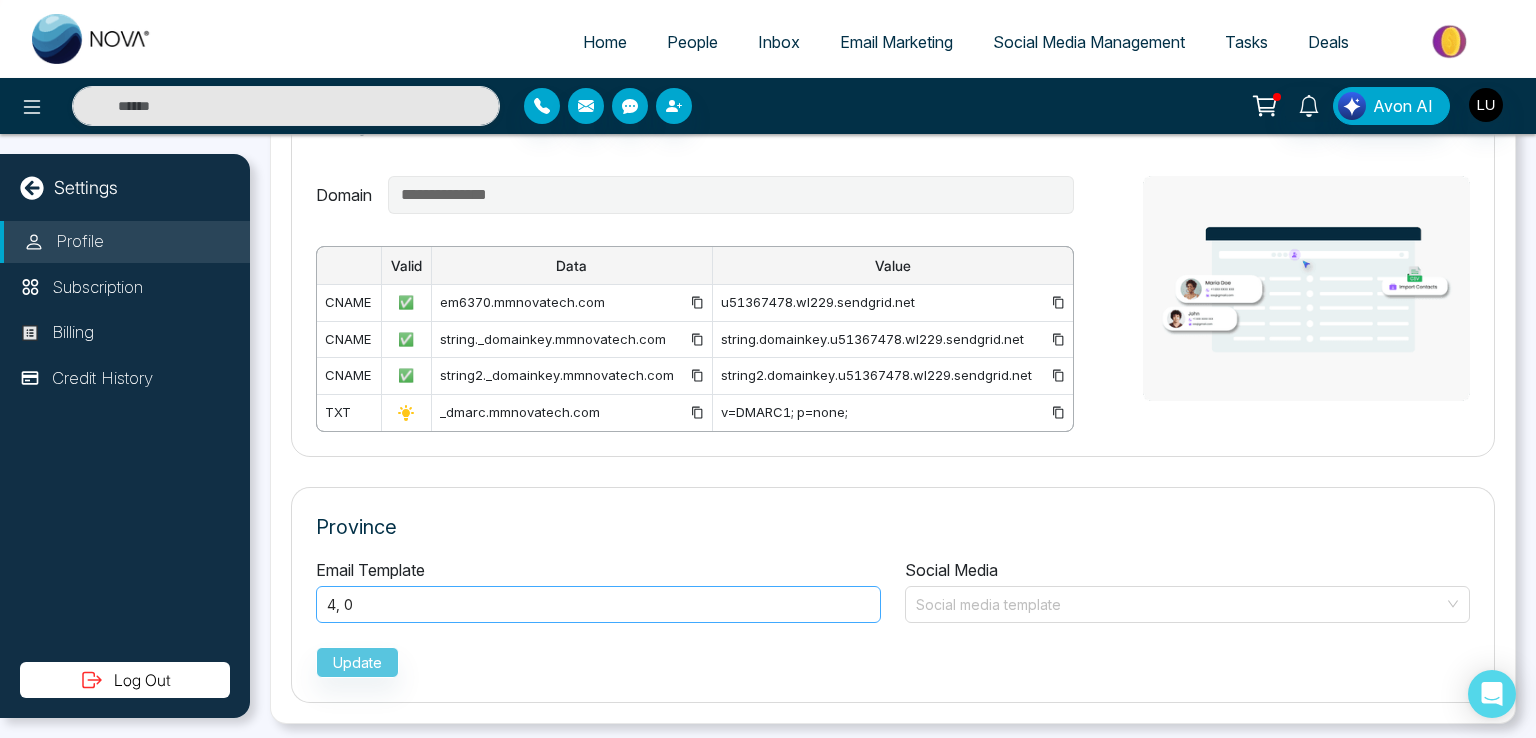 click on "4 ,   0" at bounding box center [598, 605] 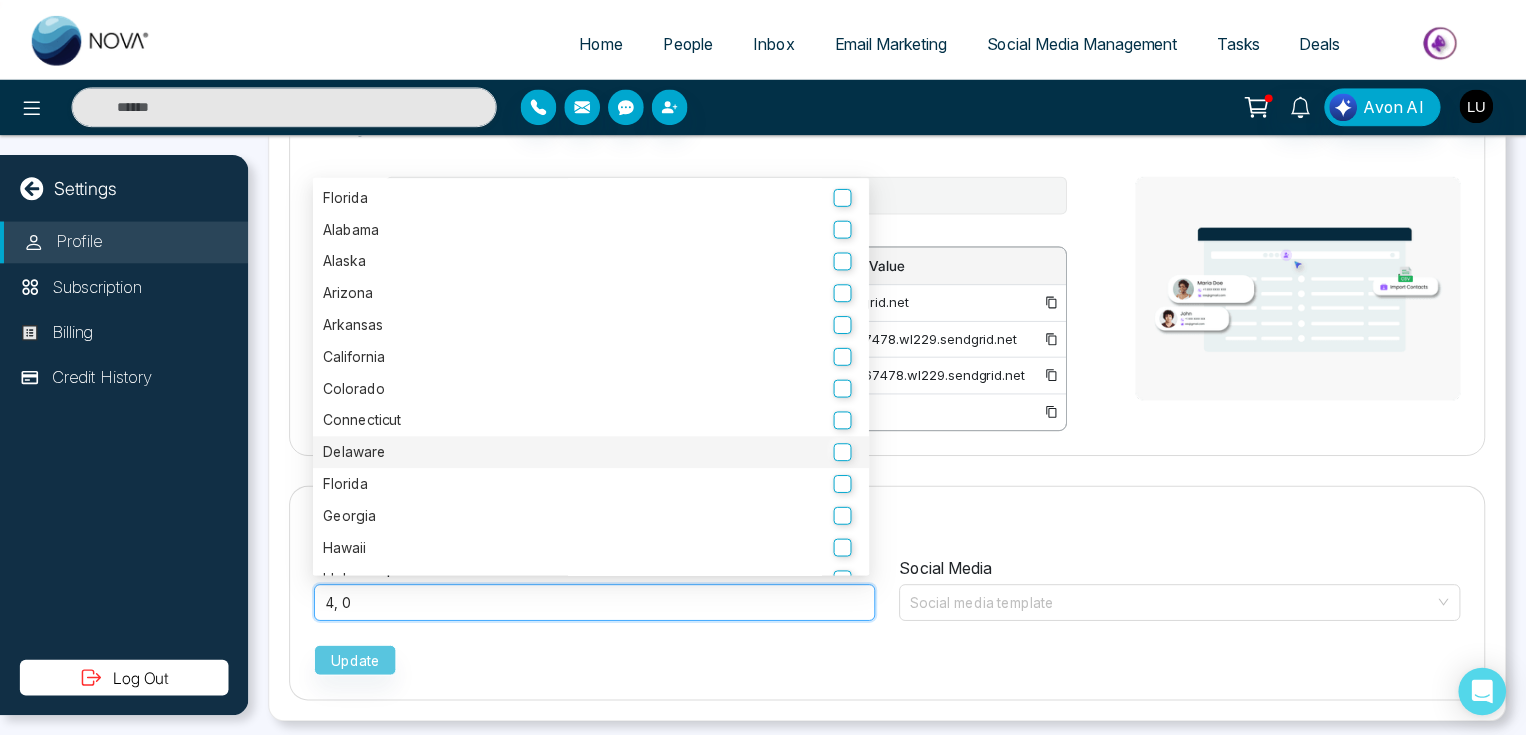 scroll, scrollTop: 100, scrollLeft: 0, axis: vertical 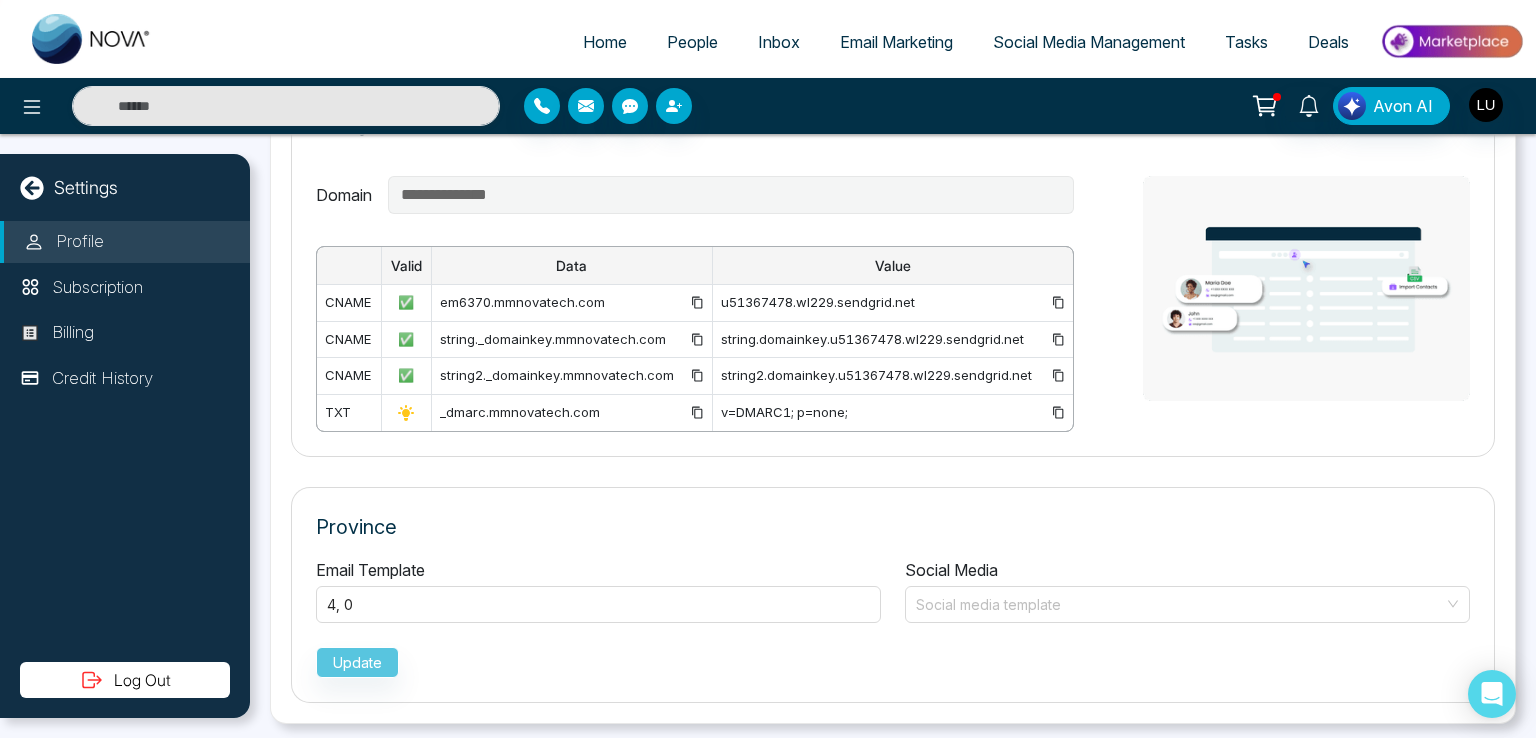 click 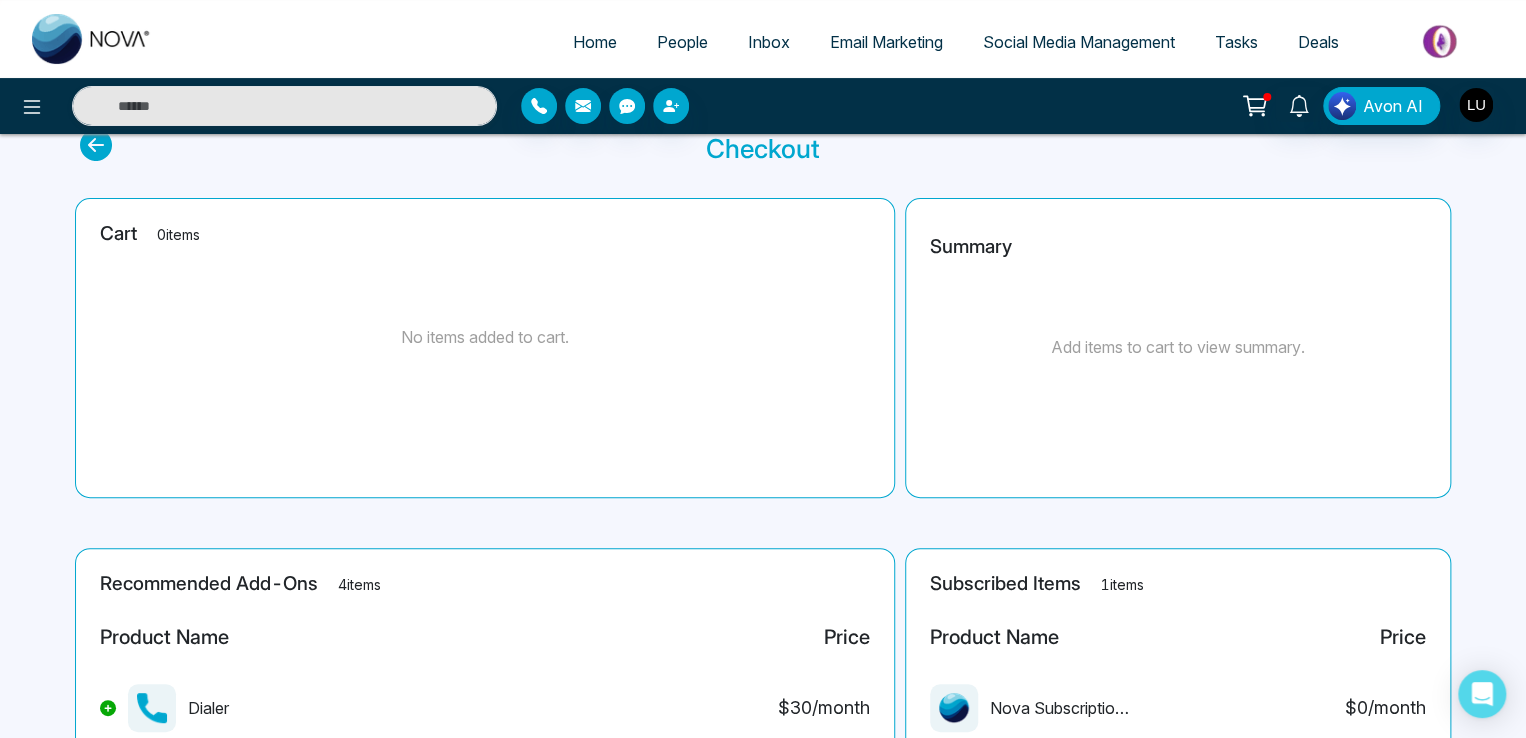 scroll, scrollTop: 100, scrollLeft: 0, axis: vertical 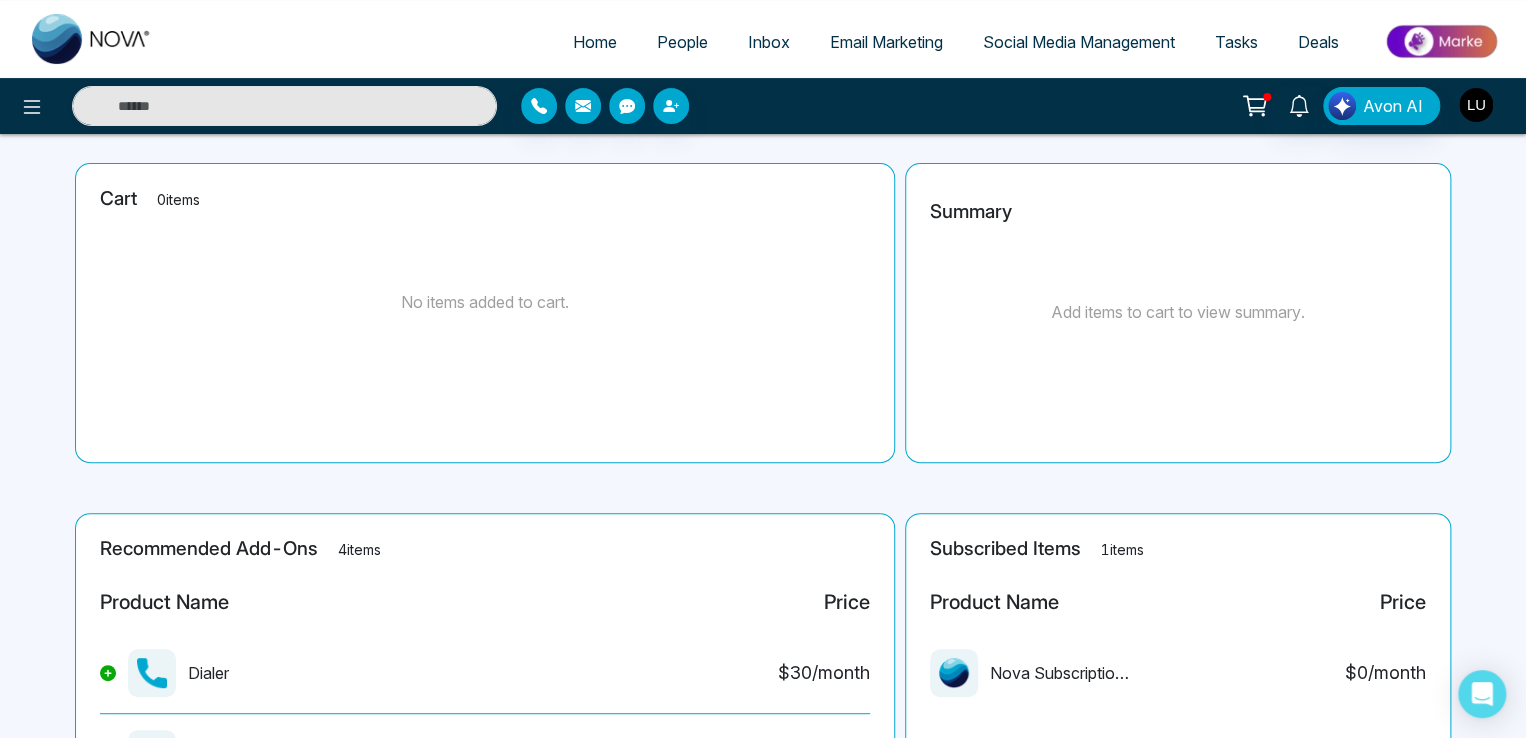 click at bounding box center [1476, 105] 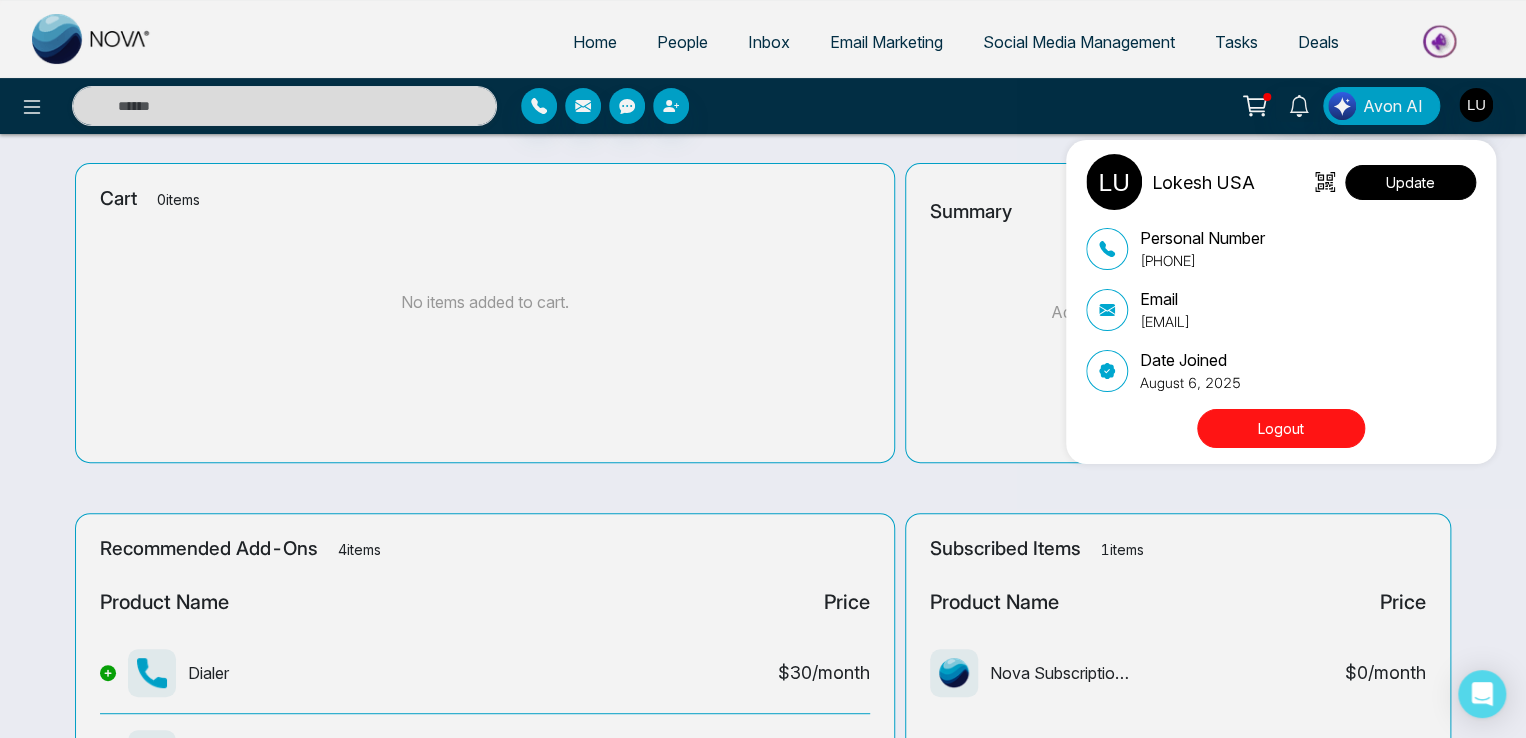 click on "Update" at bounding box center (1410, 182) 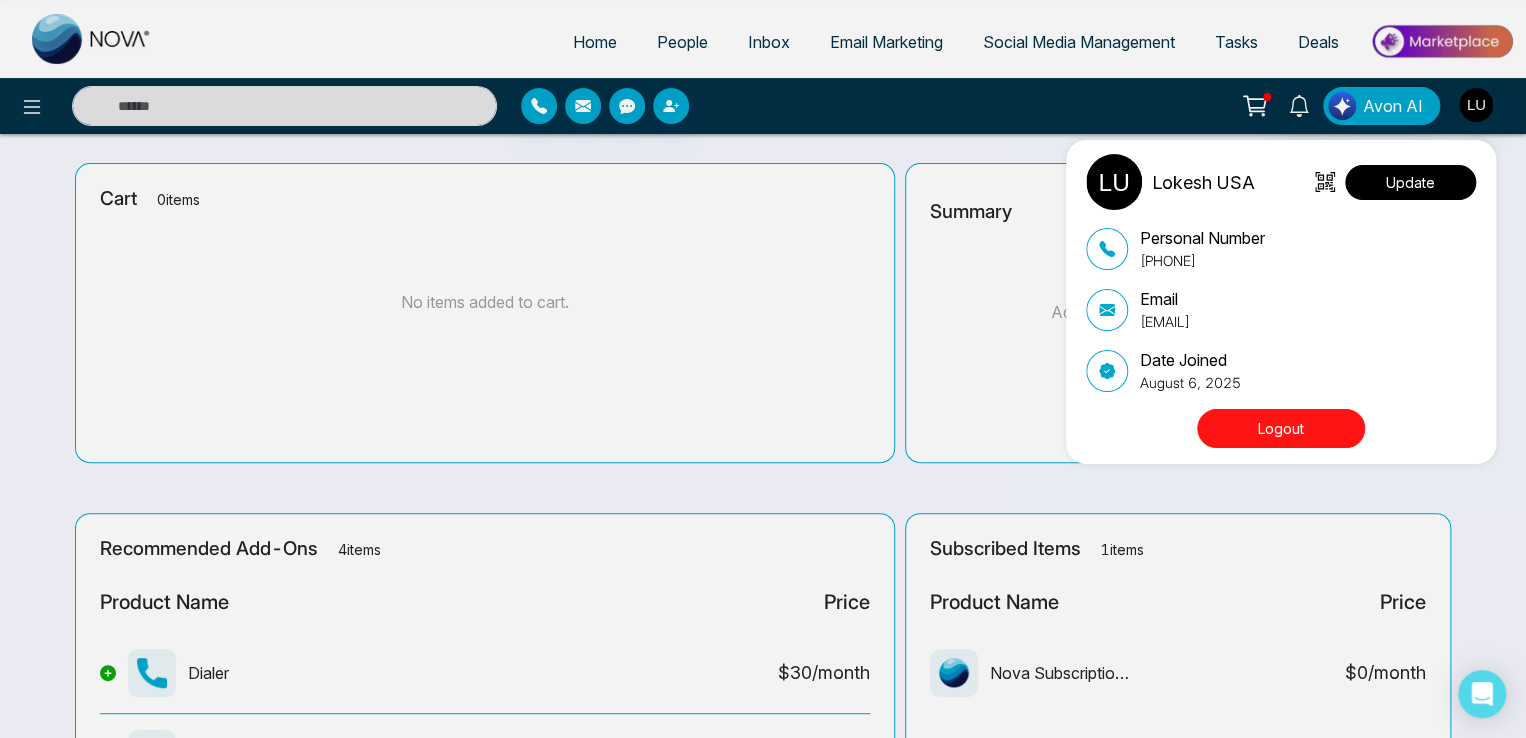 select 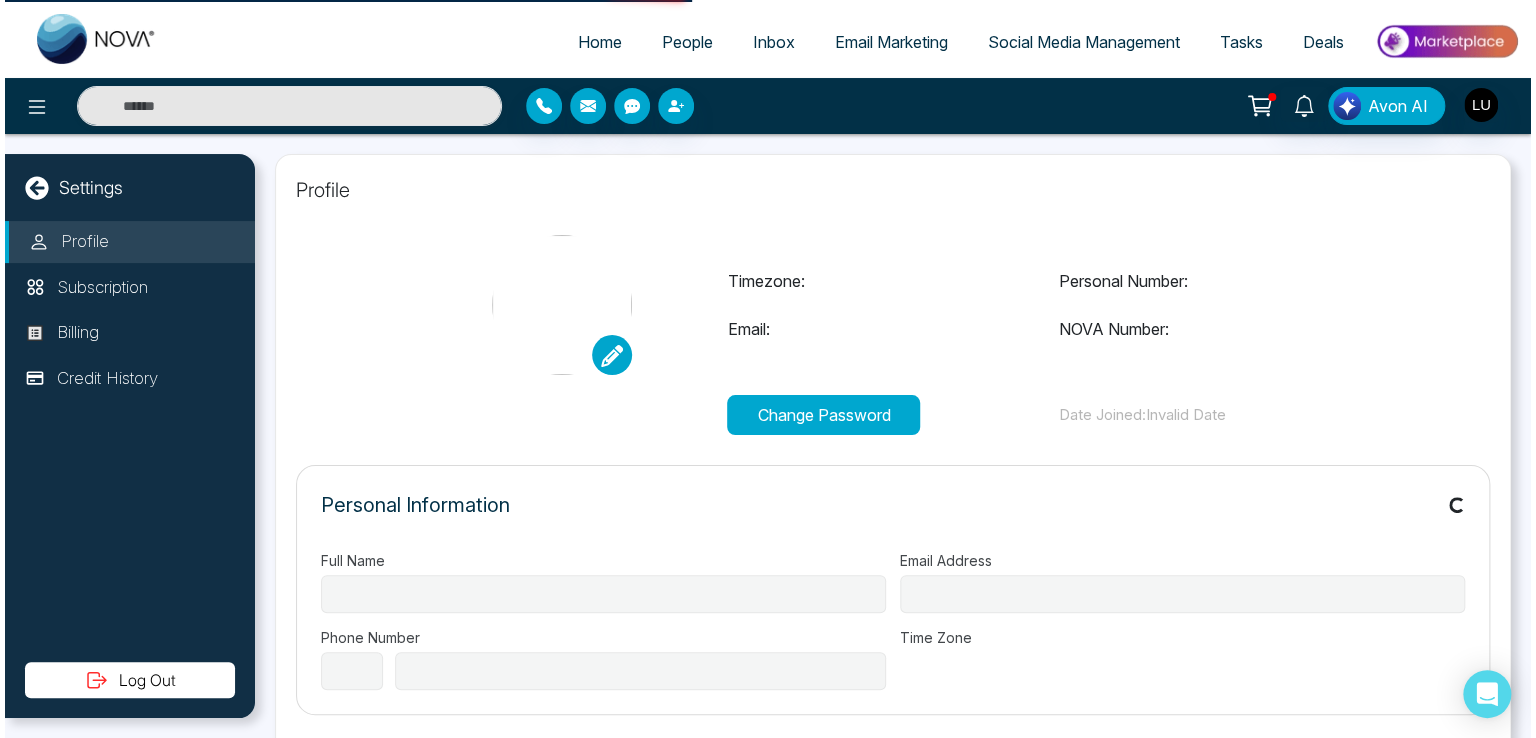 scroll, scrollTop: 0, scrollLeft: 0, axis: both 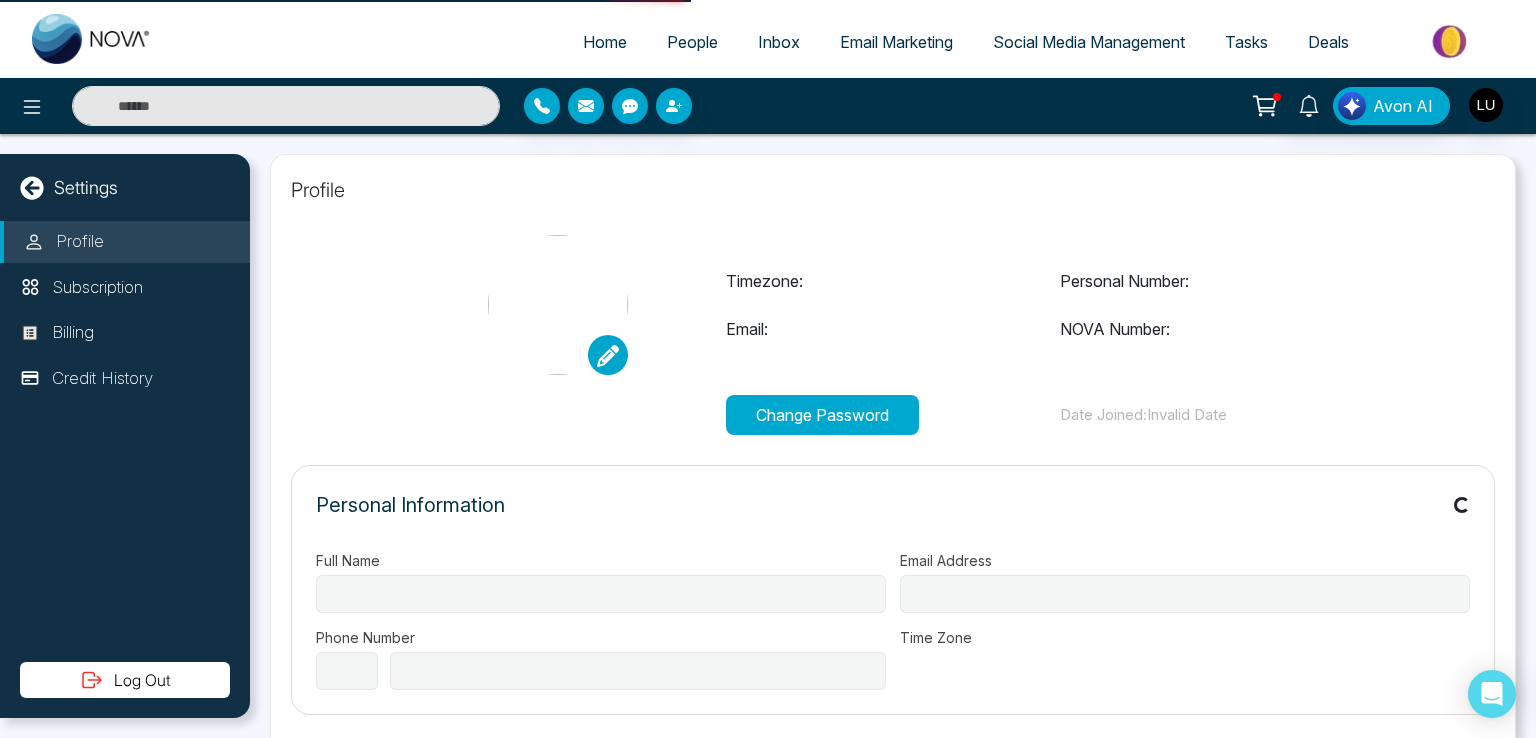 type on "**********" 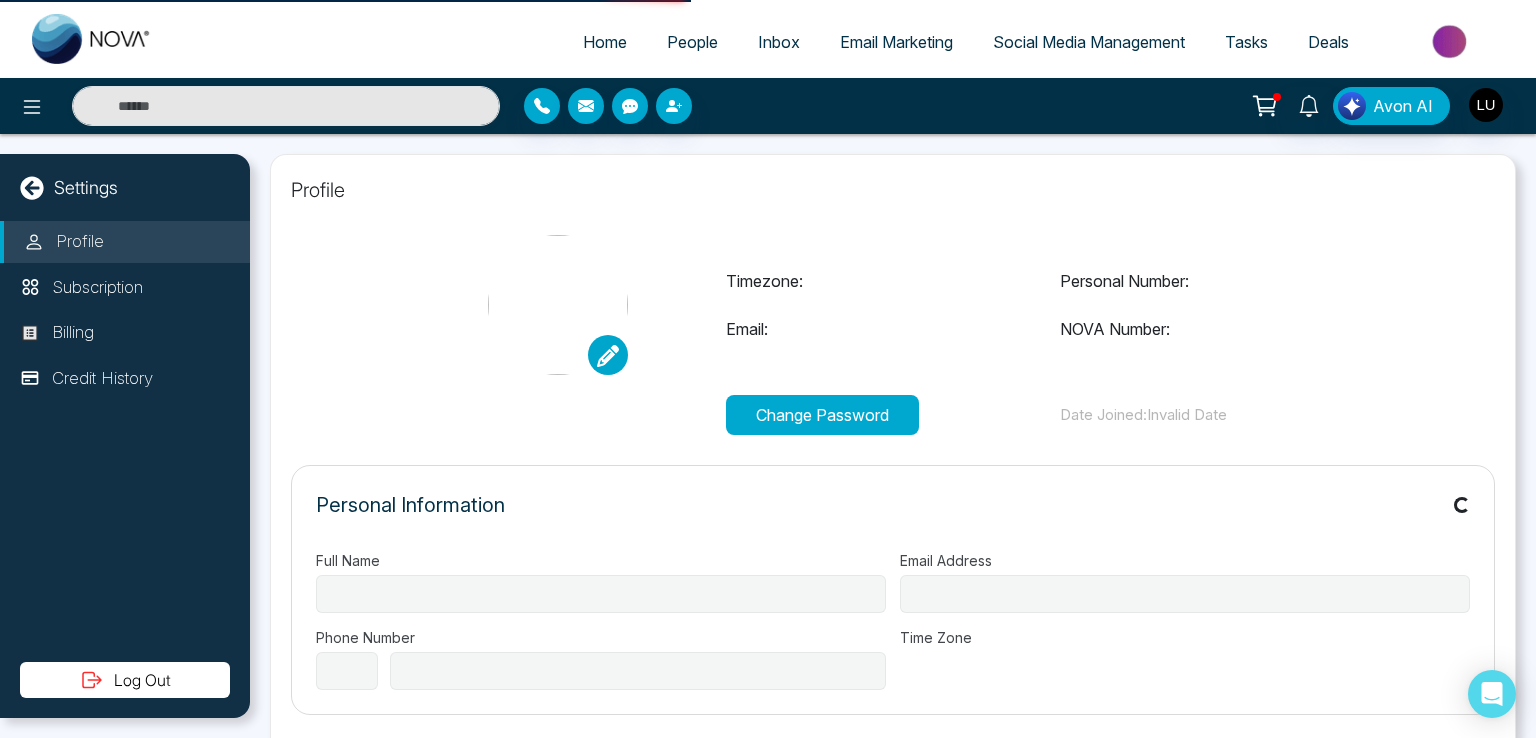 type on "**********" 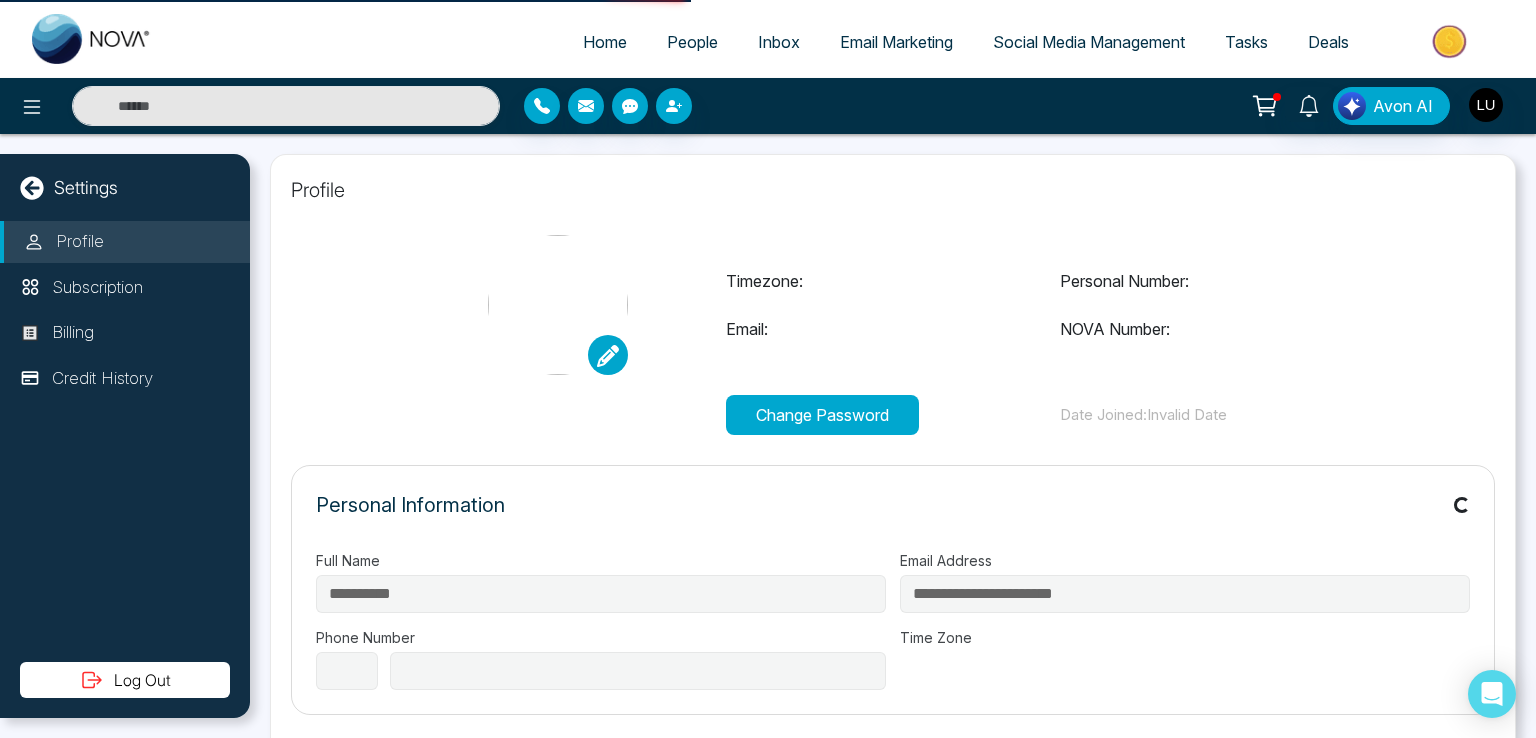 select on "***" 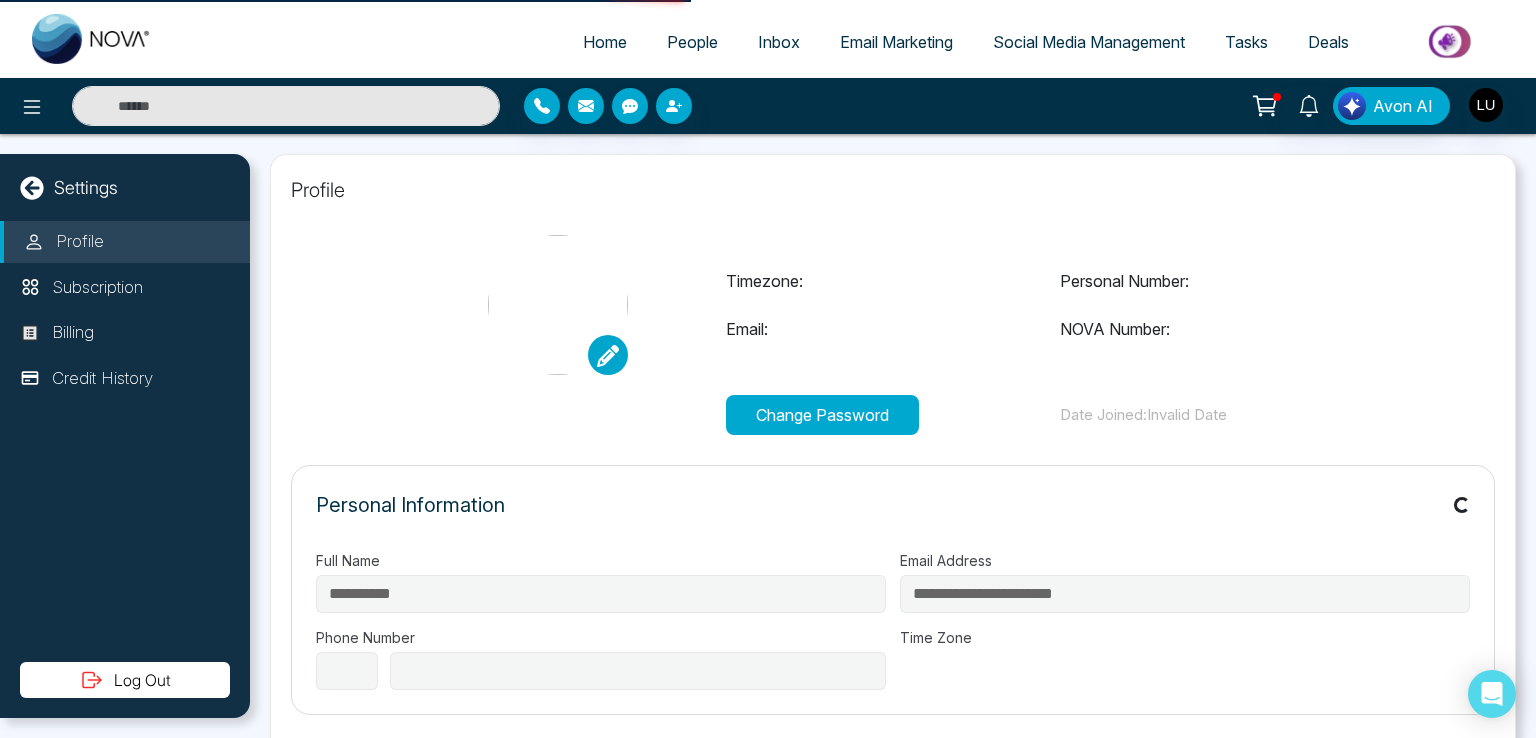 type on "**********" 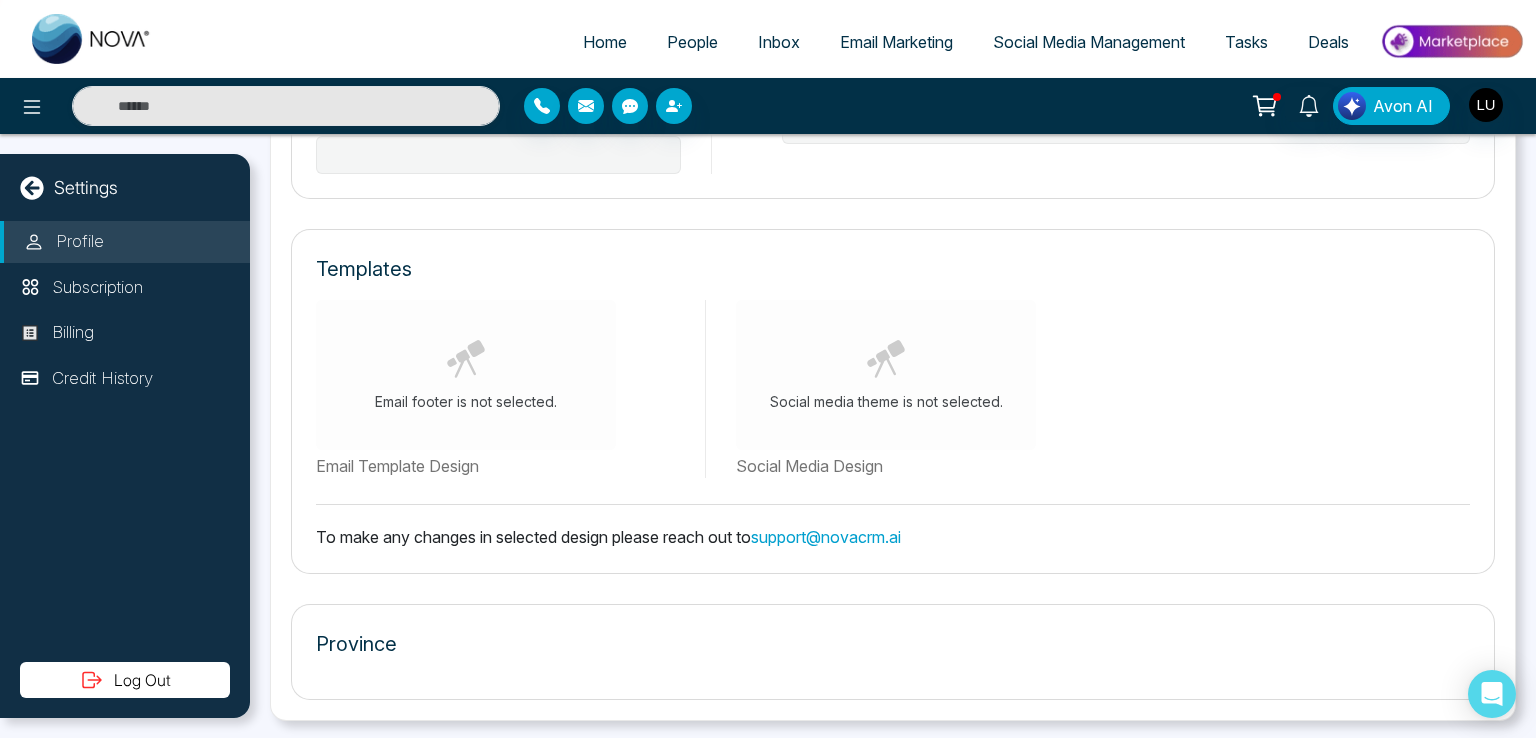 type on "**********" 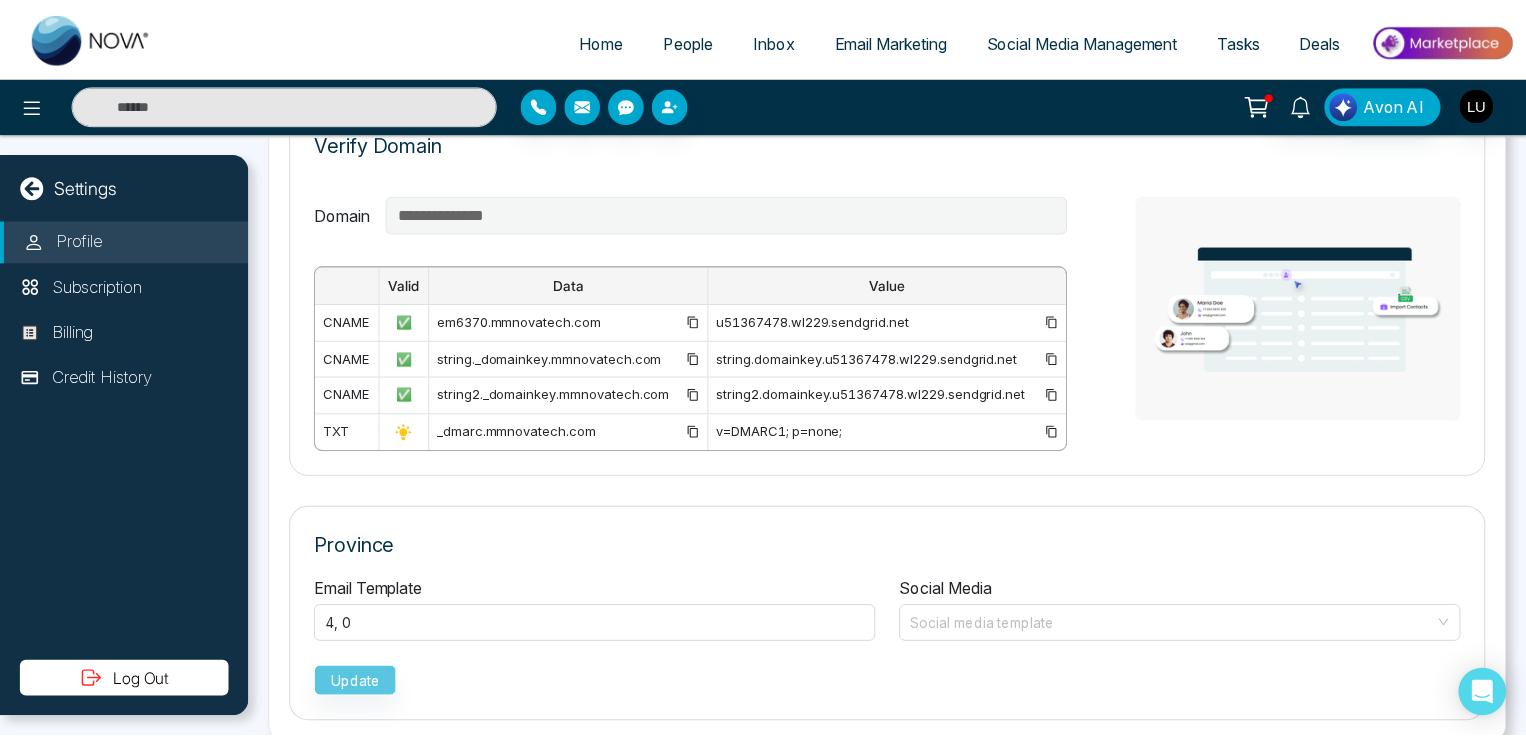 scroll, scrollTop: 1463, scrollLeft: 0, axis: vertical 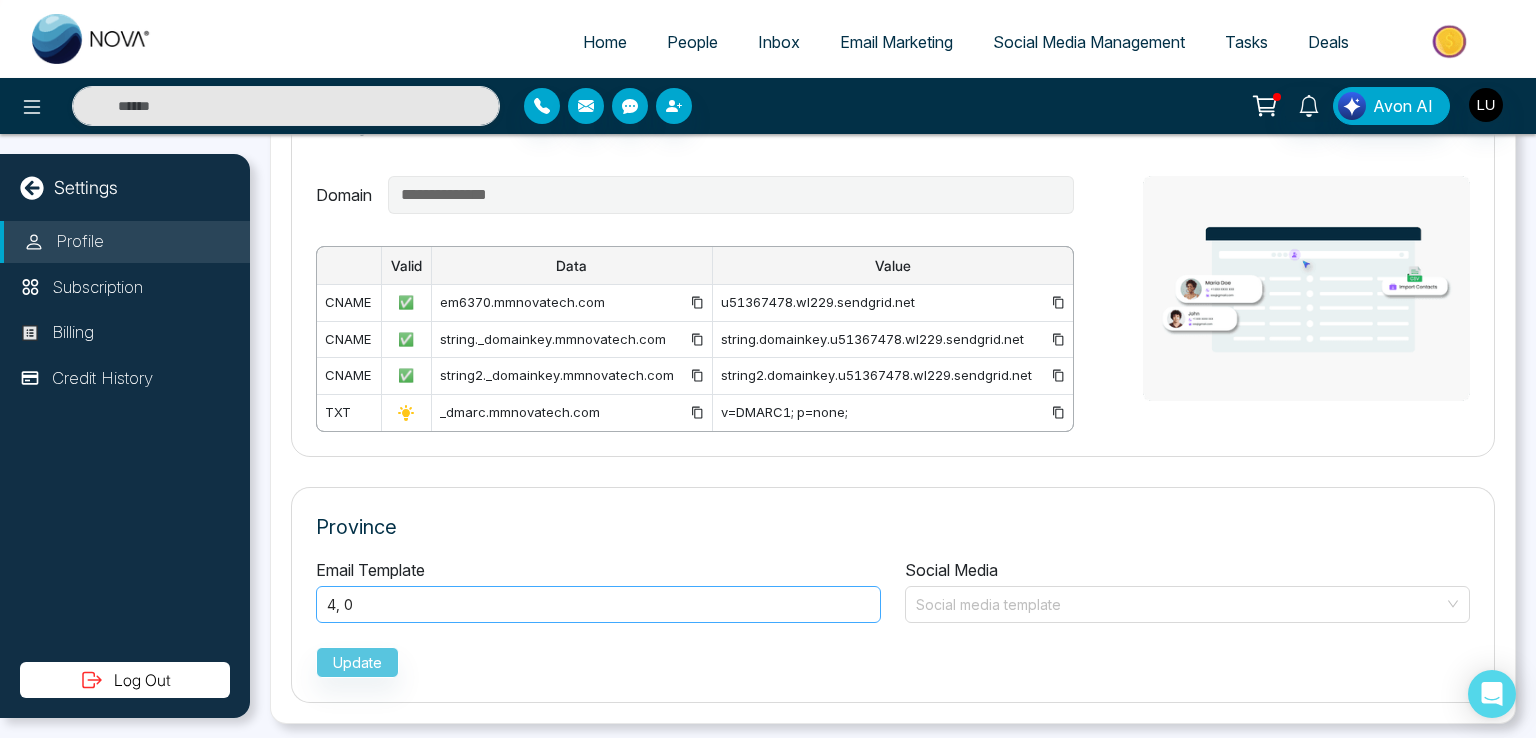 click on "4 ,   0" at bounding box center [598, 605] 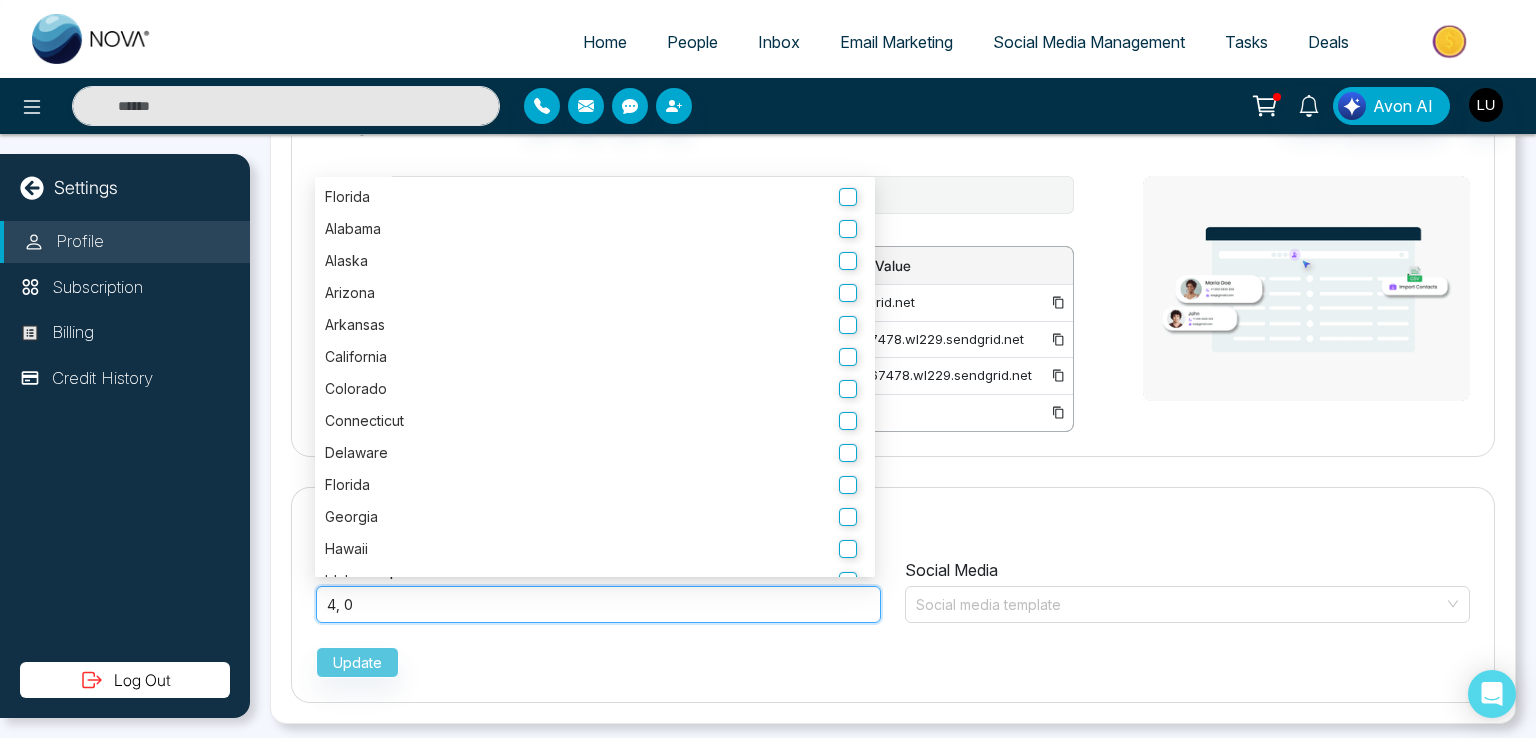 click on "**********" at bounding box center [893, -293] 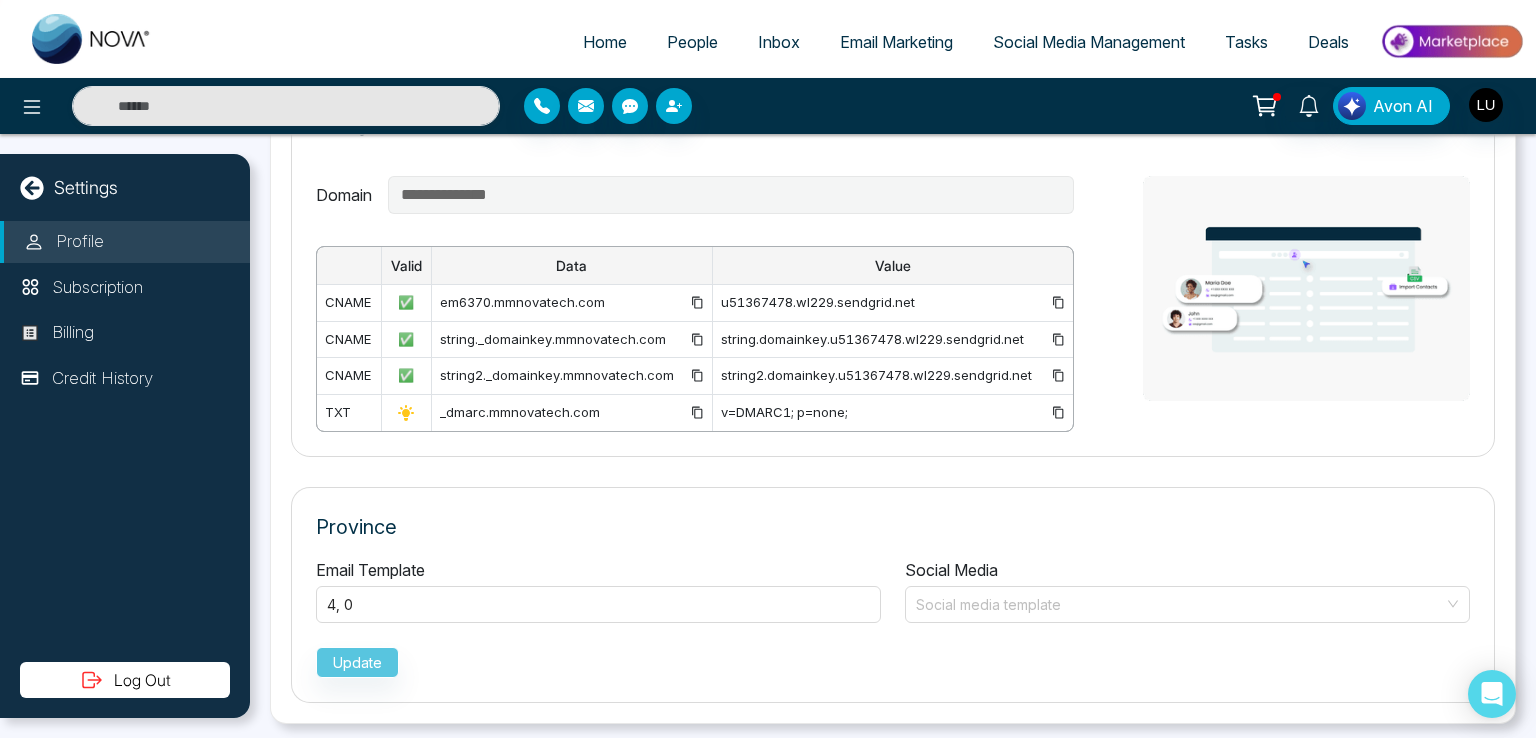 click on "Email Marketing" at bounding box center (896, 42) 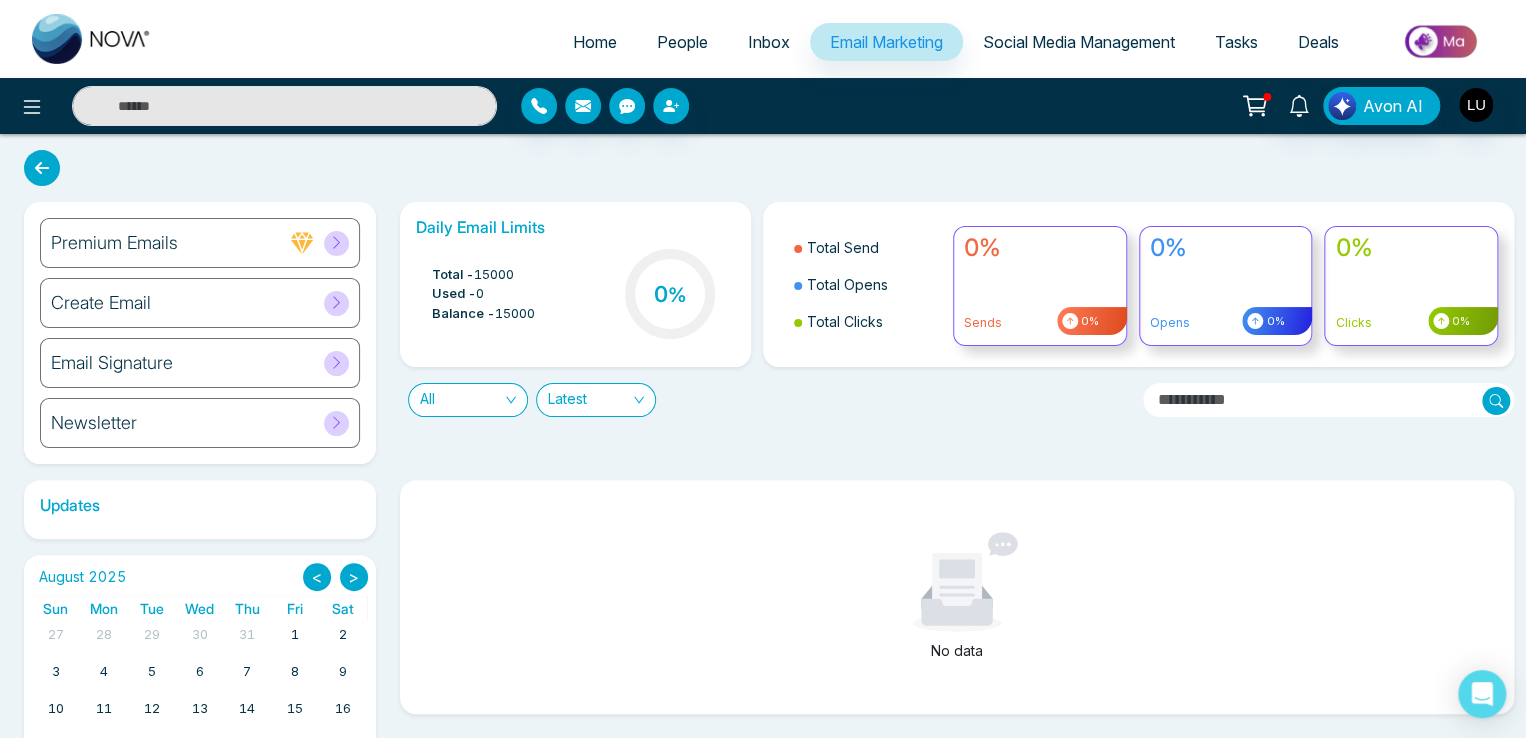 click on "Newsletter" at bounding box center [200, 423] 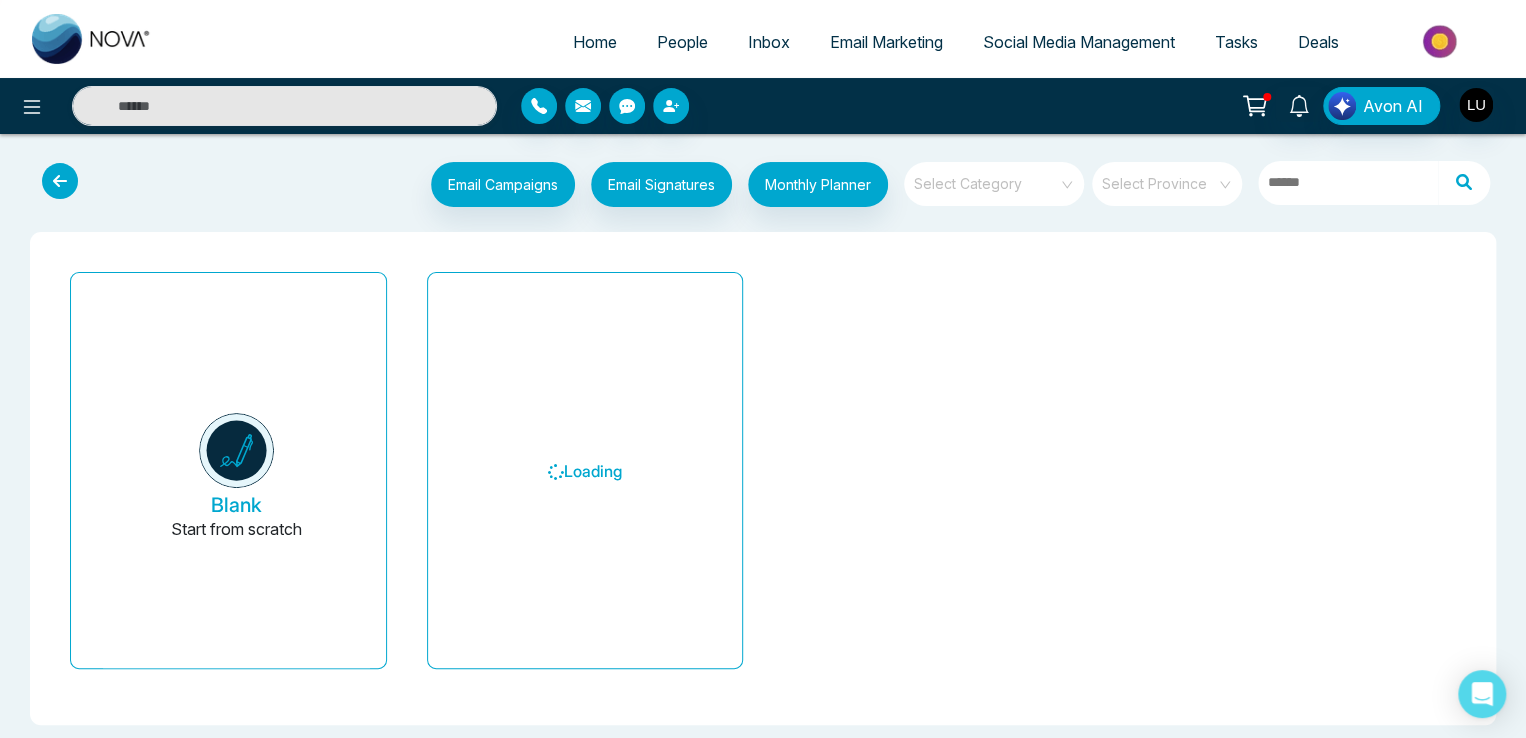 click at bounding box center (987, 177) 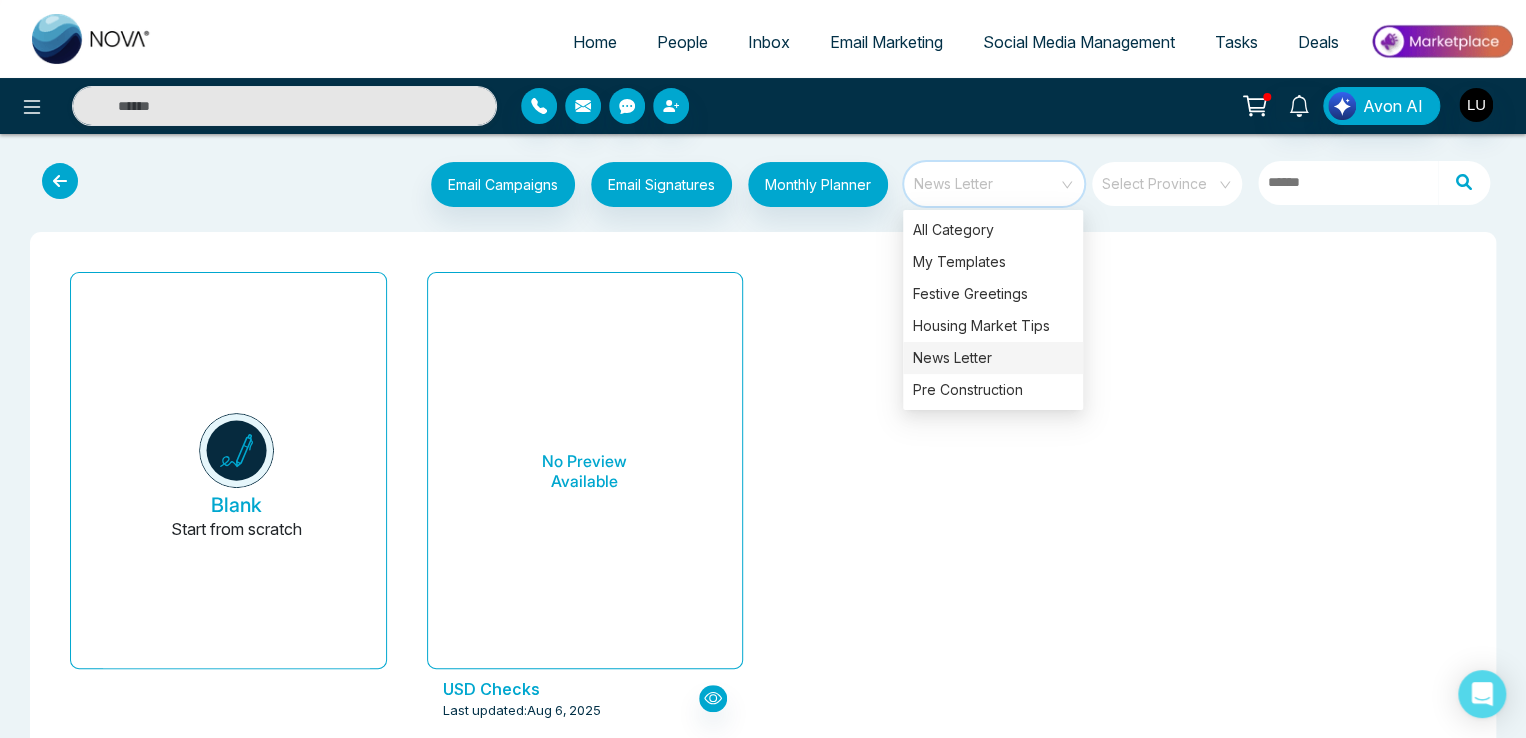 click on "News Letter" at bounding box center [993, 358] 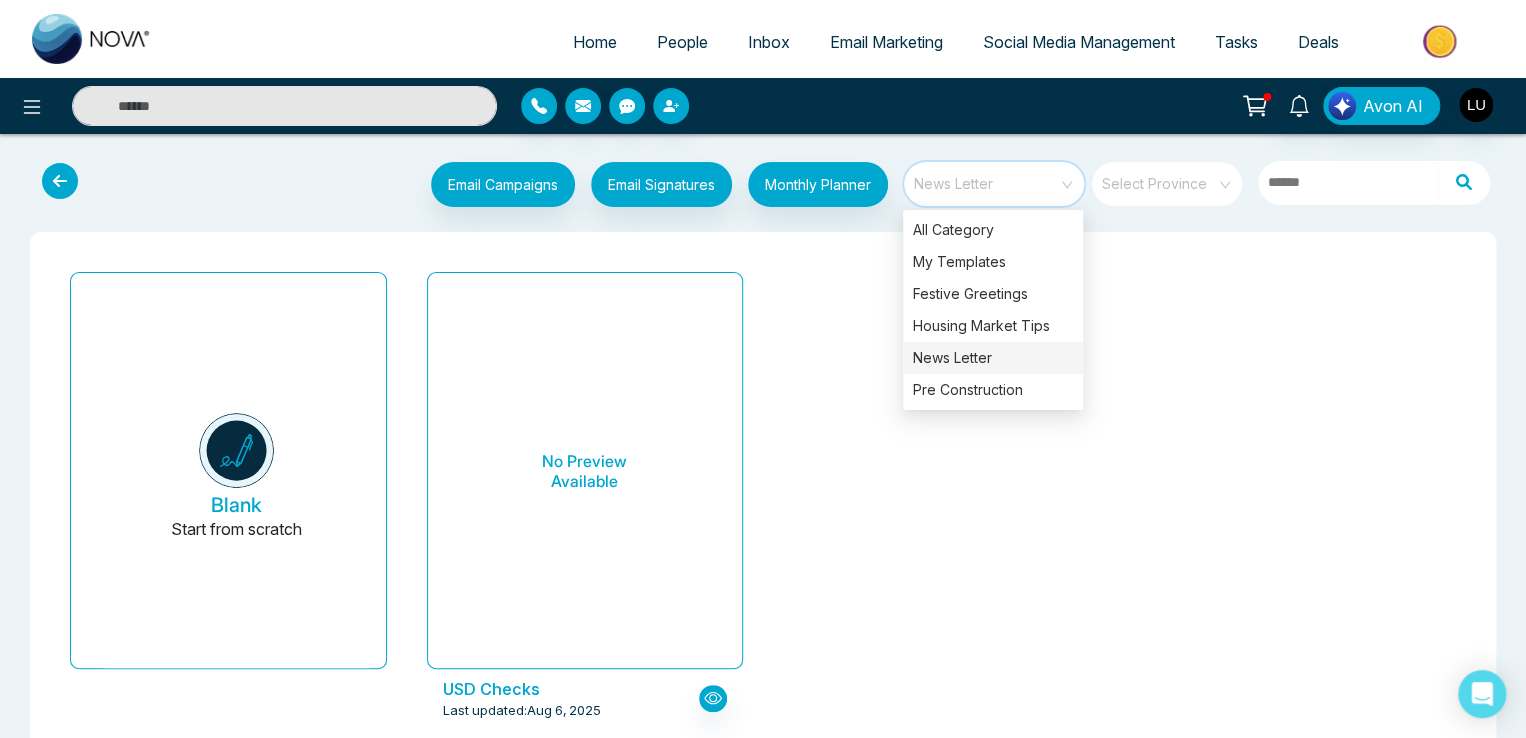 click at bounding box center (1160, 177) 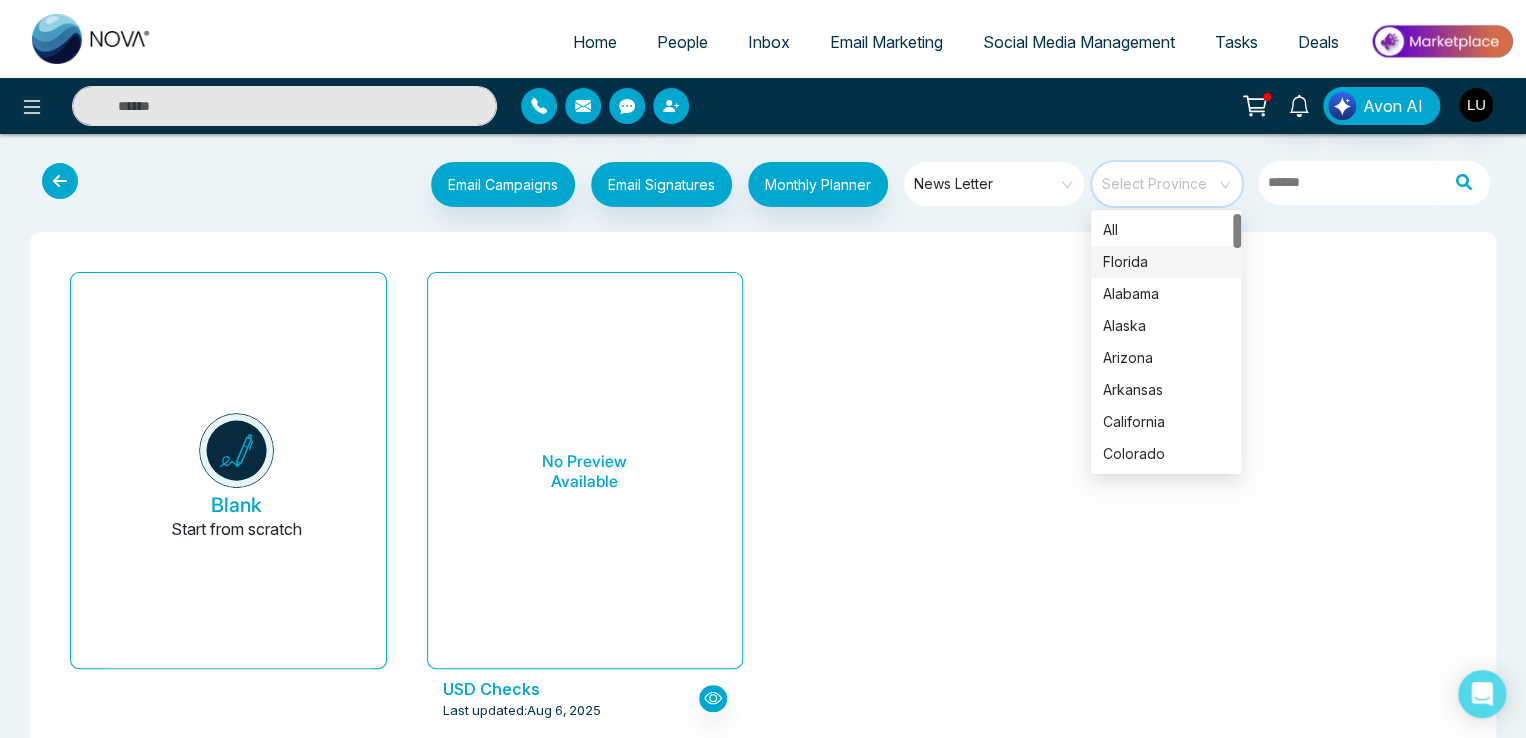 click on "Florida" at bounding box center [1166, 262] 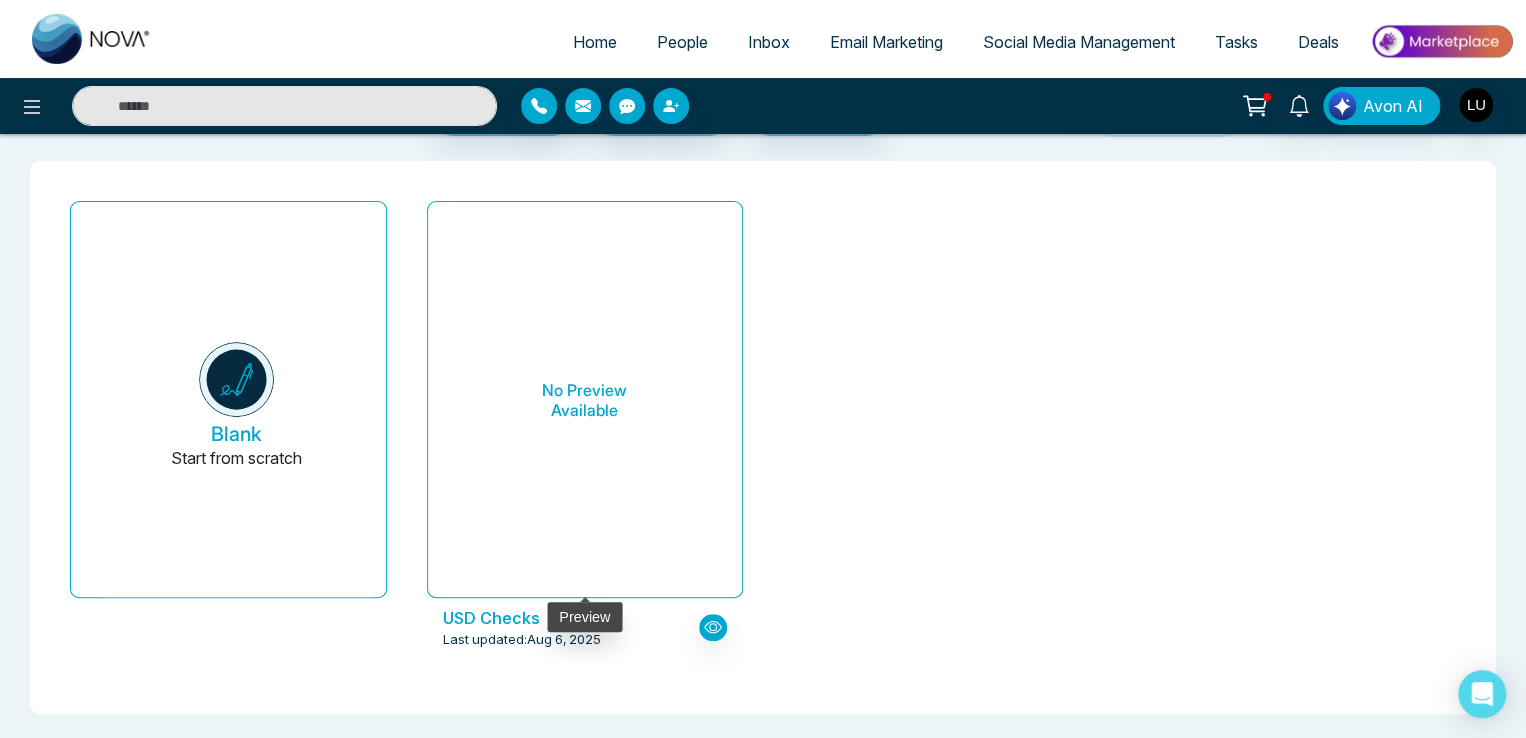 scroll, scrollTop: 0, scrollLeft: 0, axis: both 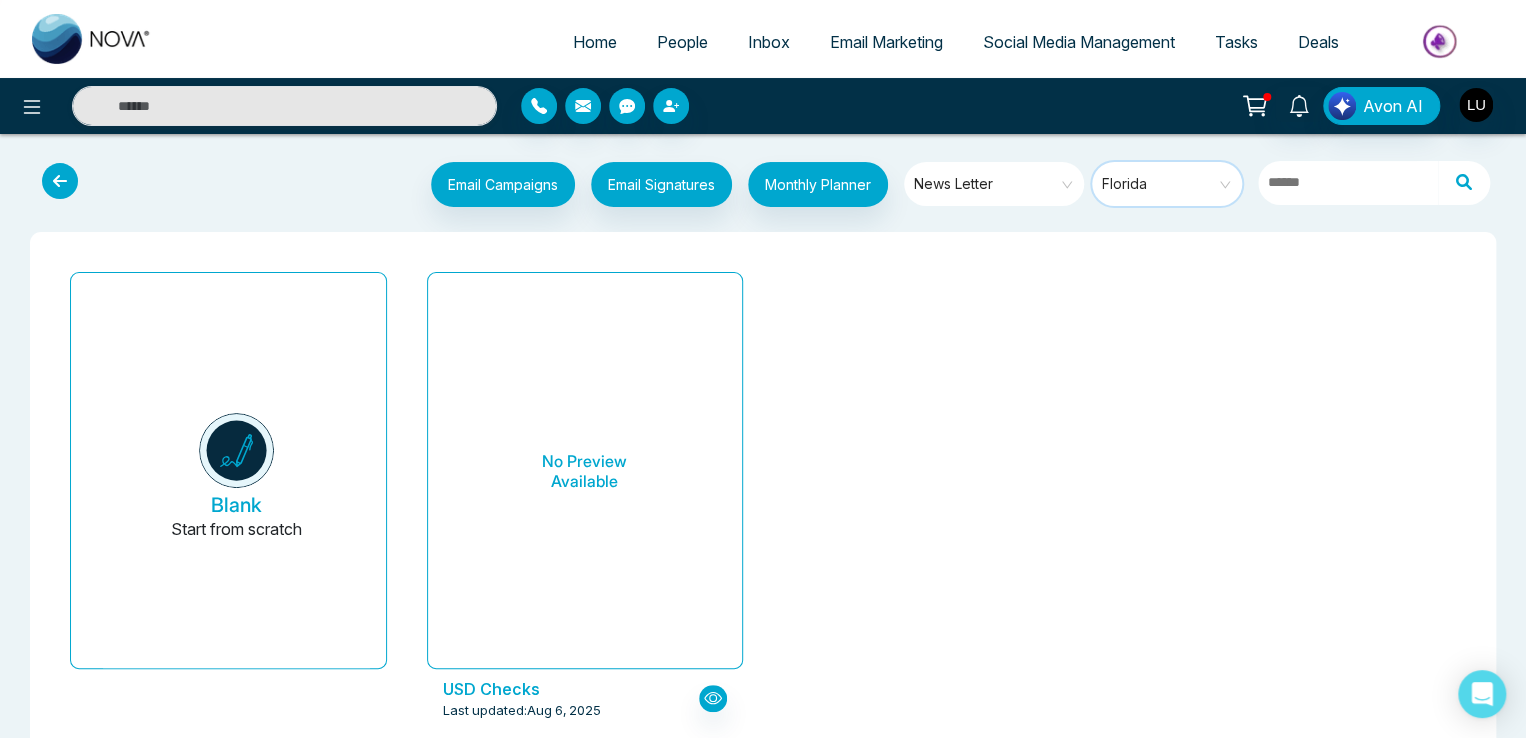 click on "Florida" at bounding box center (1168, 184) 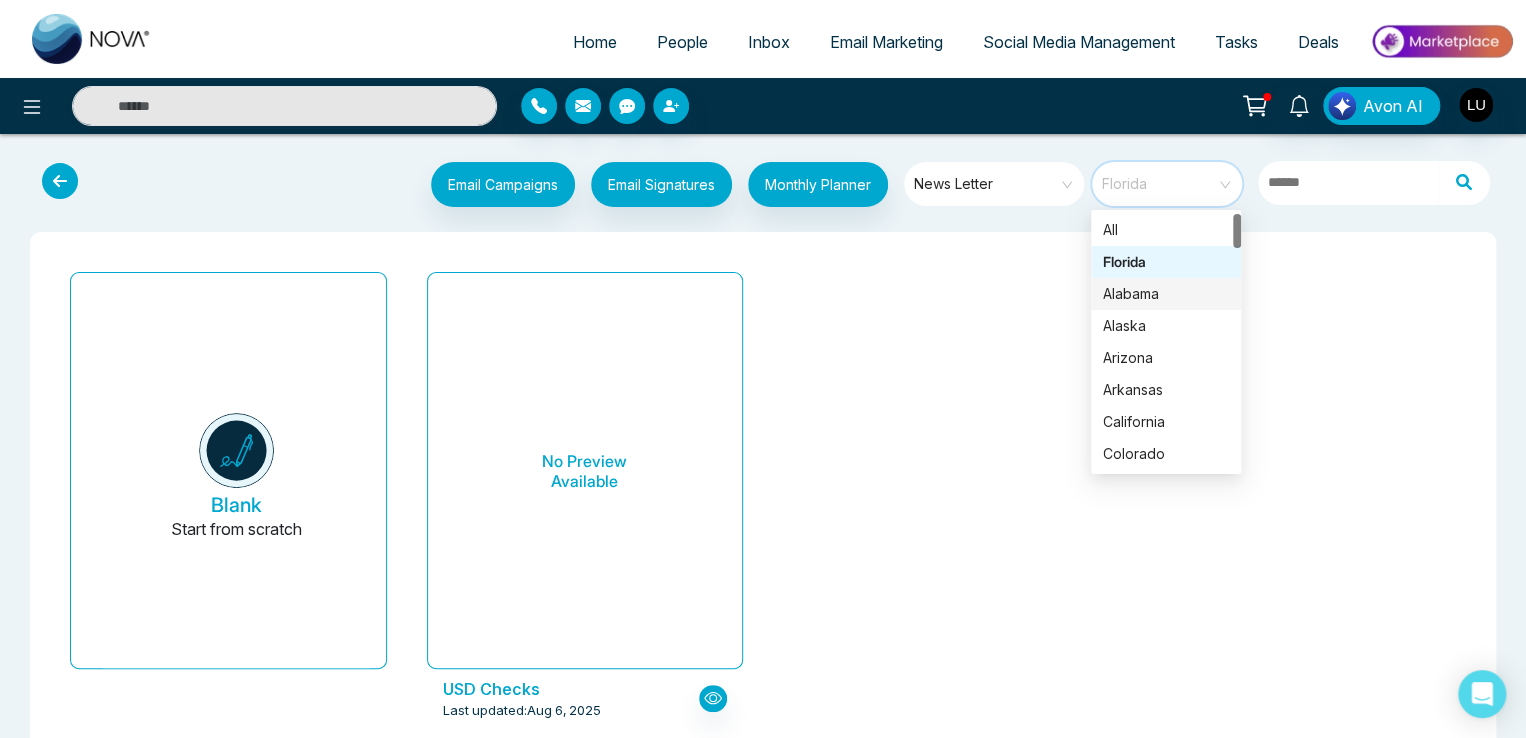 click on "Alabama" at bounding box center (1166, 294) 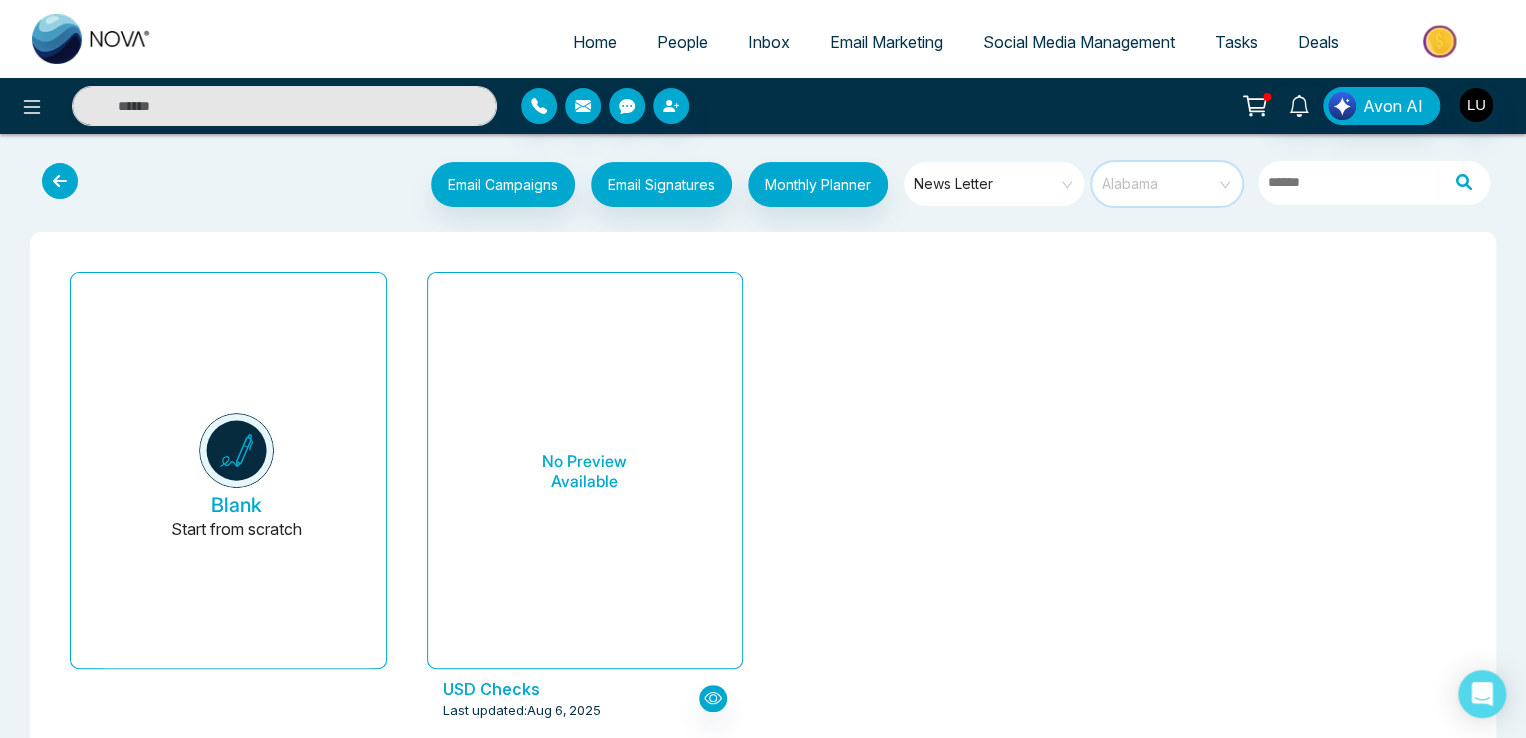 click on "Alabama" at bounding box center (1168, 184) 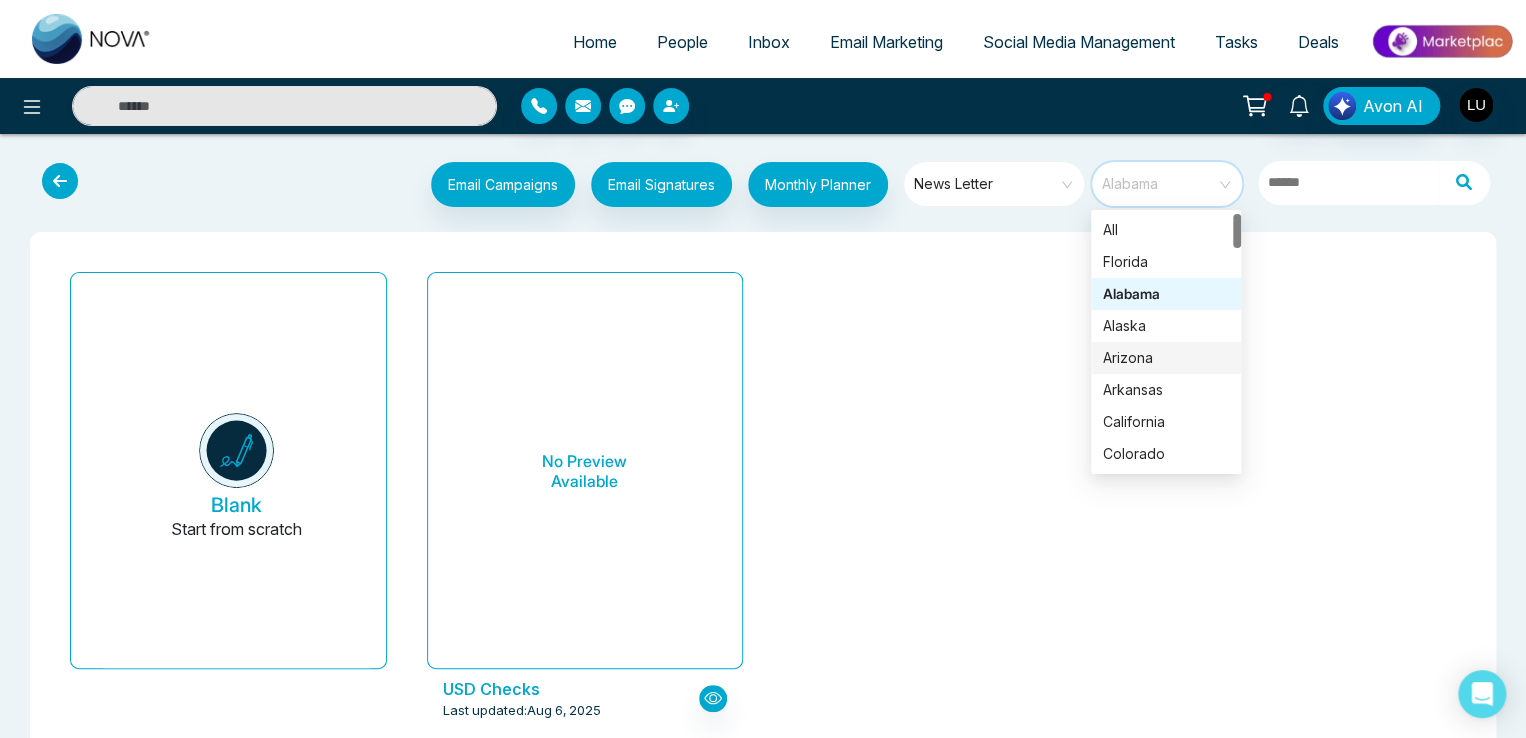 click on "Arizona" at bounding box center (1166, 358) 